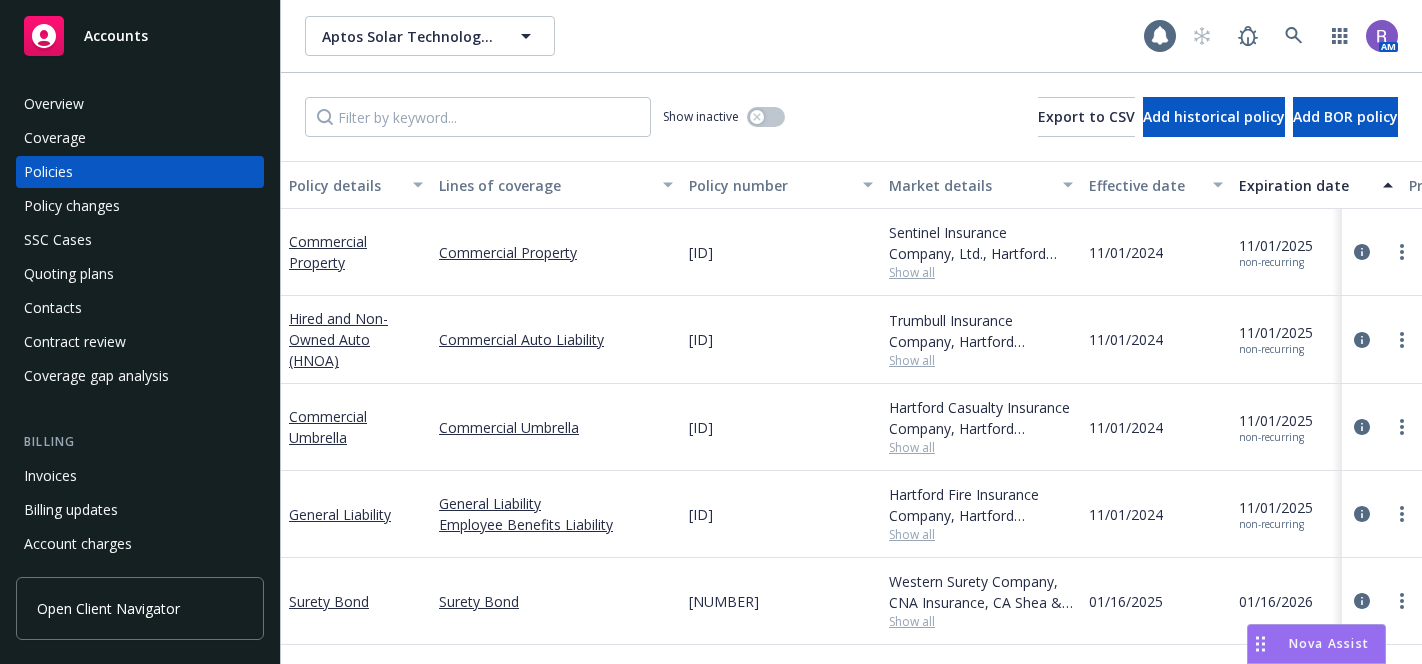 scroll, scrollTop: 0, scrollLeft: 0, axis: both 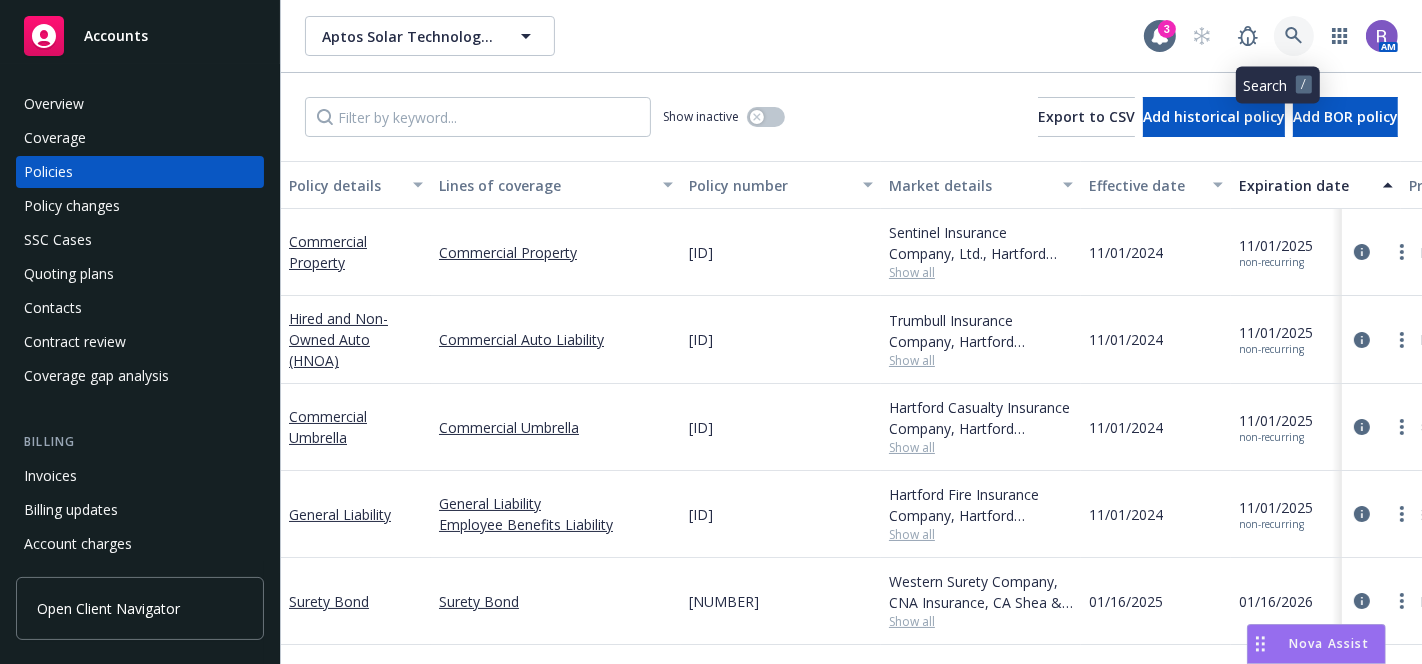 click 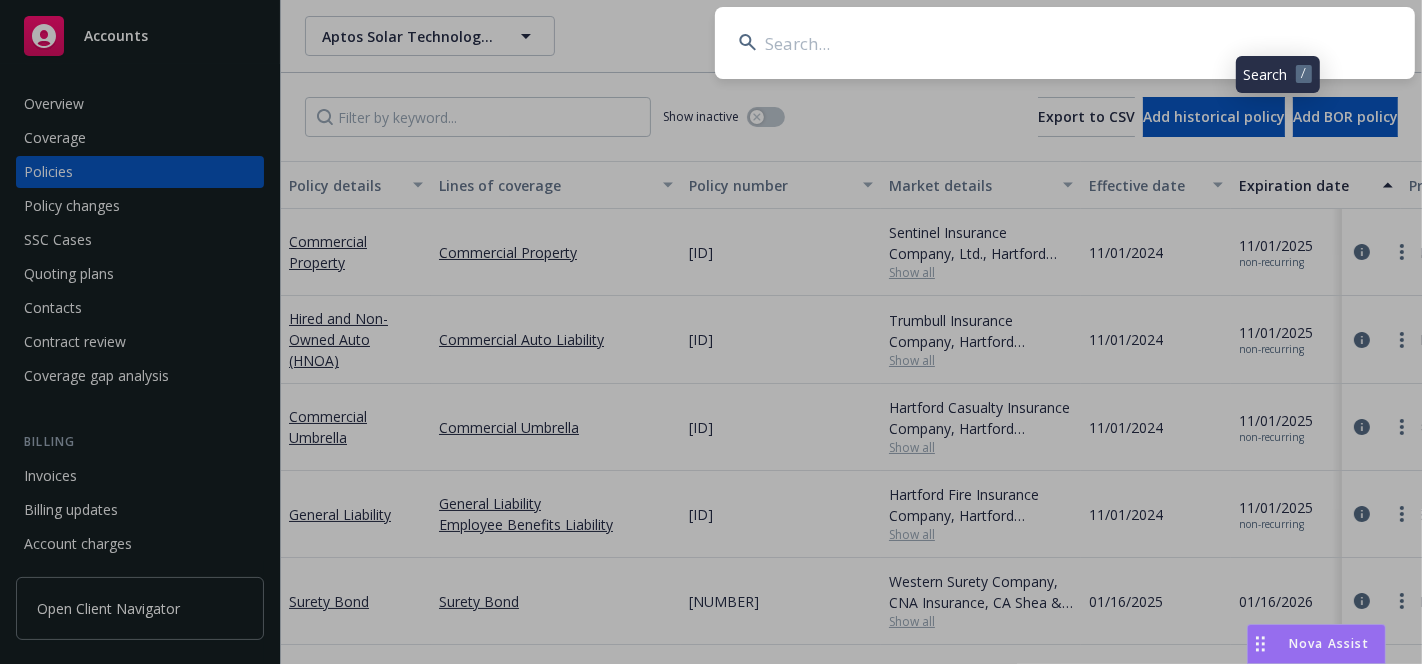 click at bounding box center (1065, 43) 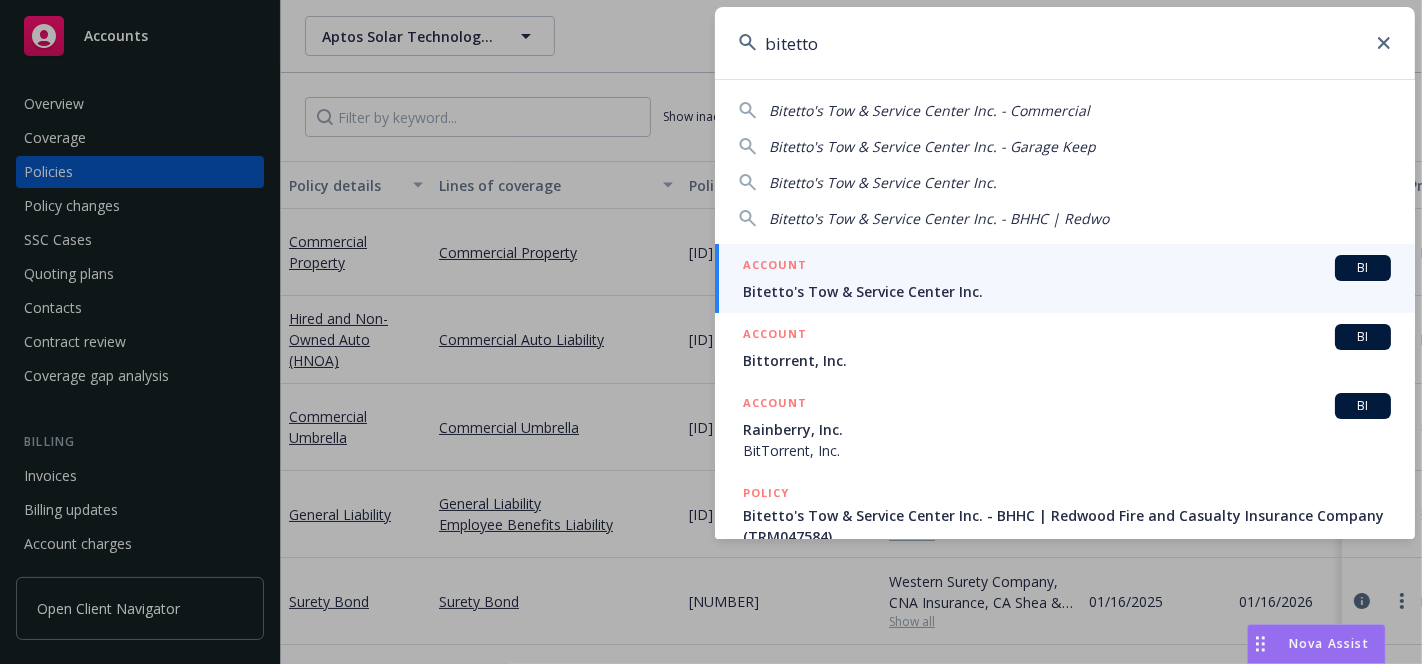 type on "bitetto" 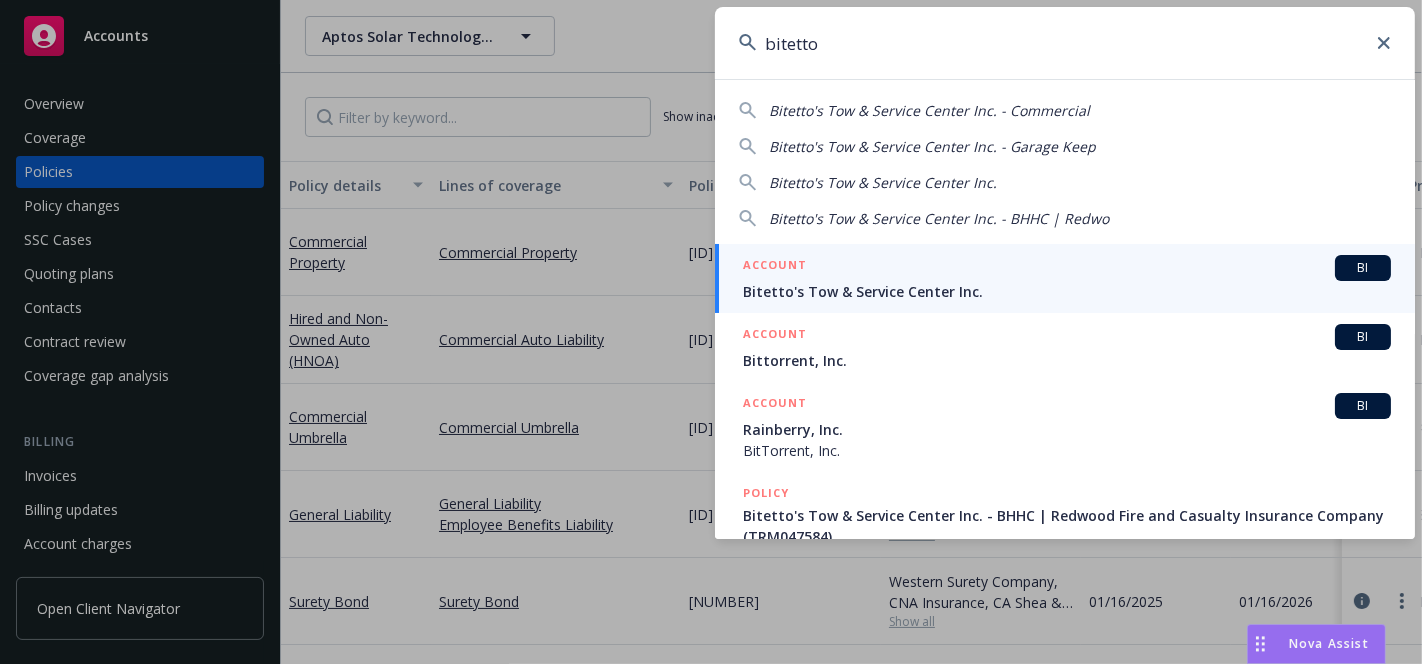 click on "ACCOUNT BI" at bounding box center (1067, 268) 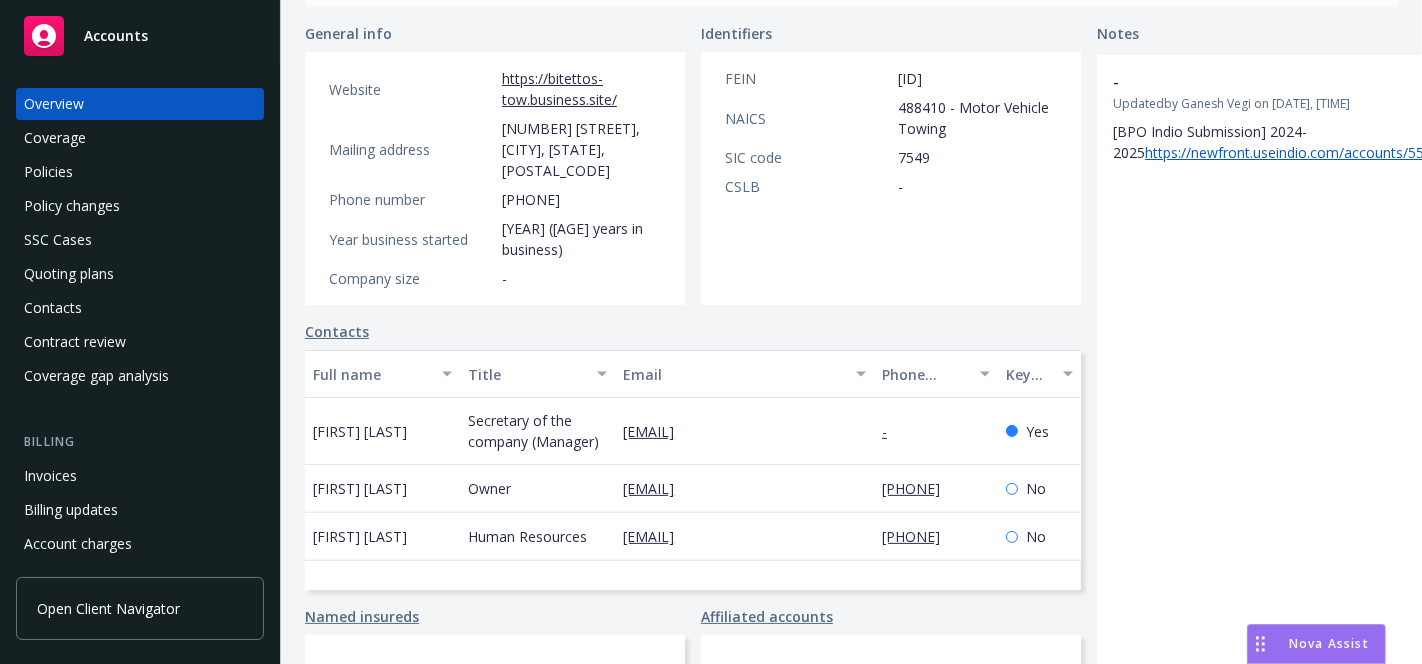 scroll, scrollTop: 0, scrollLeft: 0, axis: both 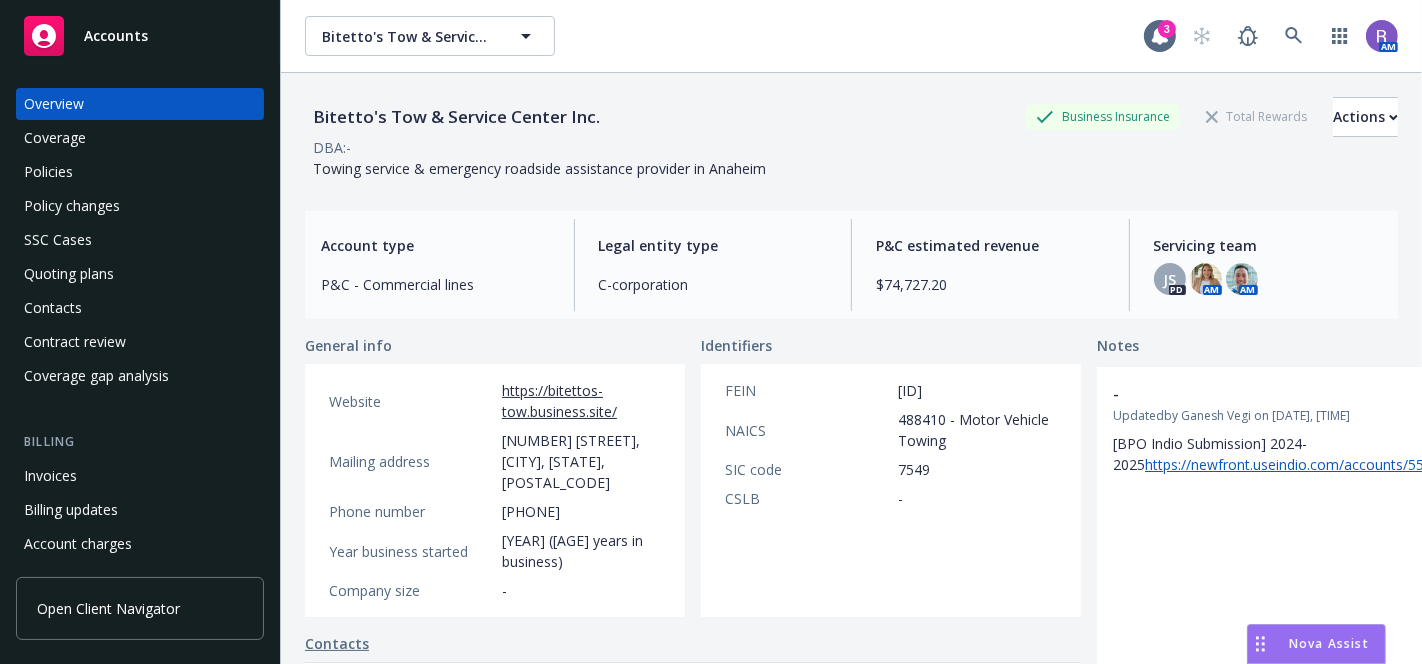 click on "Policies" at bounding box center [140, 172] 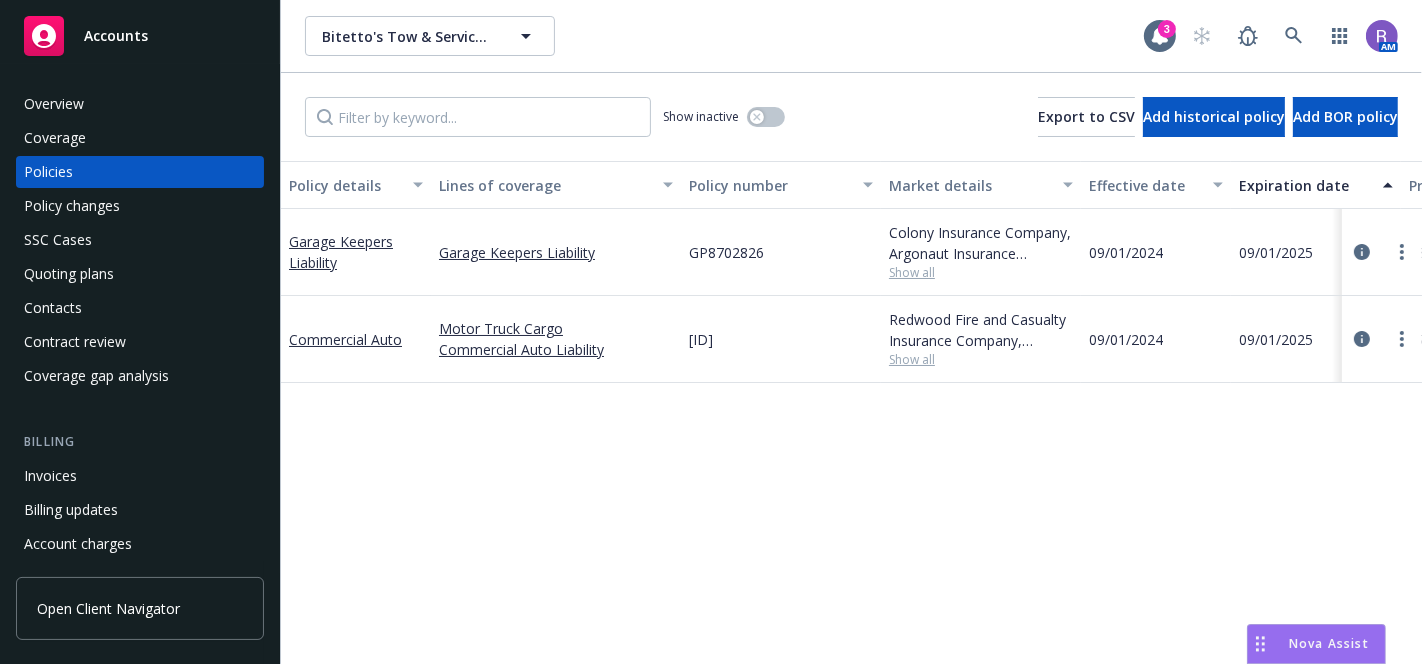 click on "Overview" at bounding box center (54, 104) 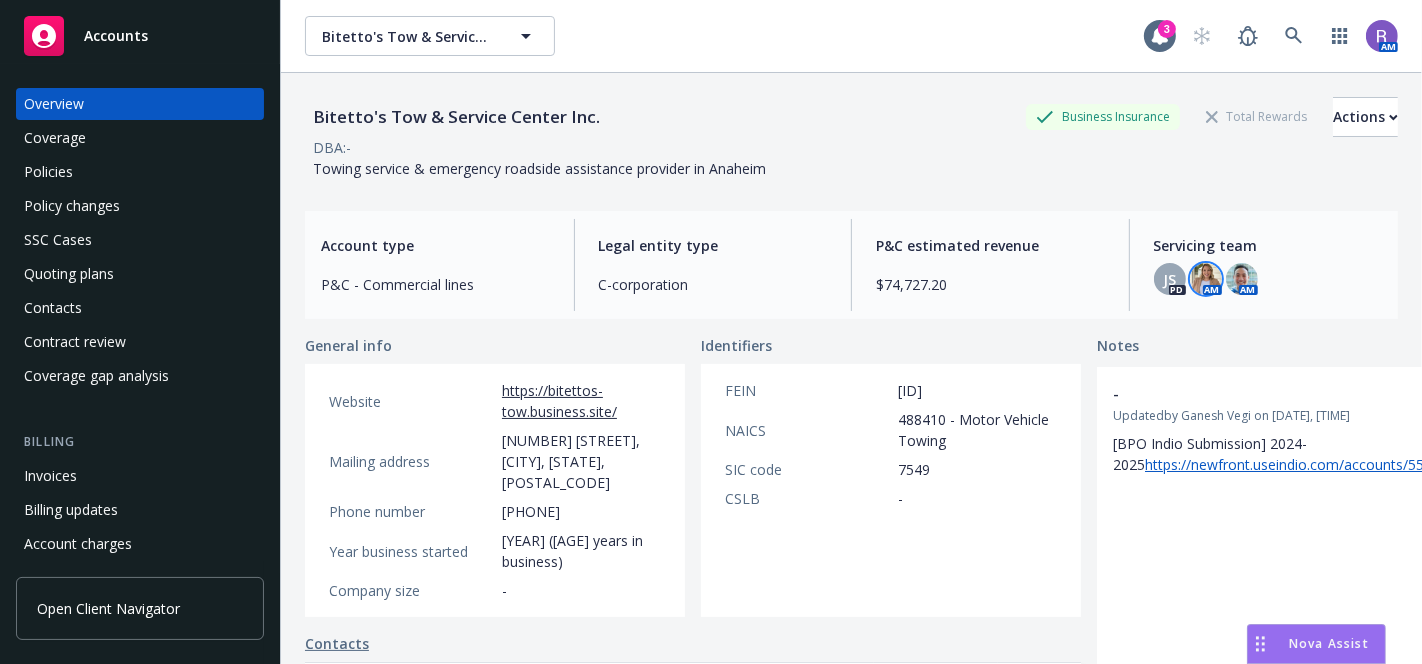 click at bounding box center (1206, 279) 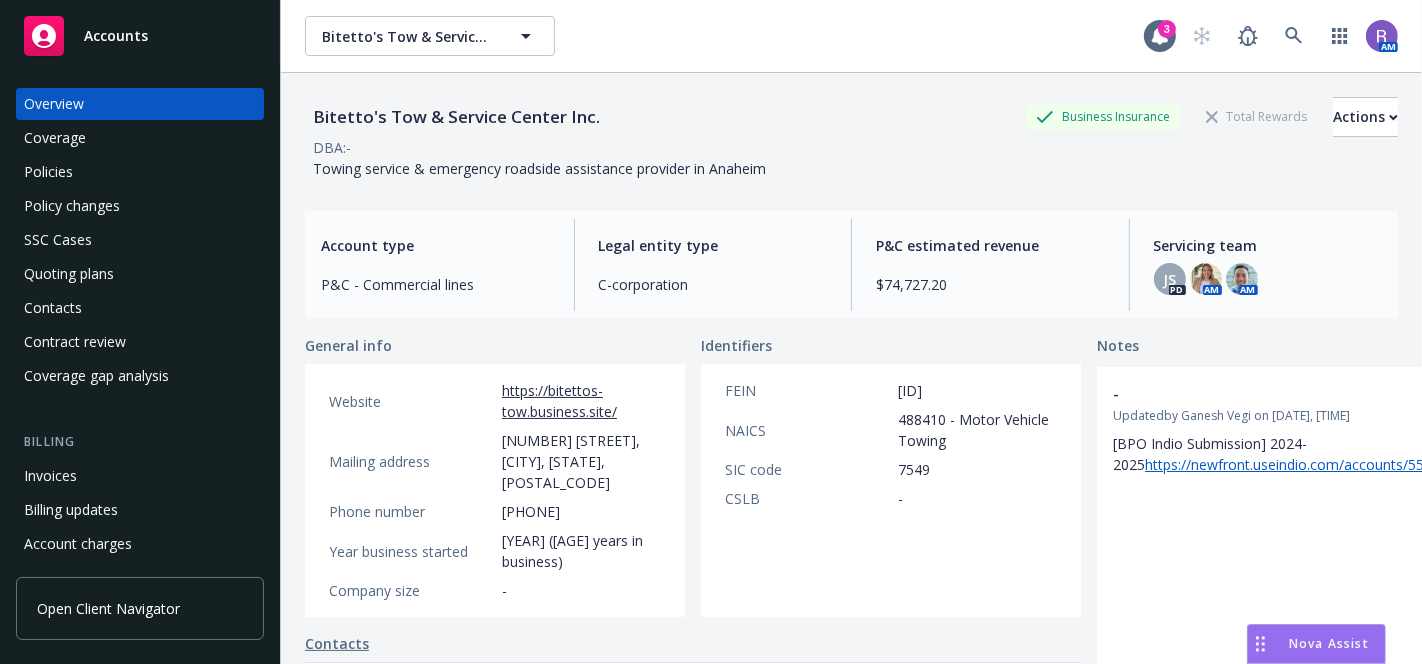 click on "Bitetto's Tow & Service Center Inc.   Business Insurance   Total Rewards Actions" at bounding box center (851, 117) 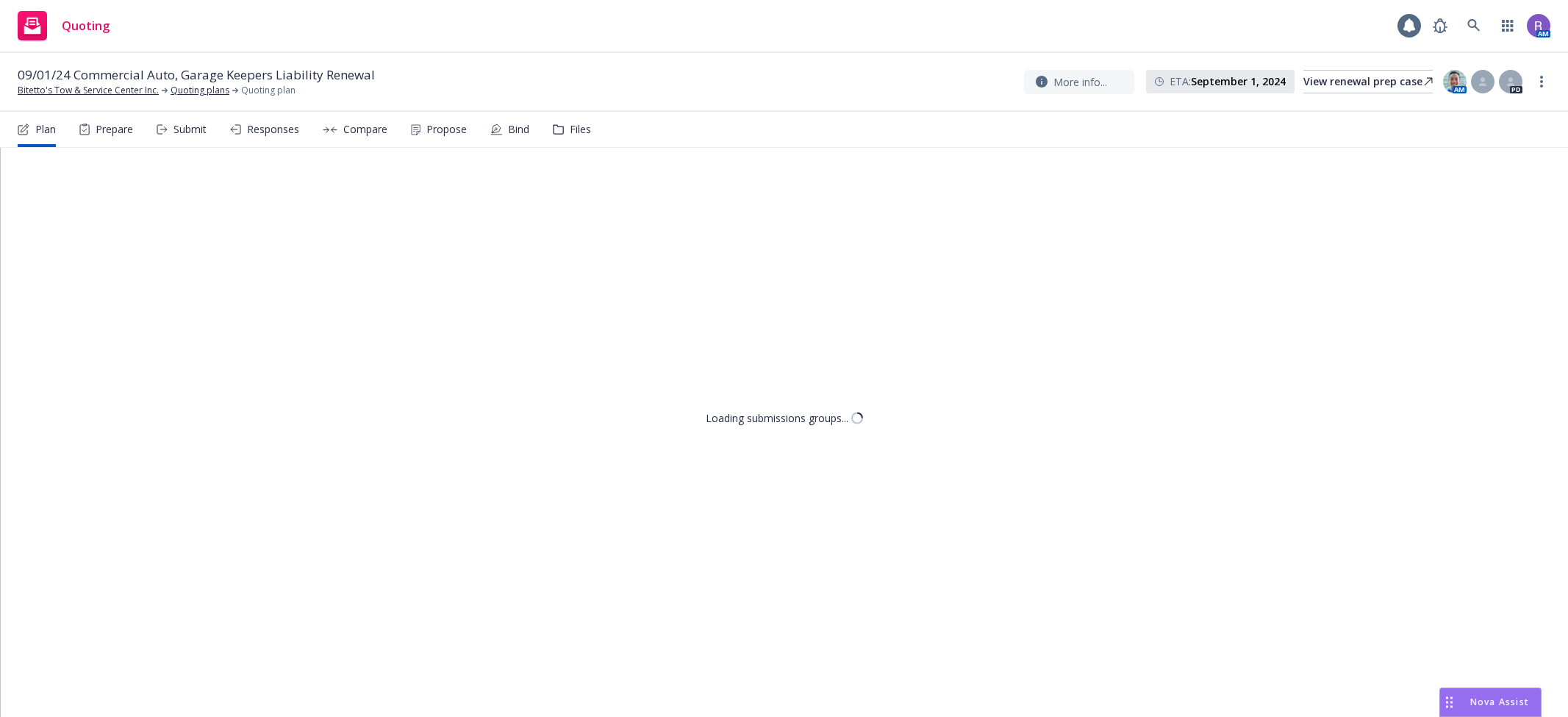 scroll, scrollTop: 0, scrollLeft: 0, axis: both 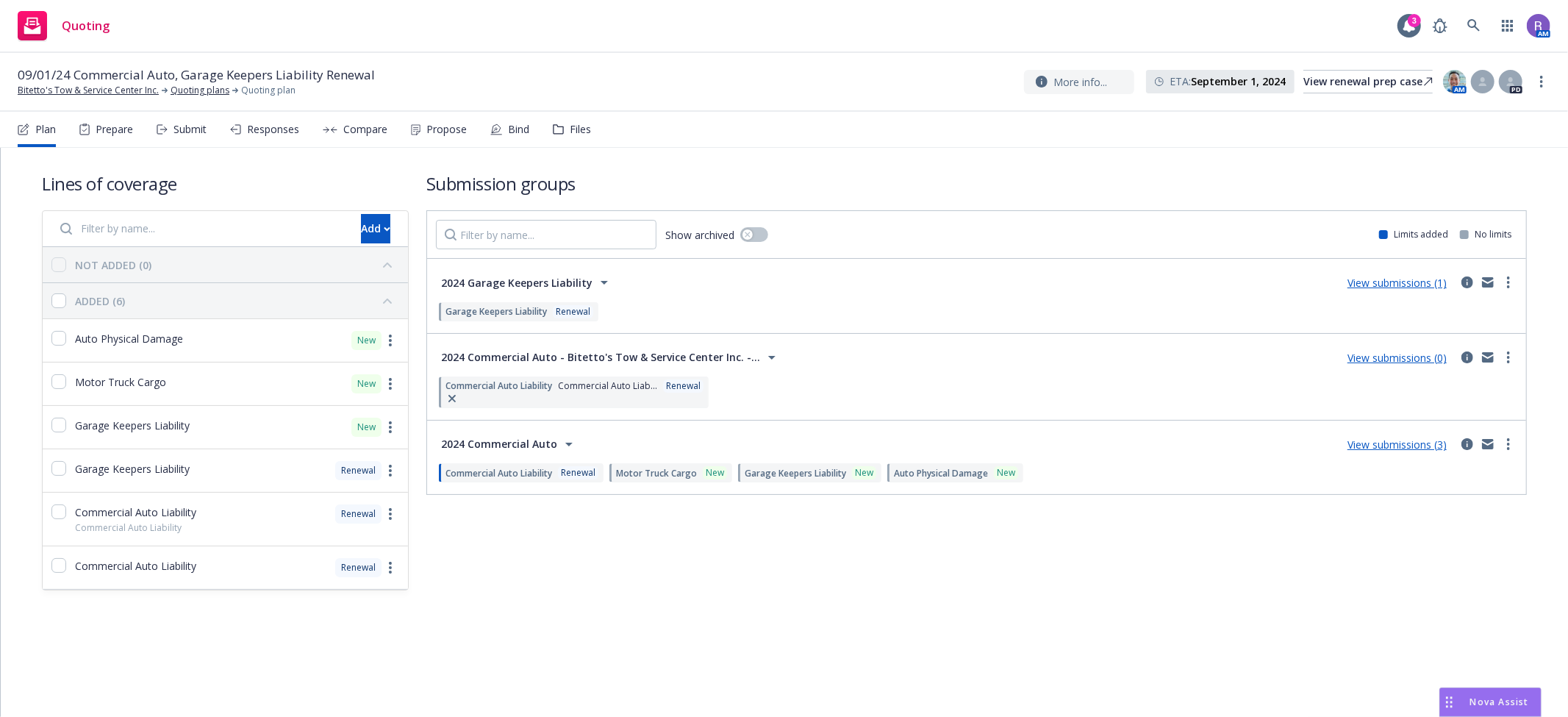 click on "Responses" at bounding box center [273, 129] 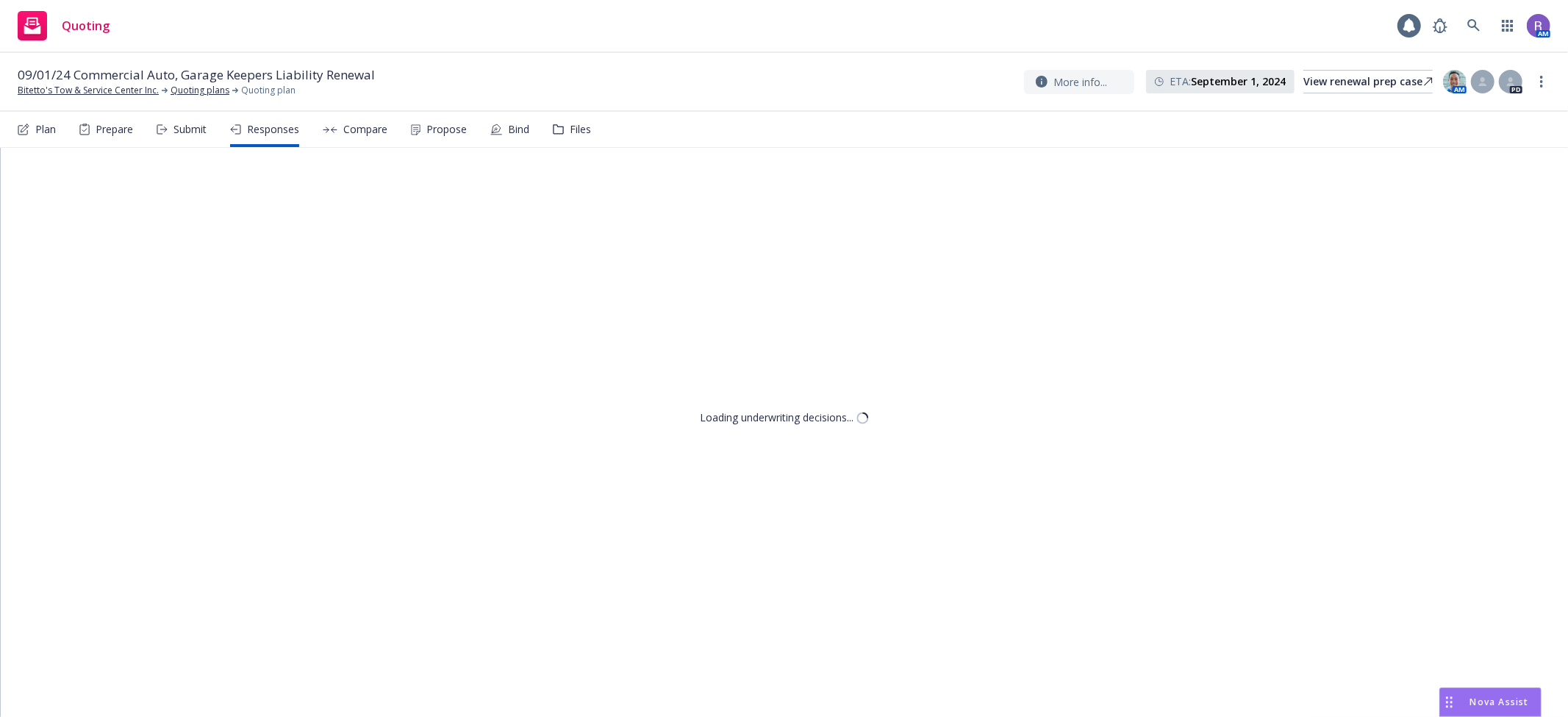 click on "Submit" at bounding box center [190, 129] 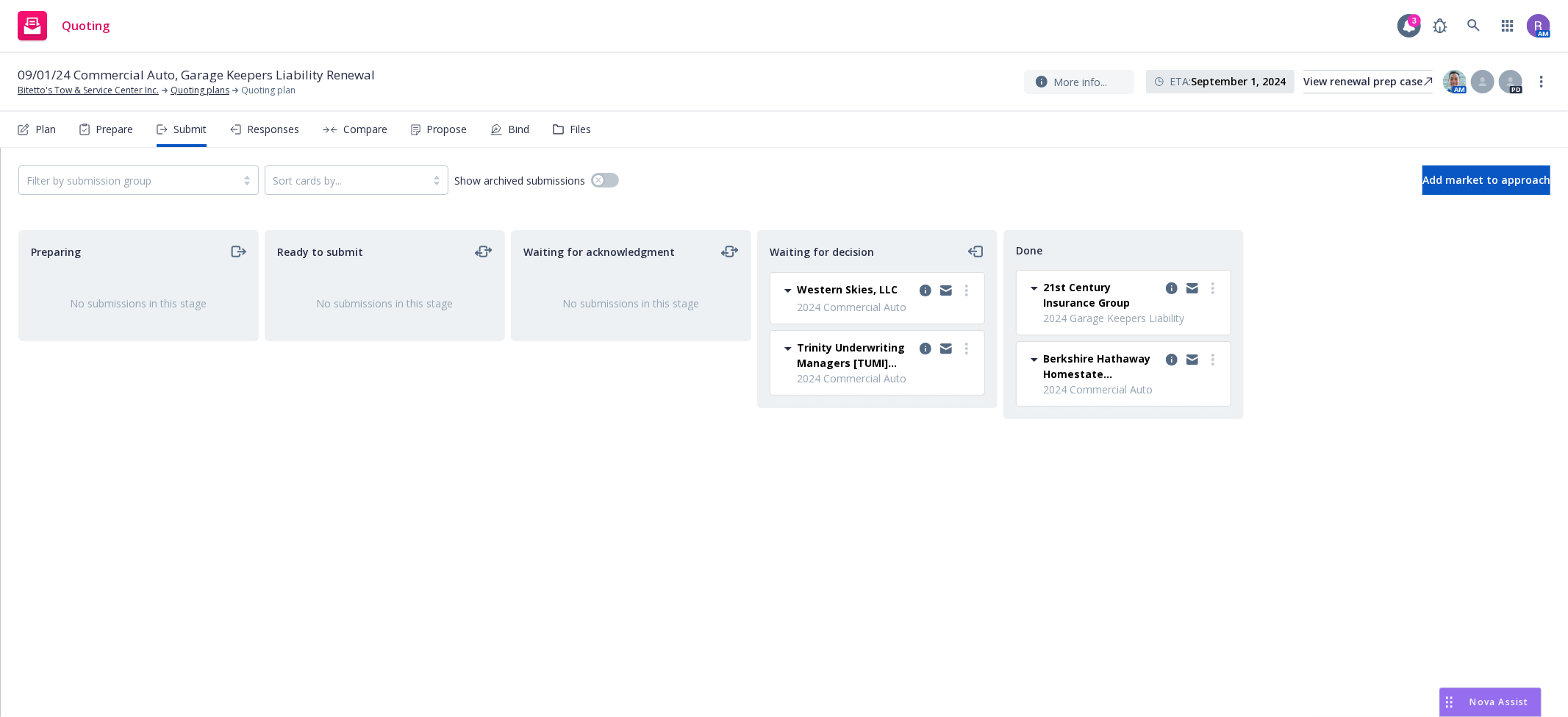 click on "Western Skies, LLC" at bounding box center (847, 289) 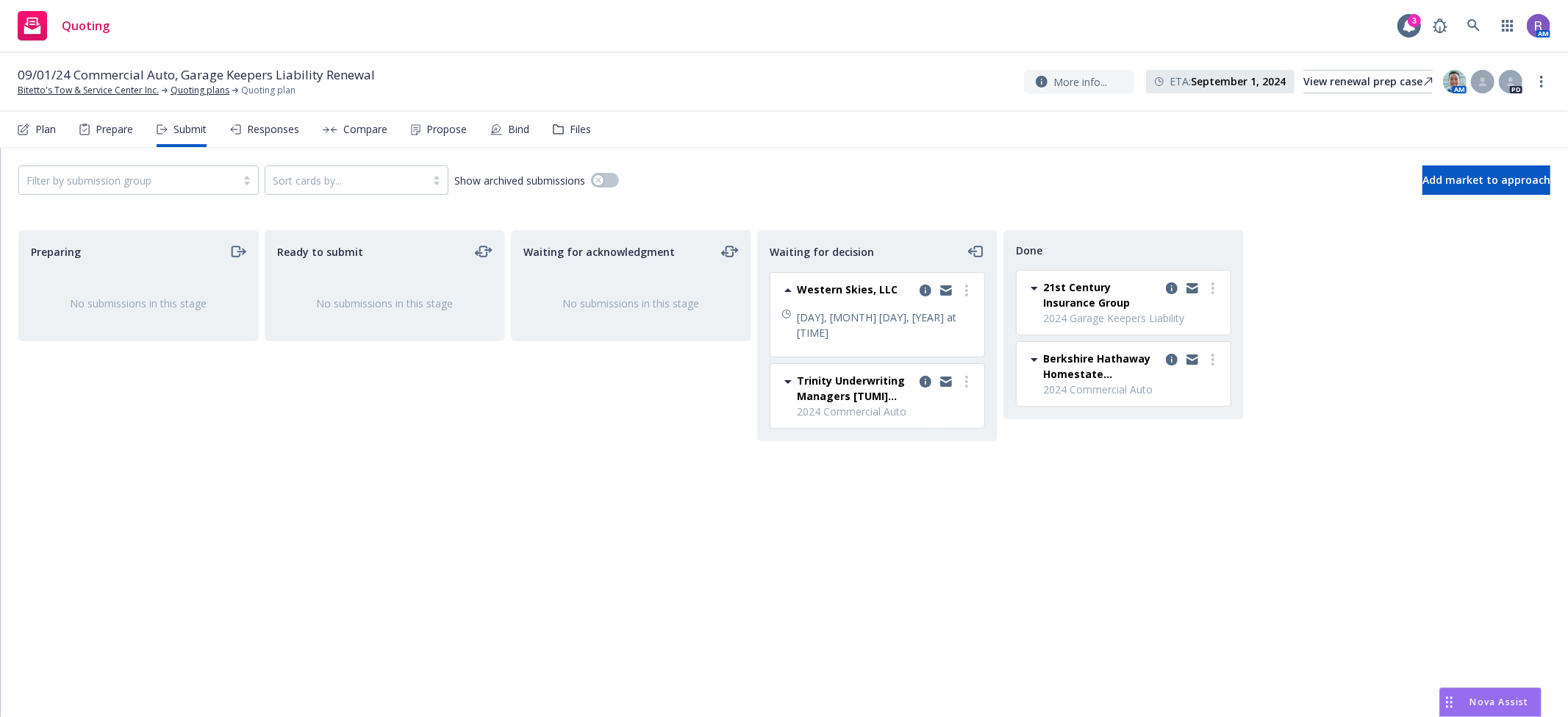 click on "Last updated" at bounding box center (869, 343) 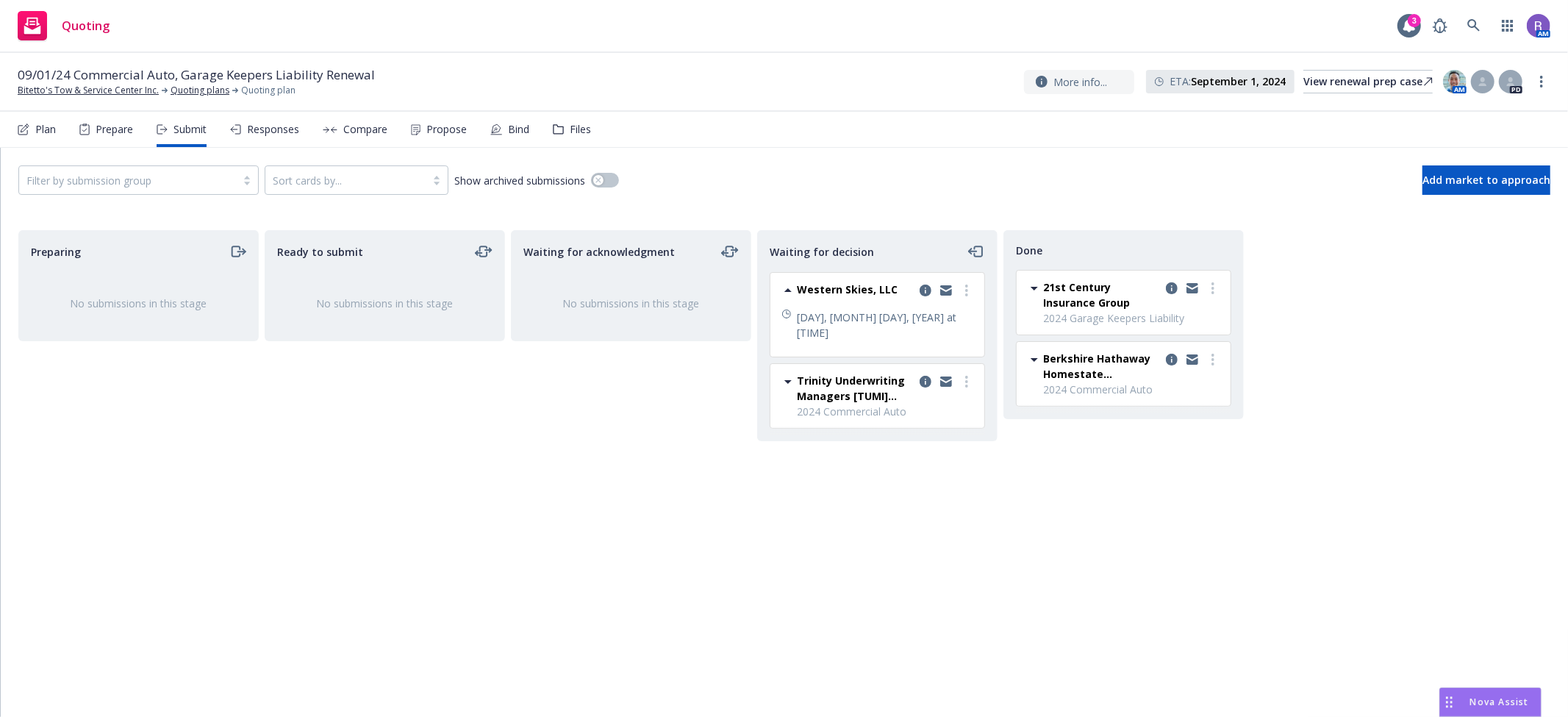 click on "Trinity Underwriting Managers [TUMI] (AmWins)" at bounding box center (855, 388) 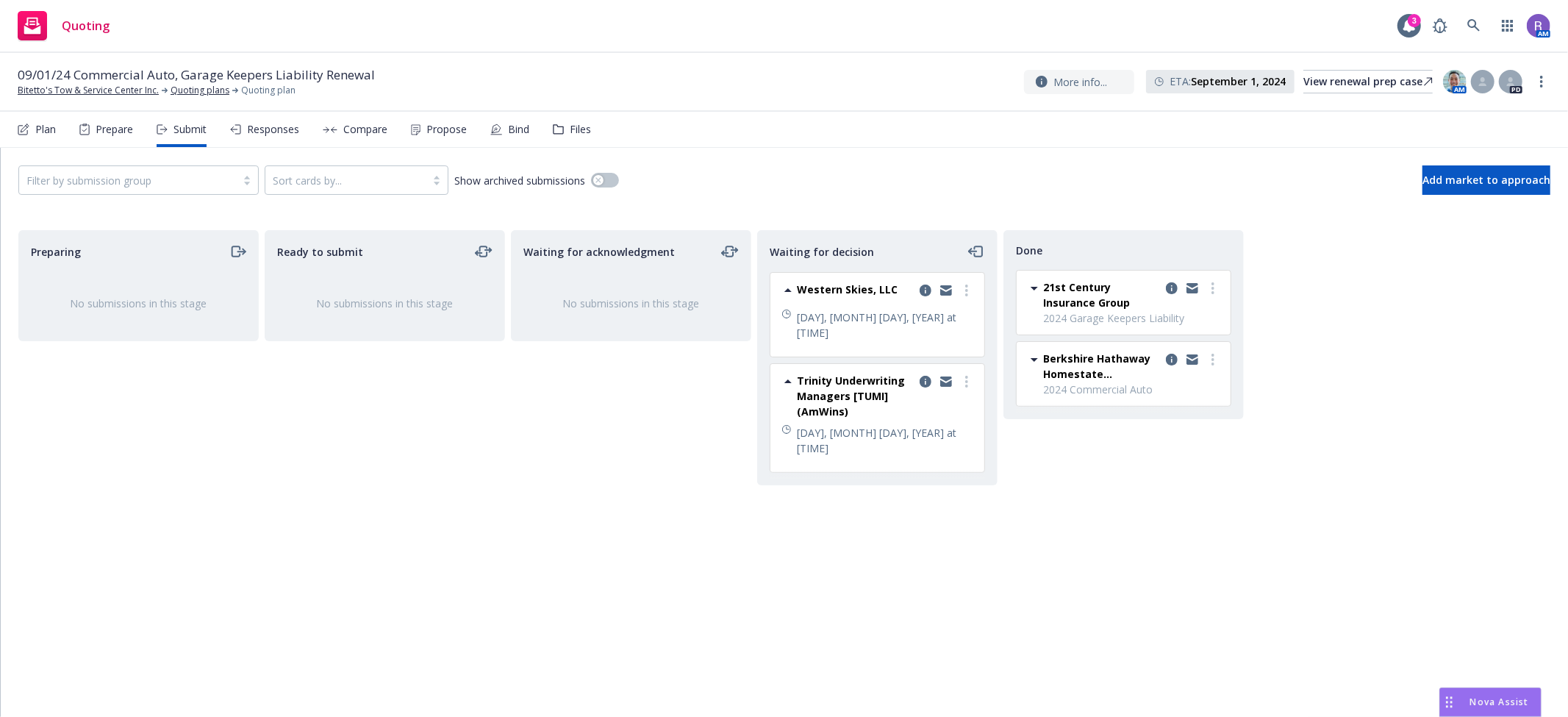 click on "Berkshire Hathaway Homestate Companies (BHHC)" at bounding box center (1101, 366) 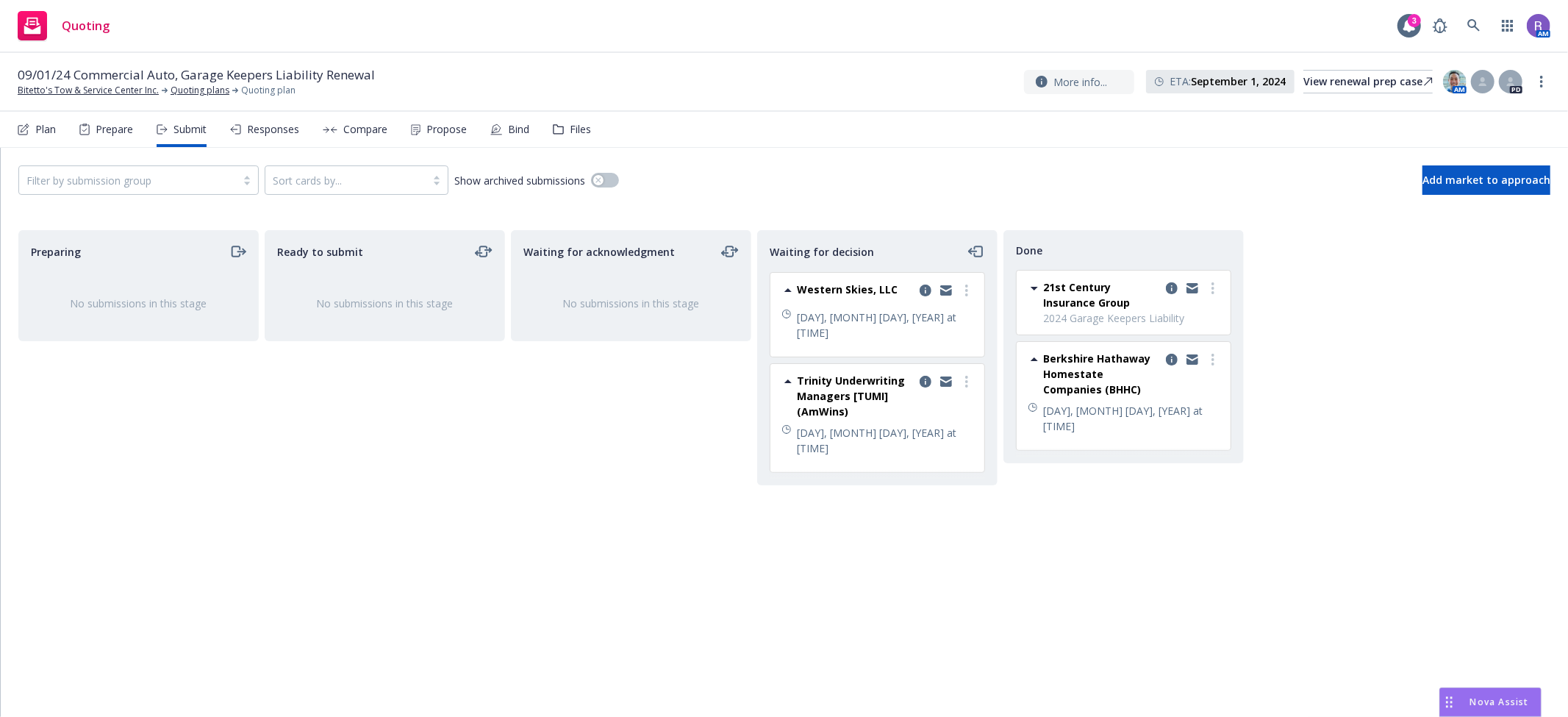click on "21st Century Insurance Group" at bounding box center [1101, 295] 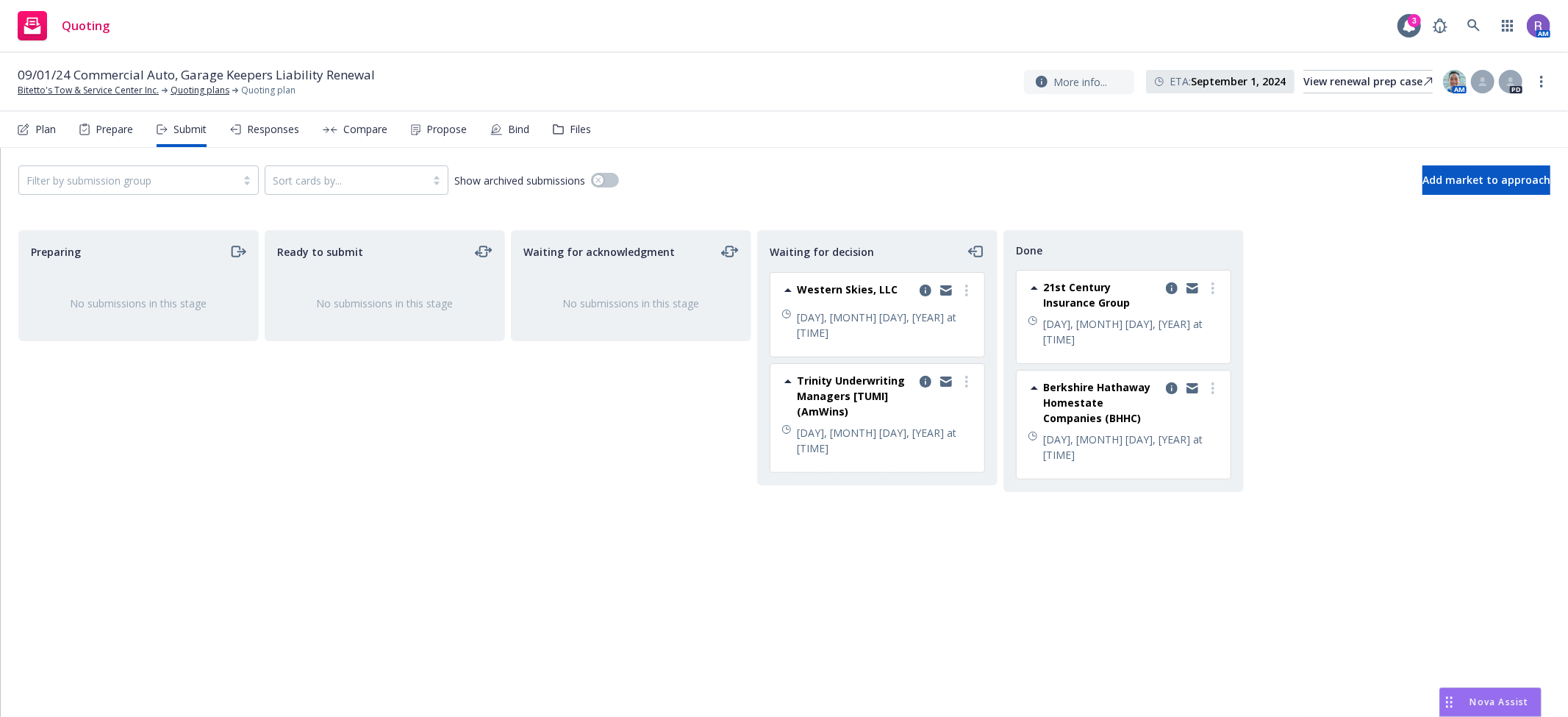 click on "Responses" at bounding box center [273, 129] 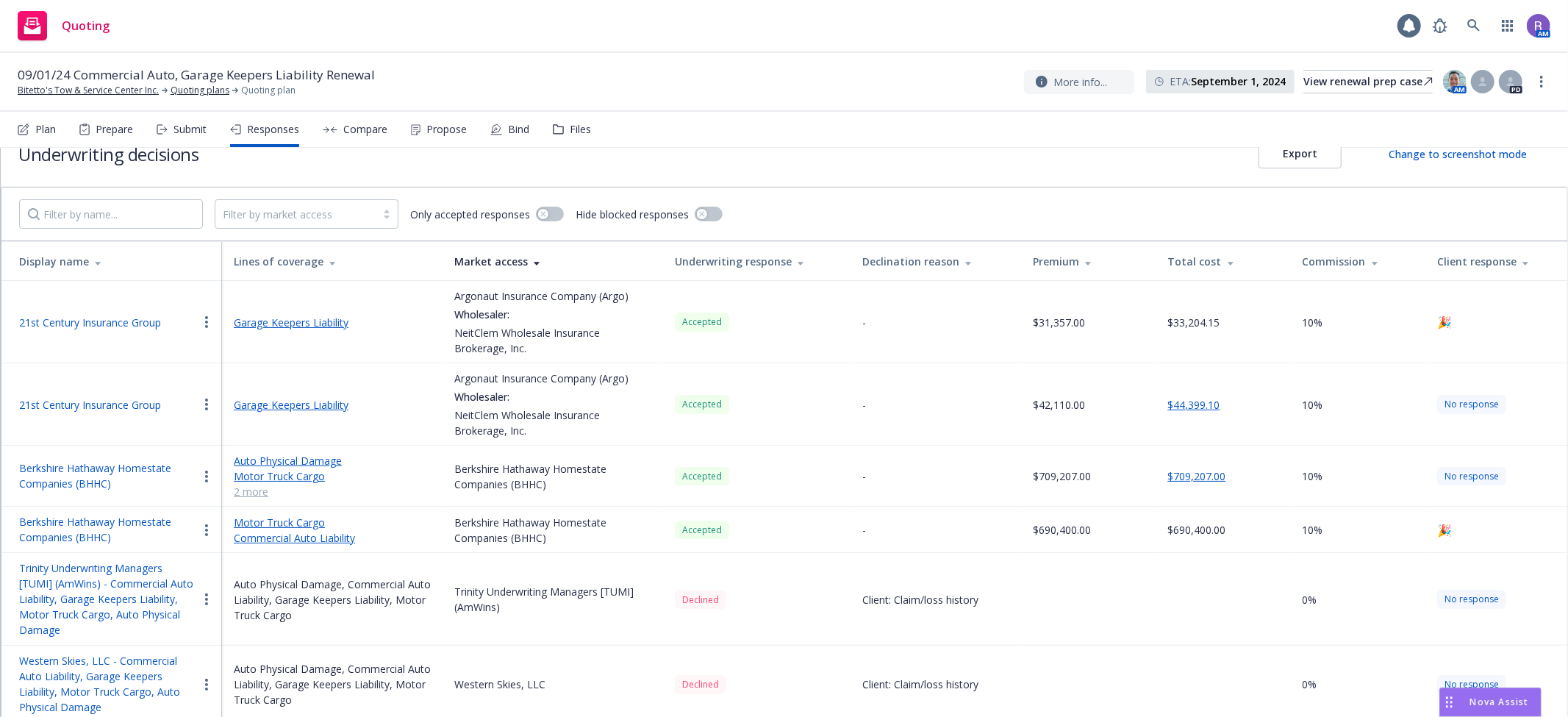 scroll, scrollTop: 37, scrollLeft: 0, axis: vertical 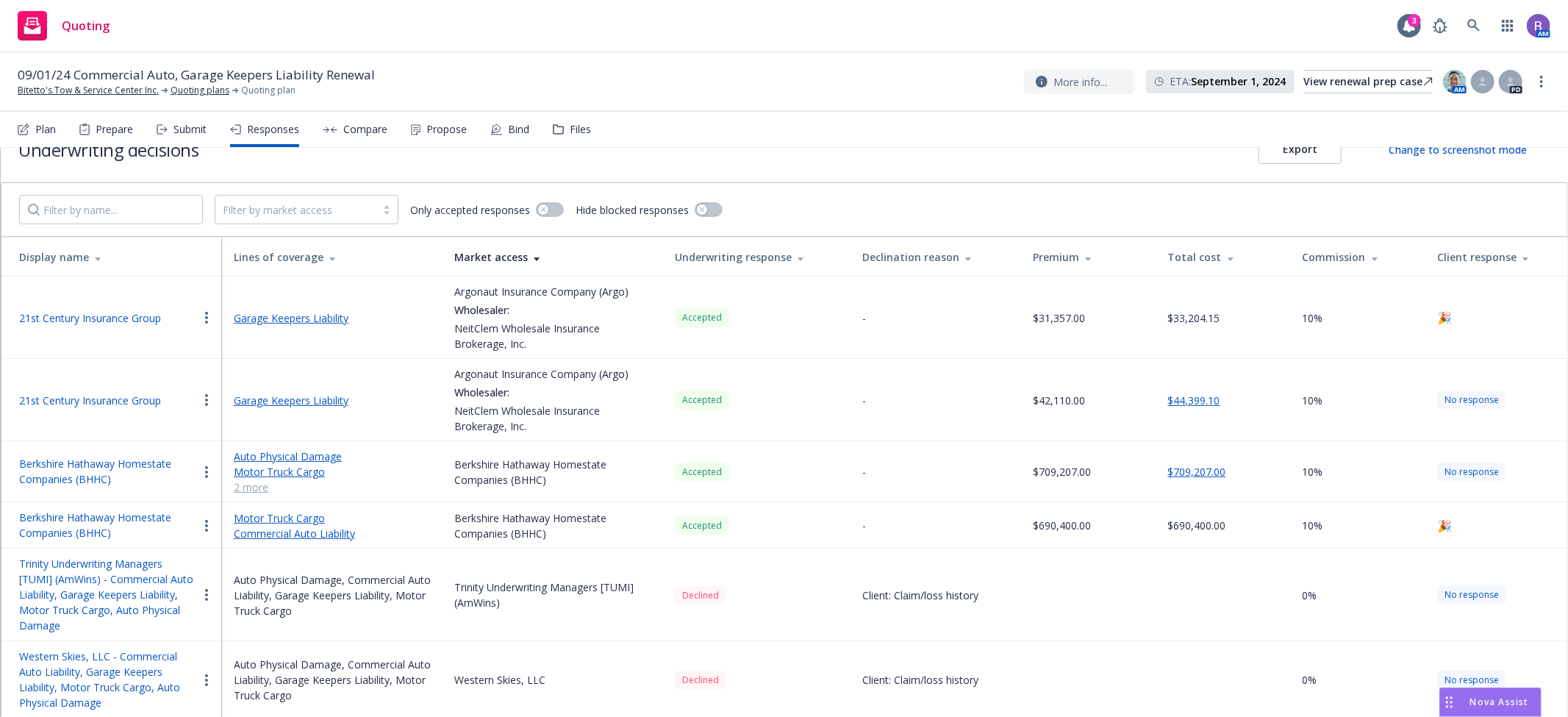 click on "Trinity Underwriting Managers [TUMI] (AmWins) - Commercial Auto Liability, Garage Keepers Liability, Motor Truck Cargo, Auto Physical Damage" at bounding box center [108, 594] 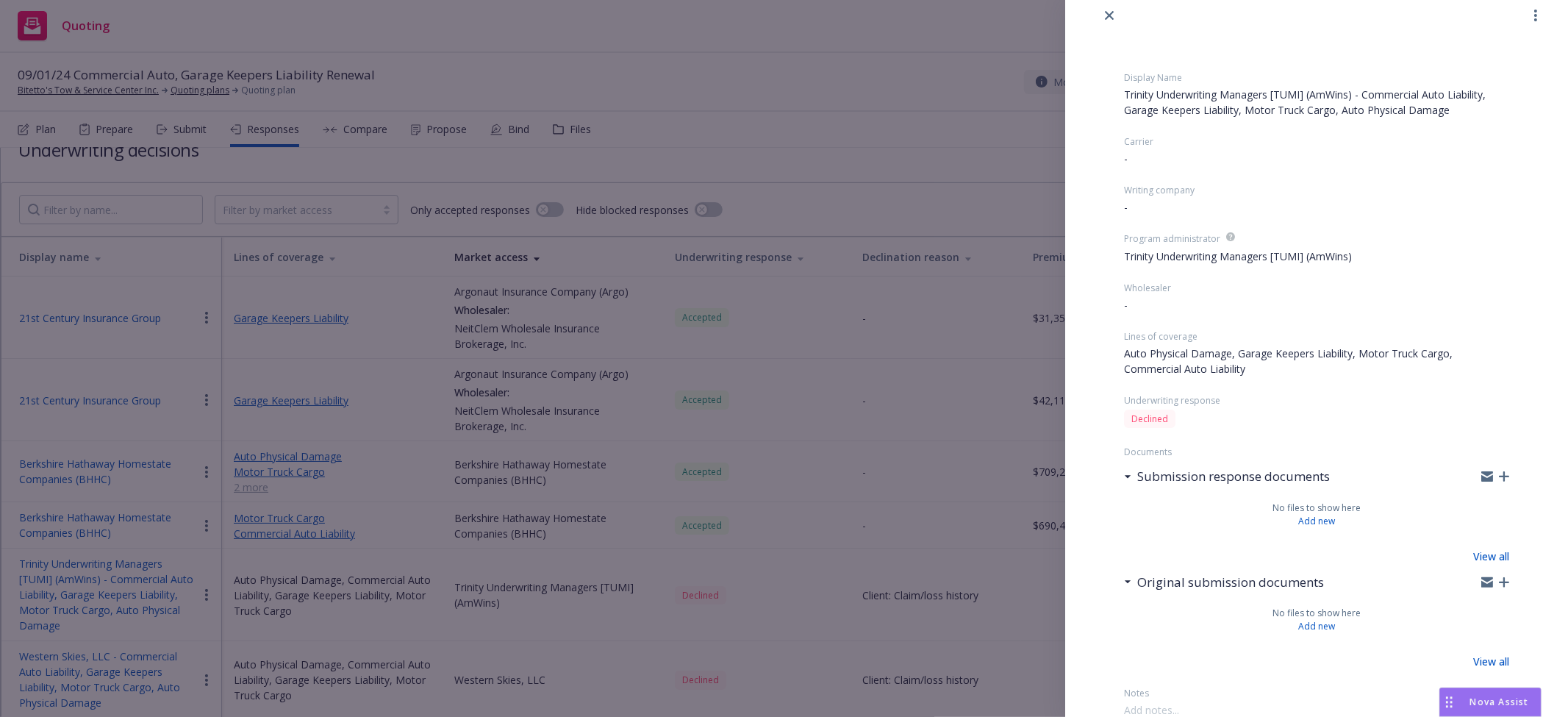 scroll, scrollTop: 0, scrollLeft: 0, axis: both 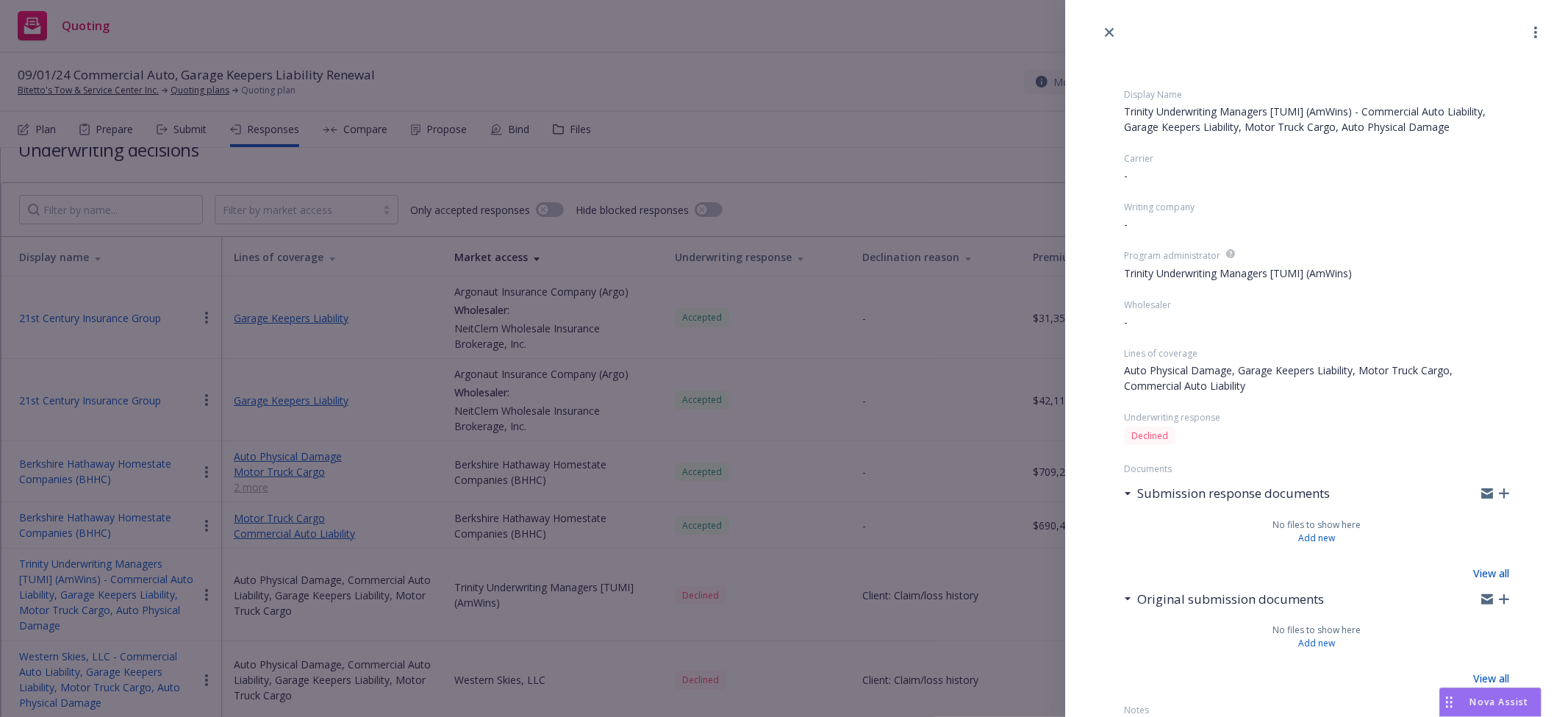 click on "Display Name Trinity Underwriting Managers [TUMI] (AmWins) - Commercial Auto Liability, Garage Keepers Liability, Motor Truck Cargo, Auto Physical Damage Carrier - Writing company - Program administrator Trinity Underwriting Managers [TUMI] (AmWins) Wholesaler - Lines of coverage Auto Physical Damage, Garage Keepers Liability, Motor Truck Cargo, Commercial Auto Liability Underwriting response Declined Documents Submission response documents No files to show here Add new View all Original submission documents No files to show here Add new View all Notes" at bounding box center (784, 358) 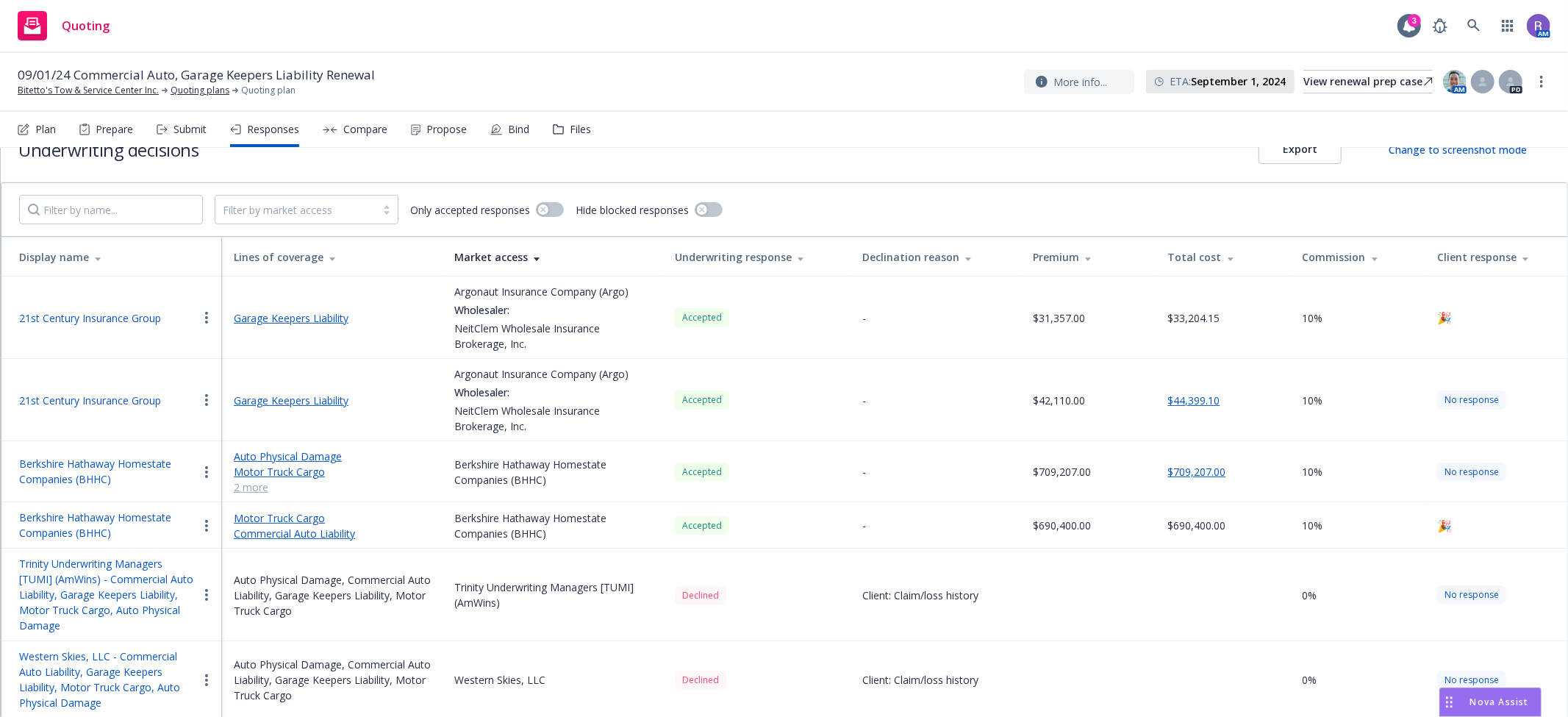 click on "Files" at bounding box center [580, 129] 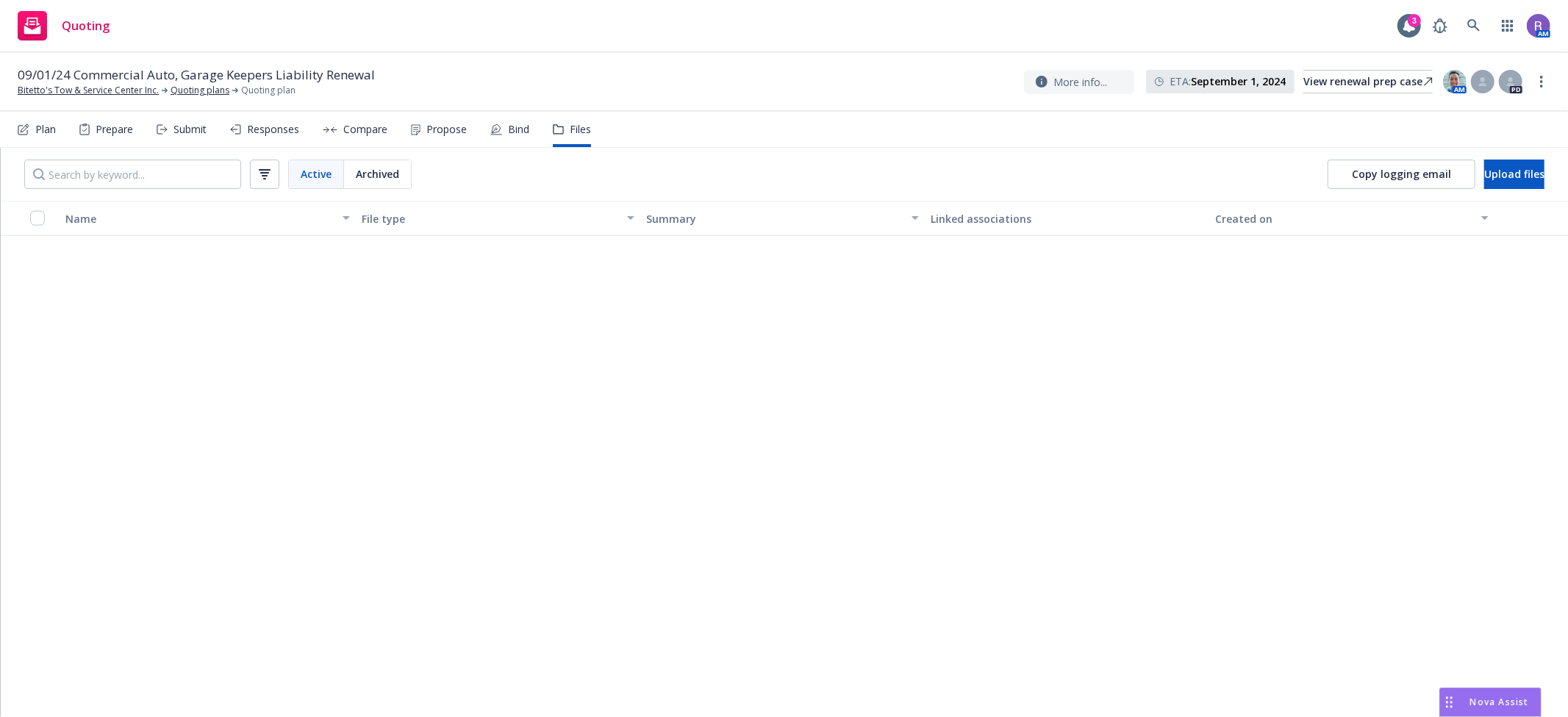 scroll, scrollTop: 0, scrollLeft: 0, axis: both 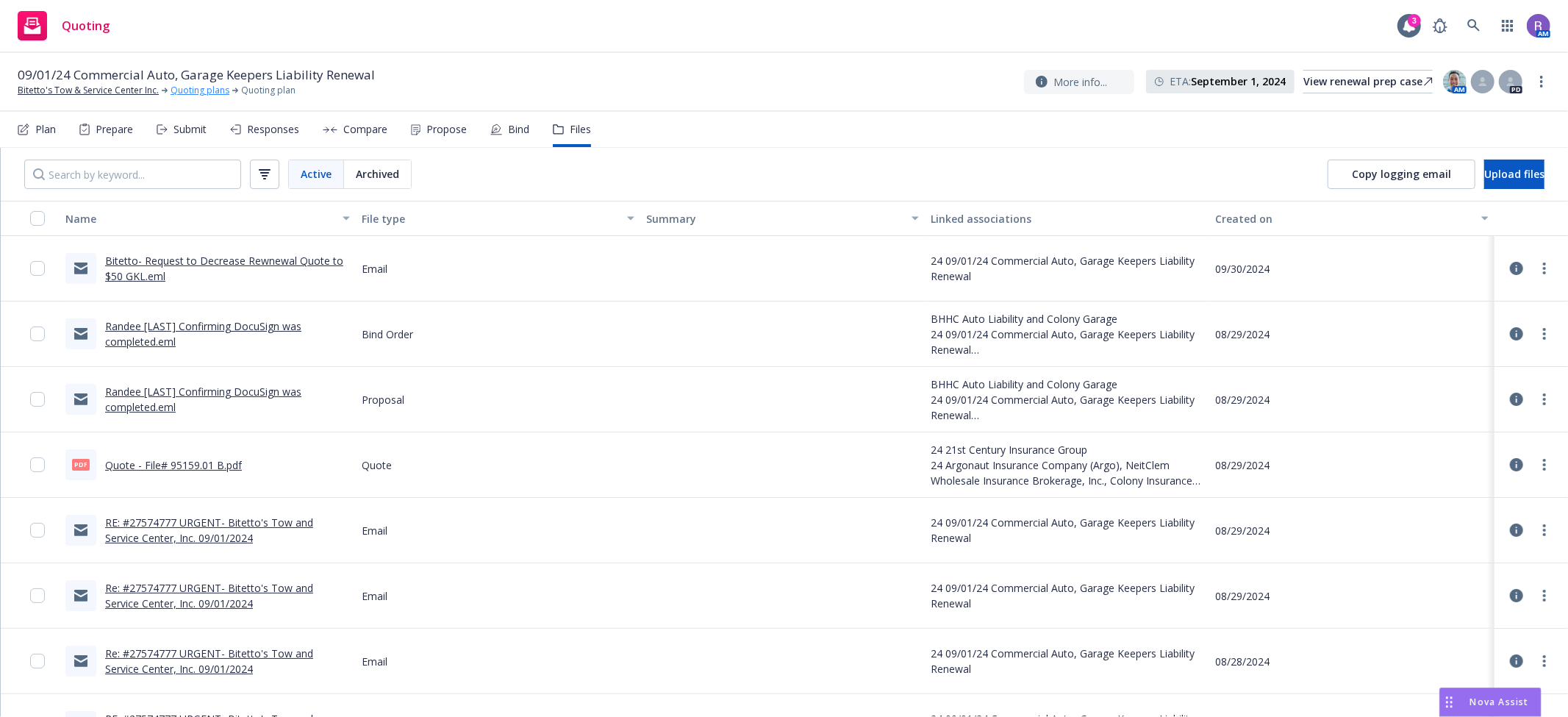 click on "Quoting plans" at bounding box center [200, 90] 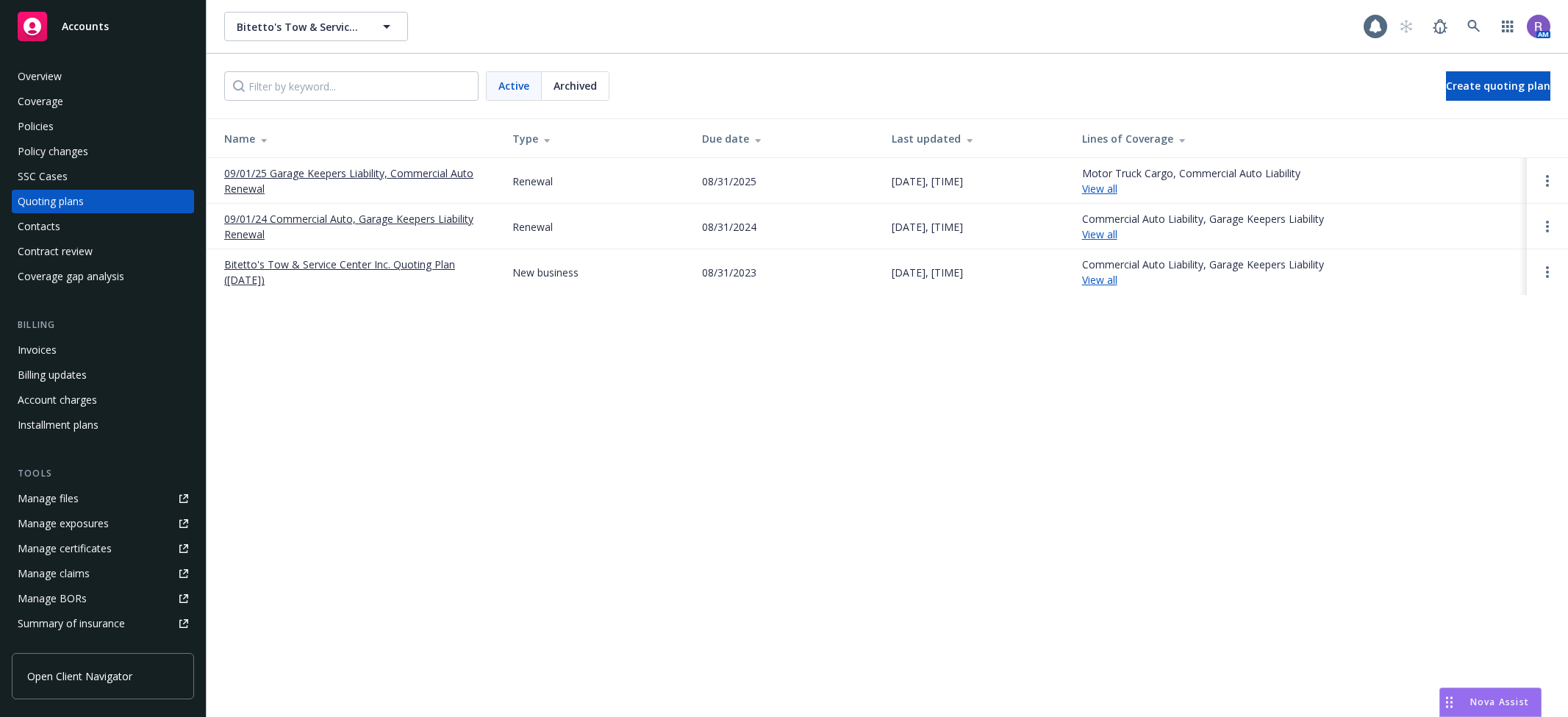 scroll, scrollTop: 0, scrollLeft: 0, axis: both 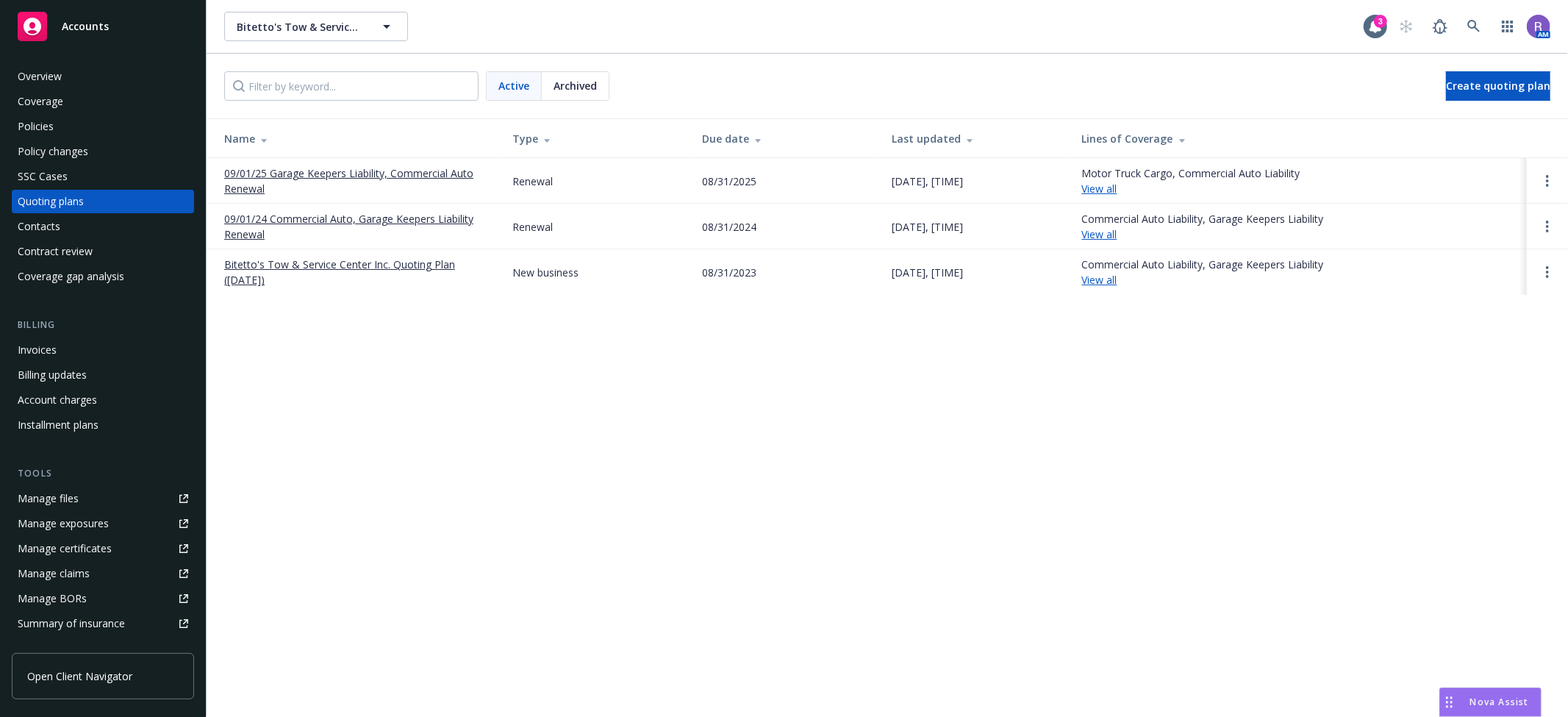 click on "09/01/25 Garage Keepers Liability, Commercial Auto Renewal" at bounding box center (357, 181) 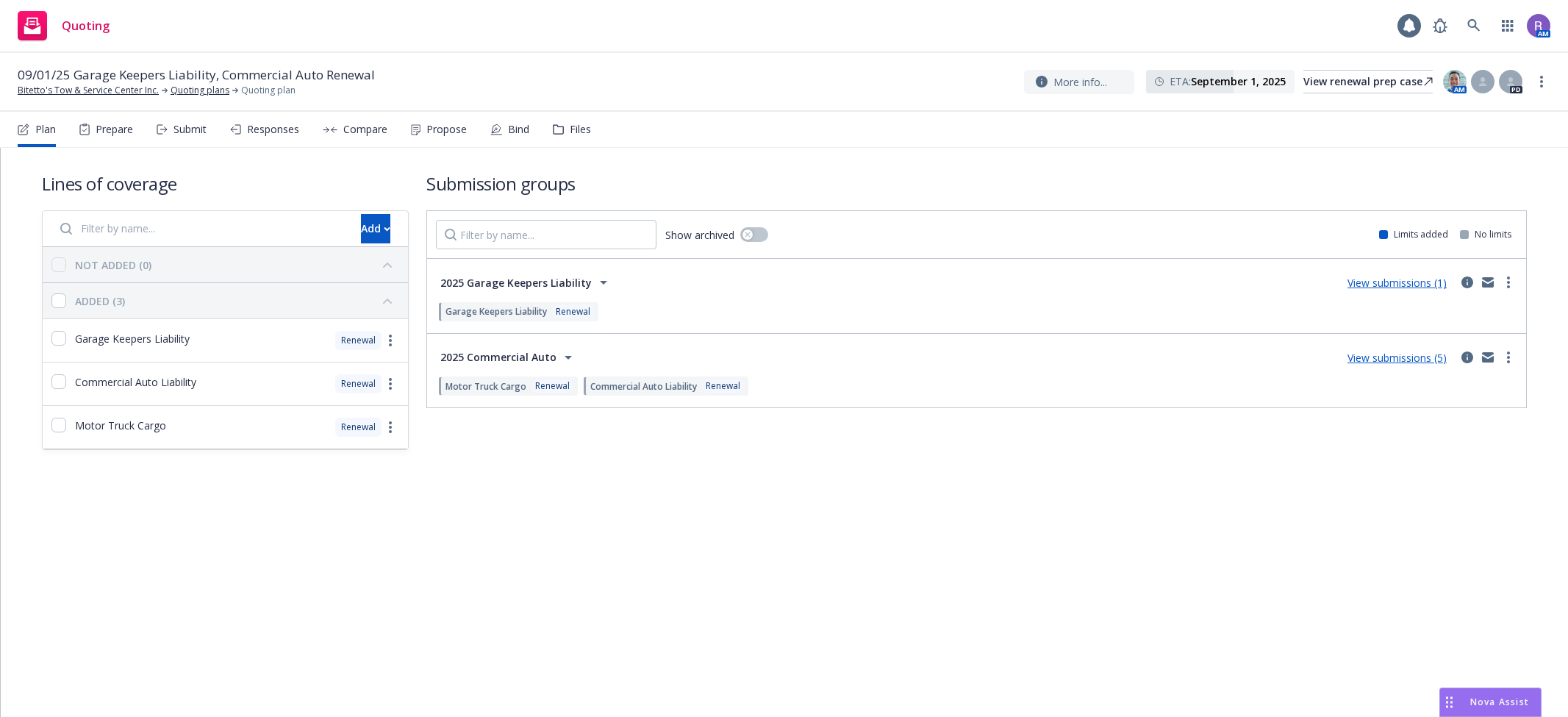 scroll, scrollTop: 0, scrollLeft: 0, axis: both 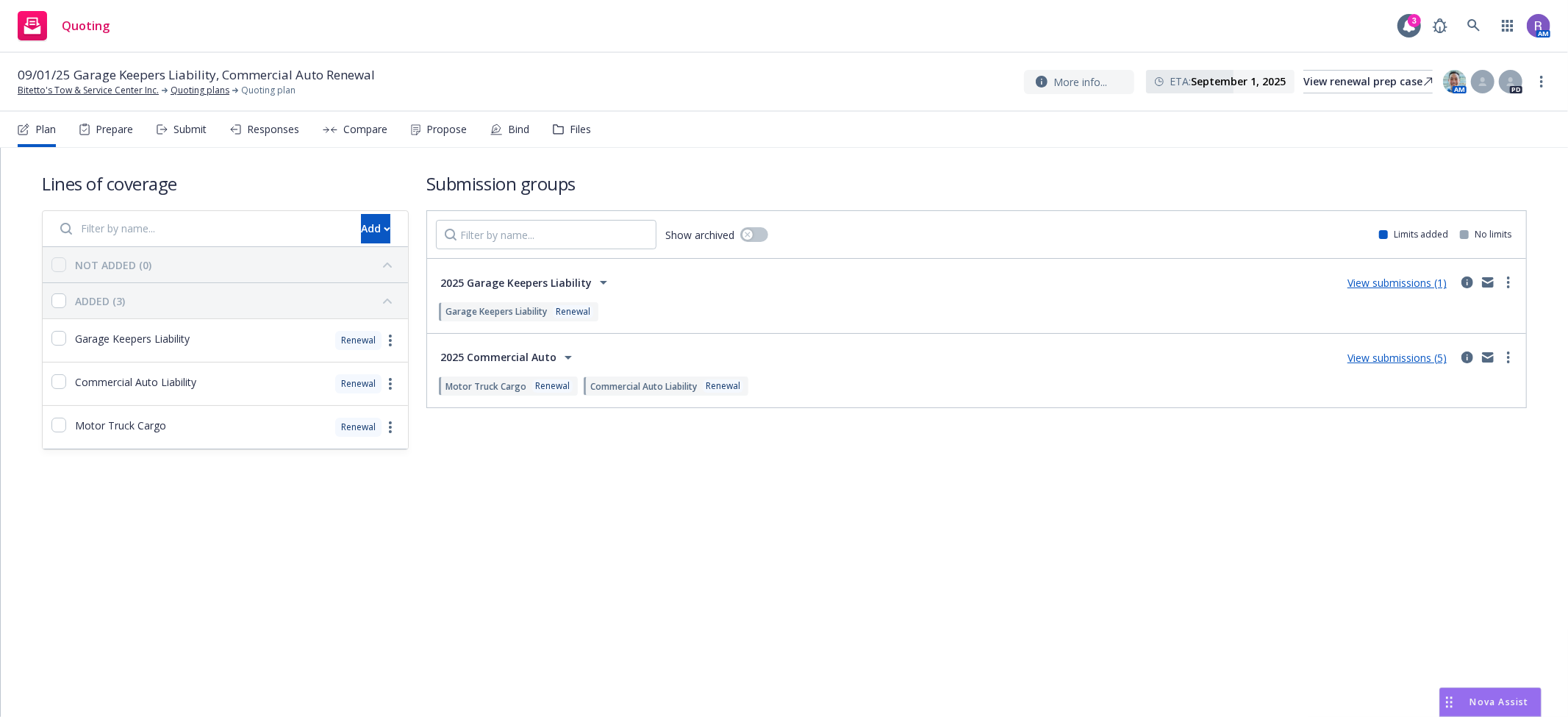 drag, startPoint x: 265, startPoint y: 130, endPoint x: 301, endPoint y: 156, distance: 44.40721 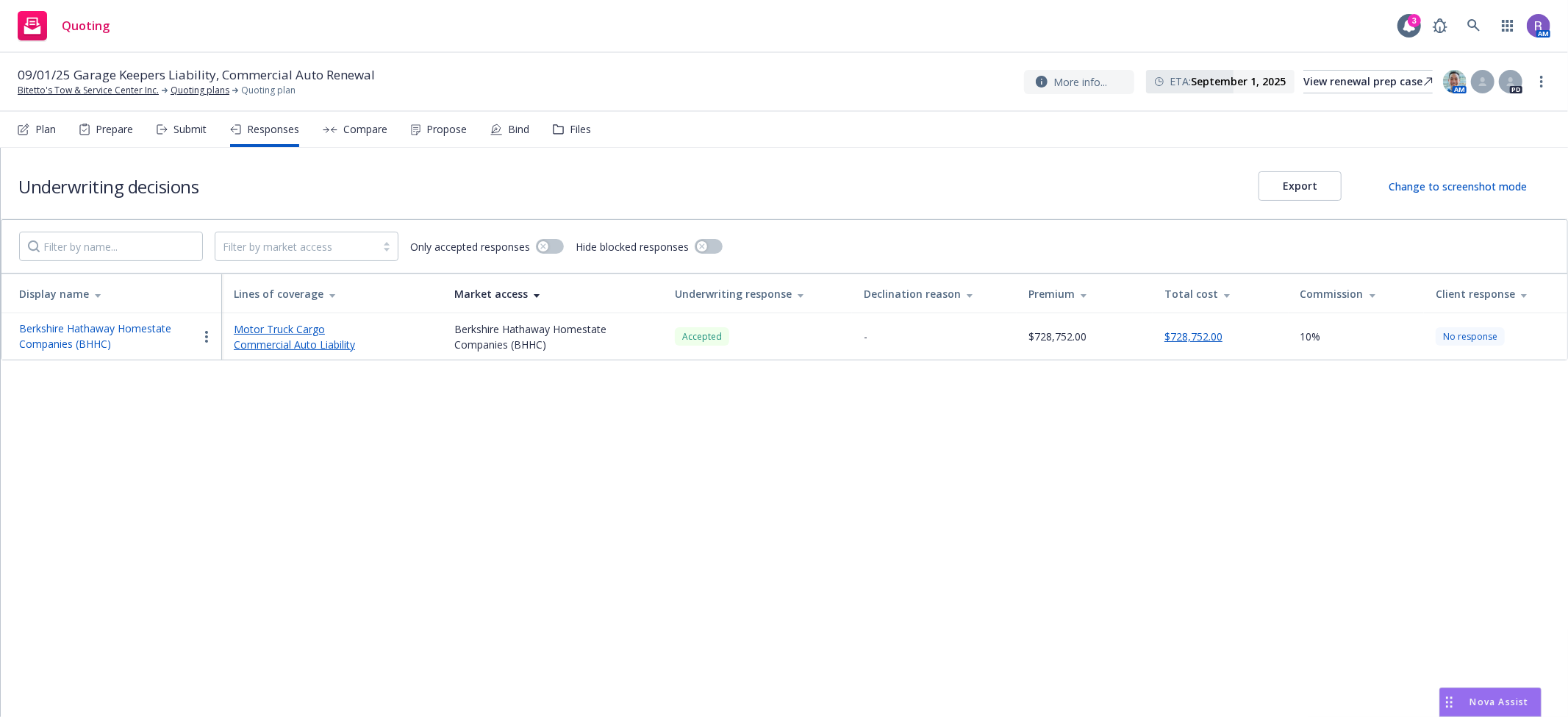 click on "Berkshire Hathaway Homestate Companies (BHHC)" at bounding box center (108, 336) 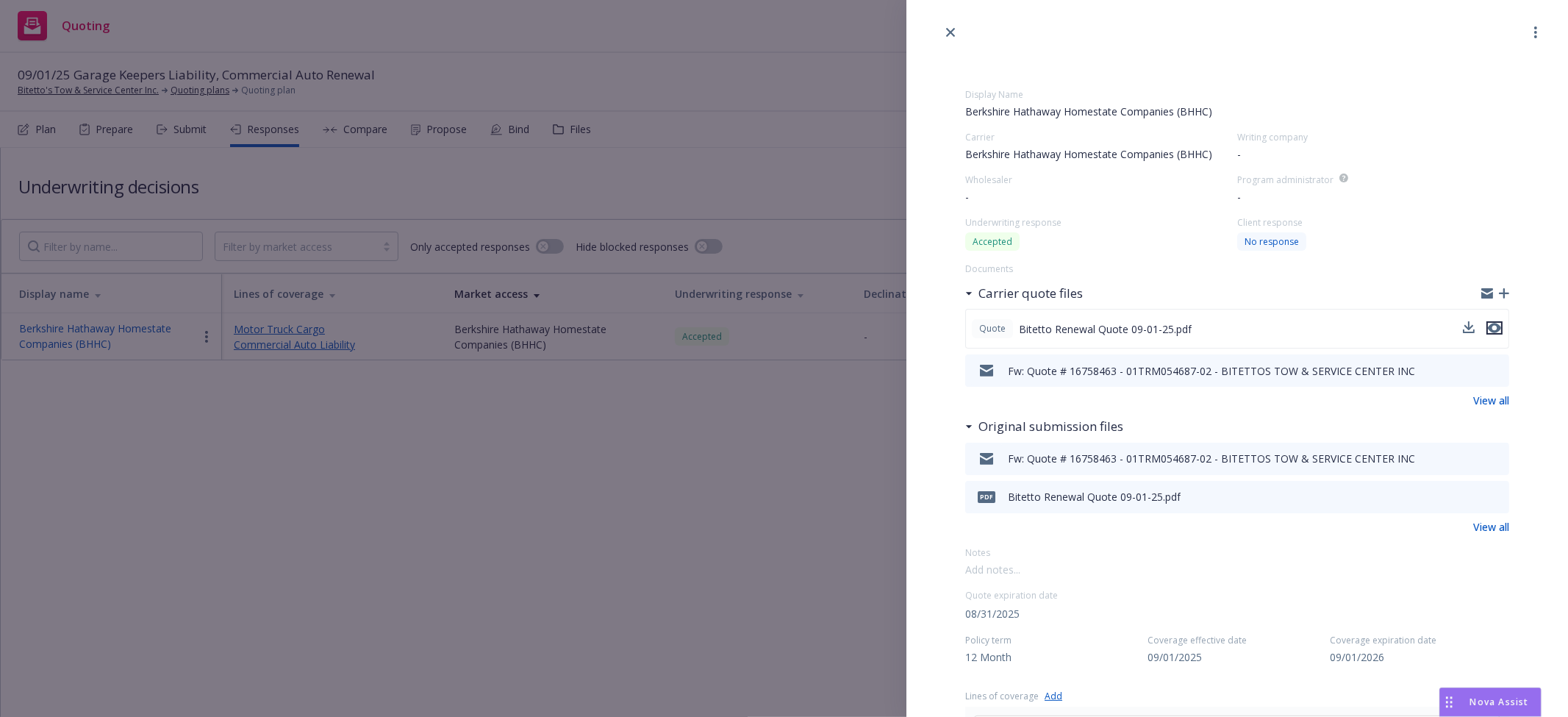 click 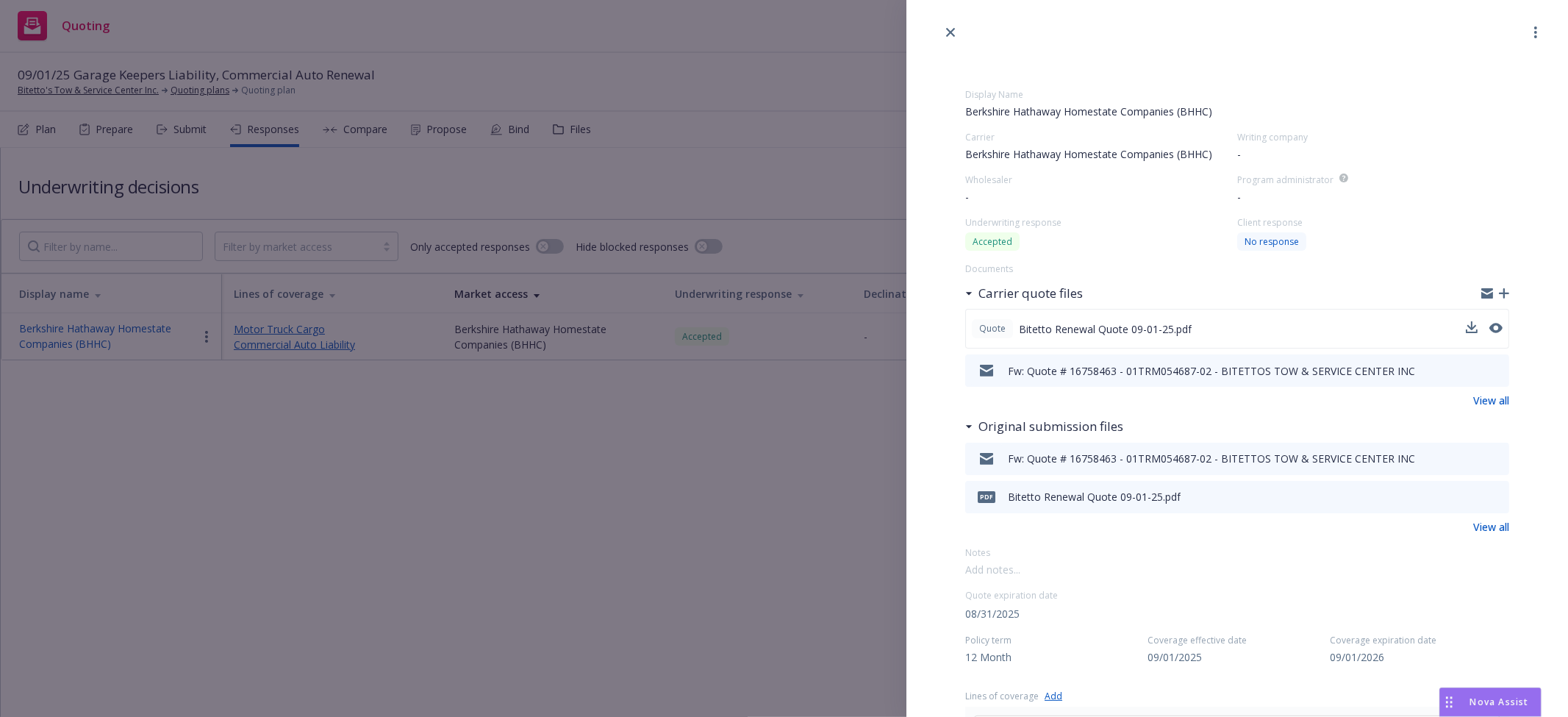 drag, startPoint x: 369, startPoint y: 142, endPoint x: 346, endPoint y: 140, distance: 23.08679 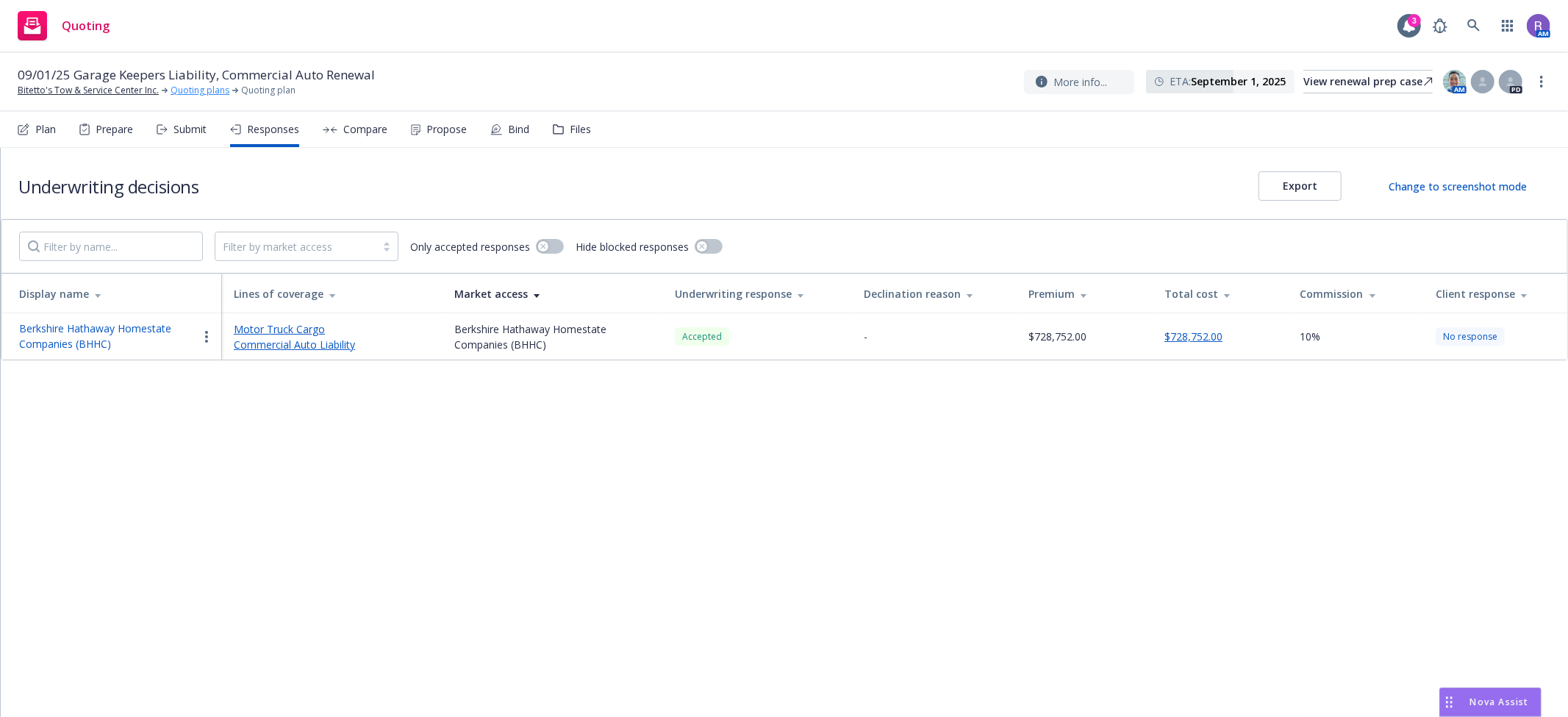 click on "Quoting plans" at bounding box center (200, 90) 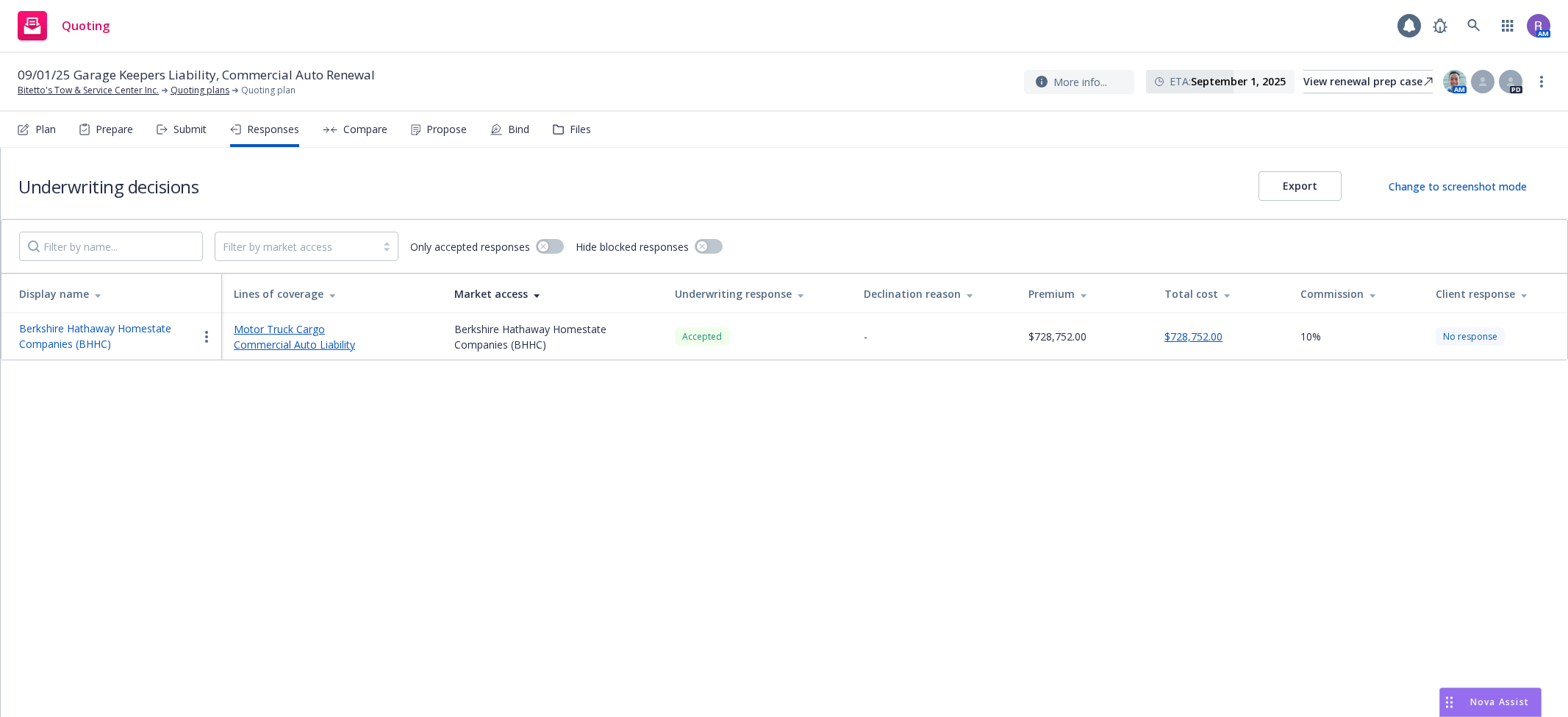 scroll, scrollTop: 0, scrollLeft: 0, axis: both 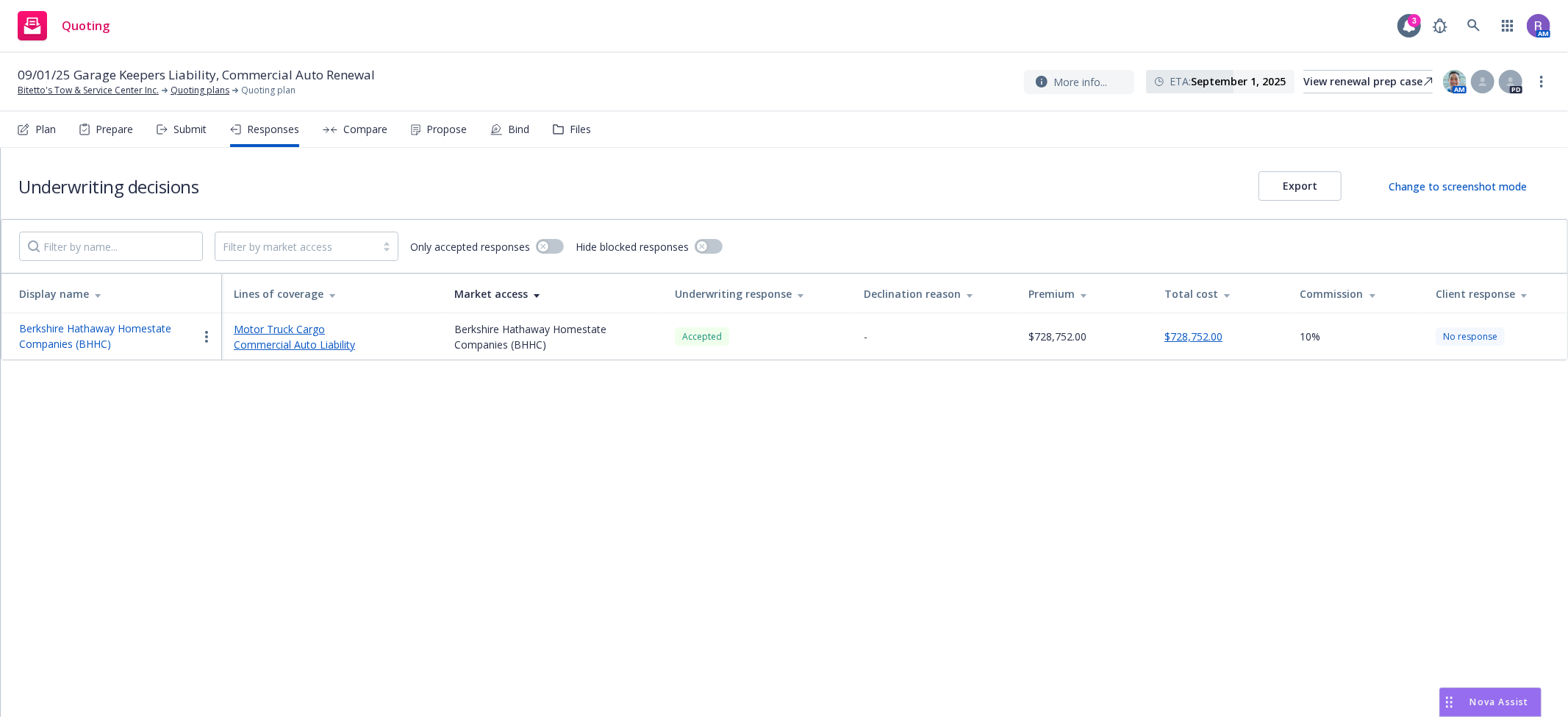 click on "Files" at bounding box center (572, 129) 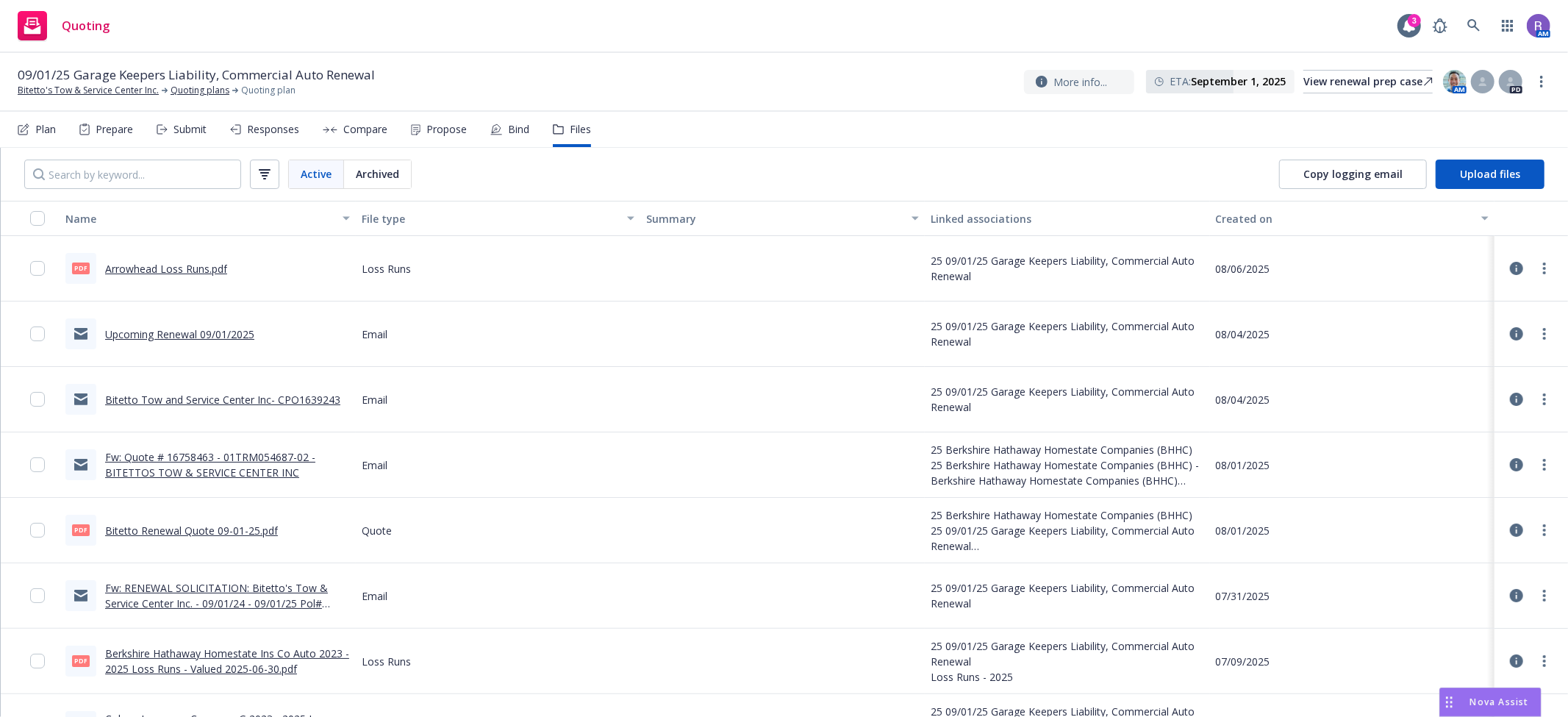 click on "Bitetto Renewal Quote 09-01-25.pdf" at bounding box center (191, 530) 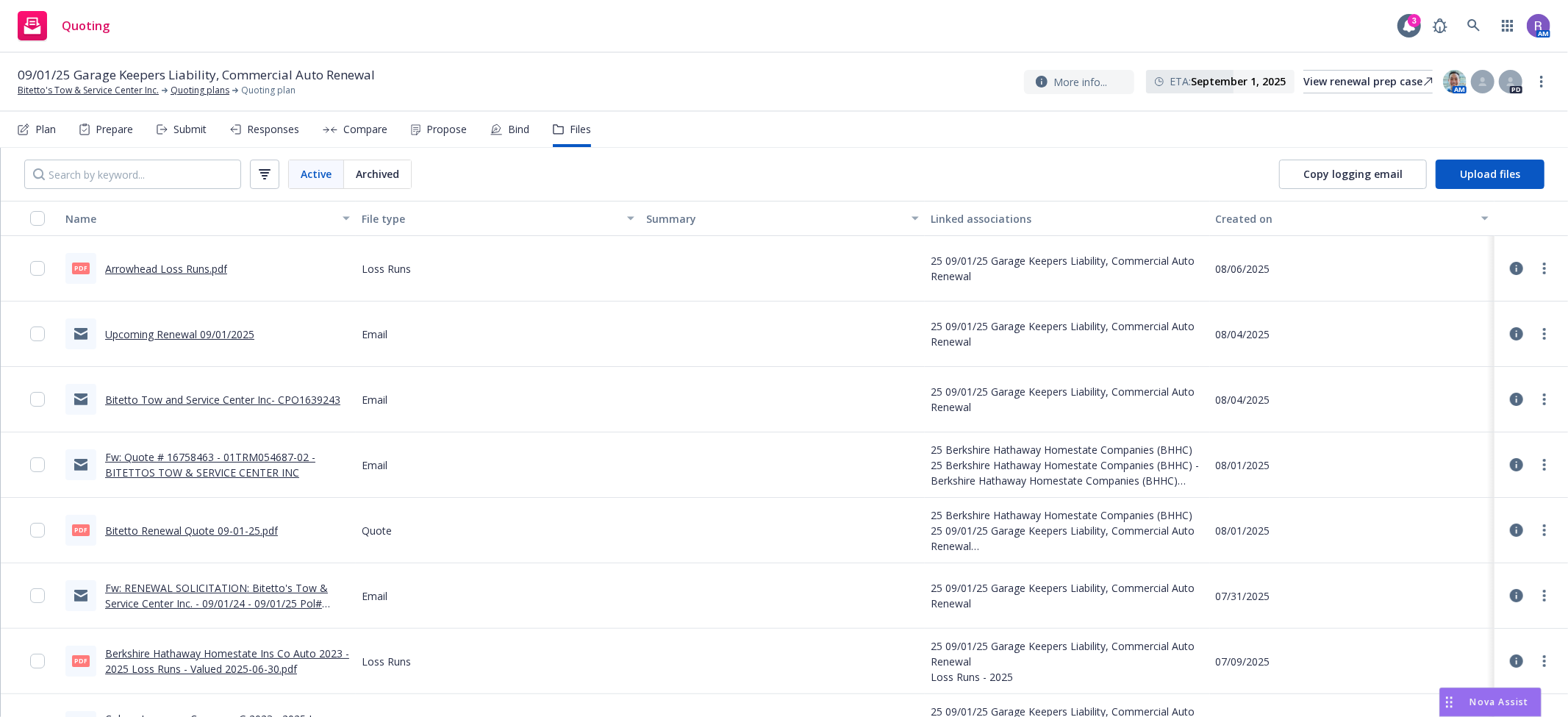 scroll, scrollTop: 108, scrollLeft: 0, axis: vertical 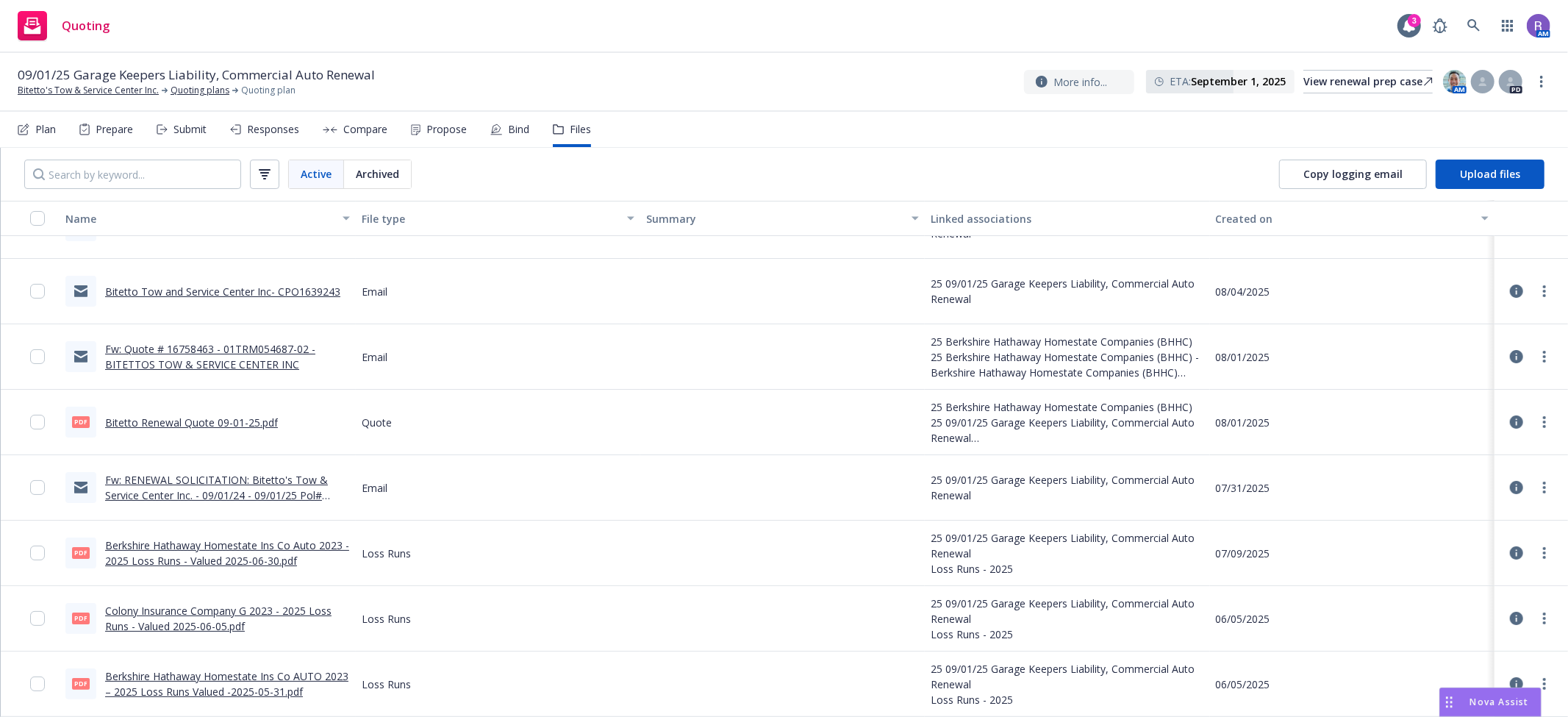 click on "Berkshire Hathaway Homestate Ins Co Auto 2023 - 2025 Loss Runs - Valued 2025-06-30.pdf" at bounding box center [227, 553] 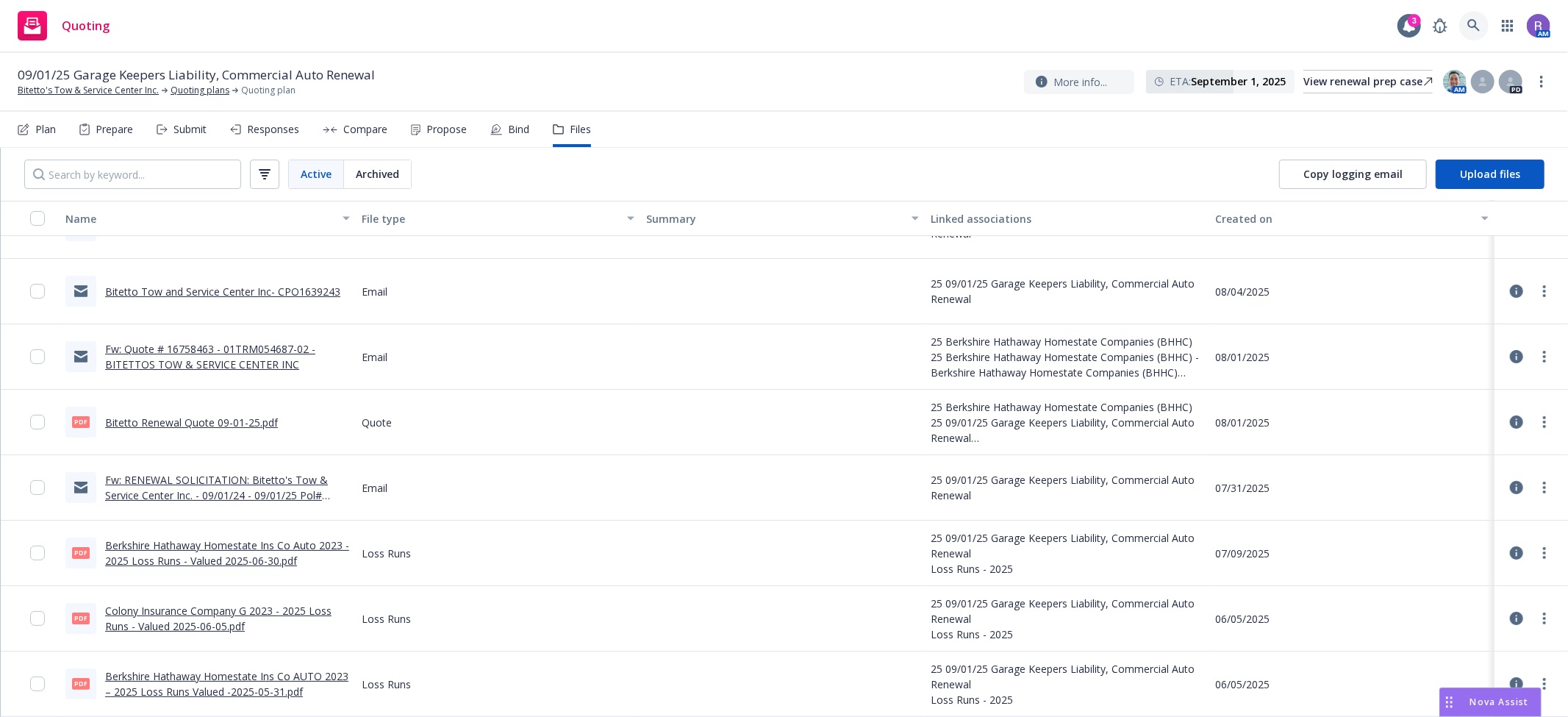 click at bounding box center (1474, 26) 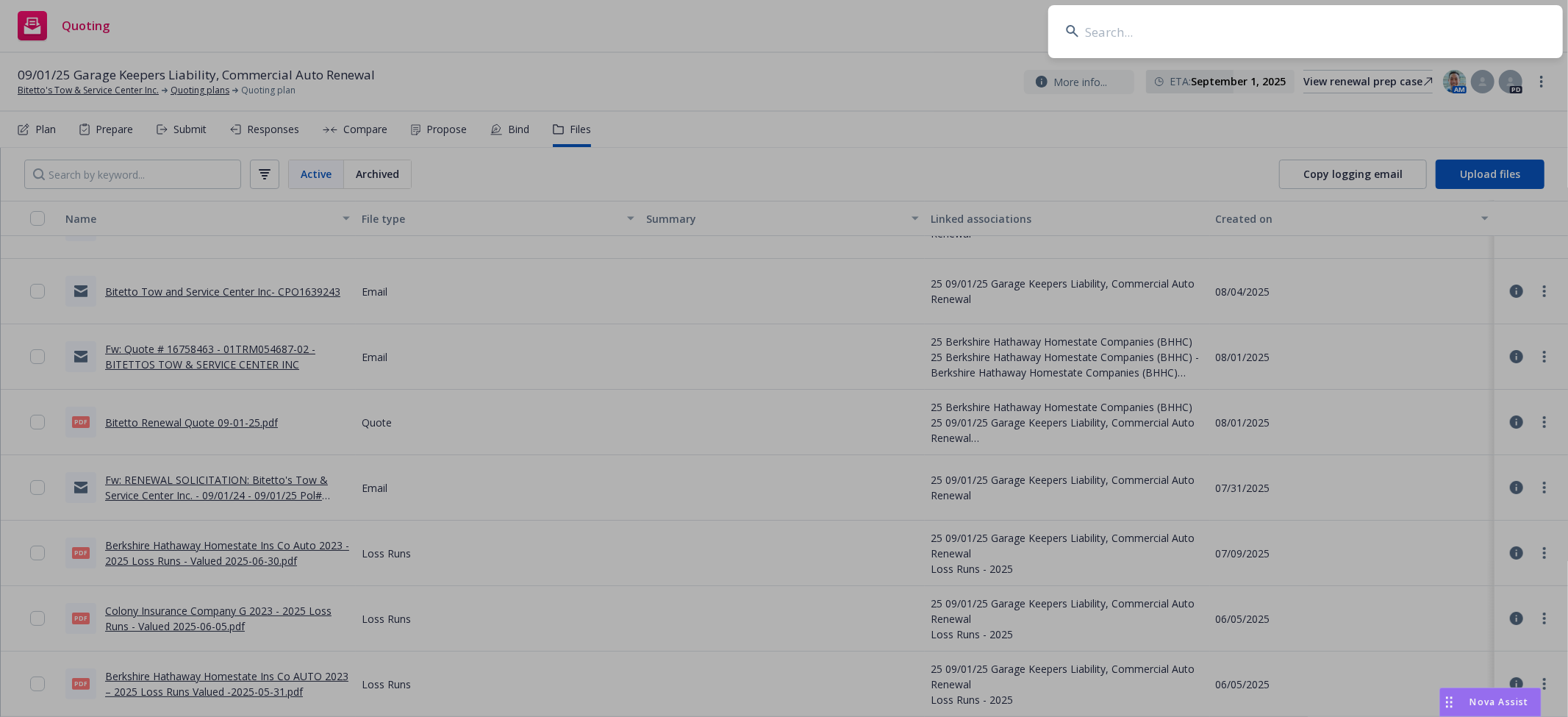 click at bounding box center (1306, 32) 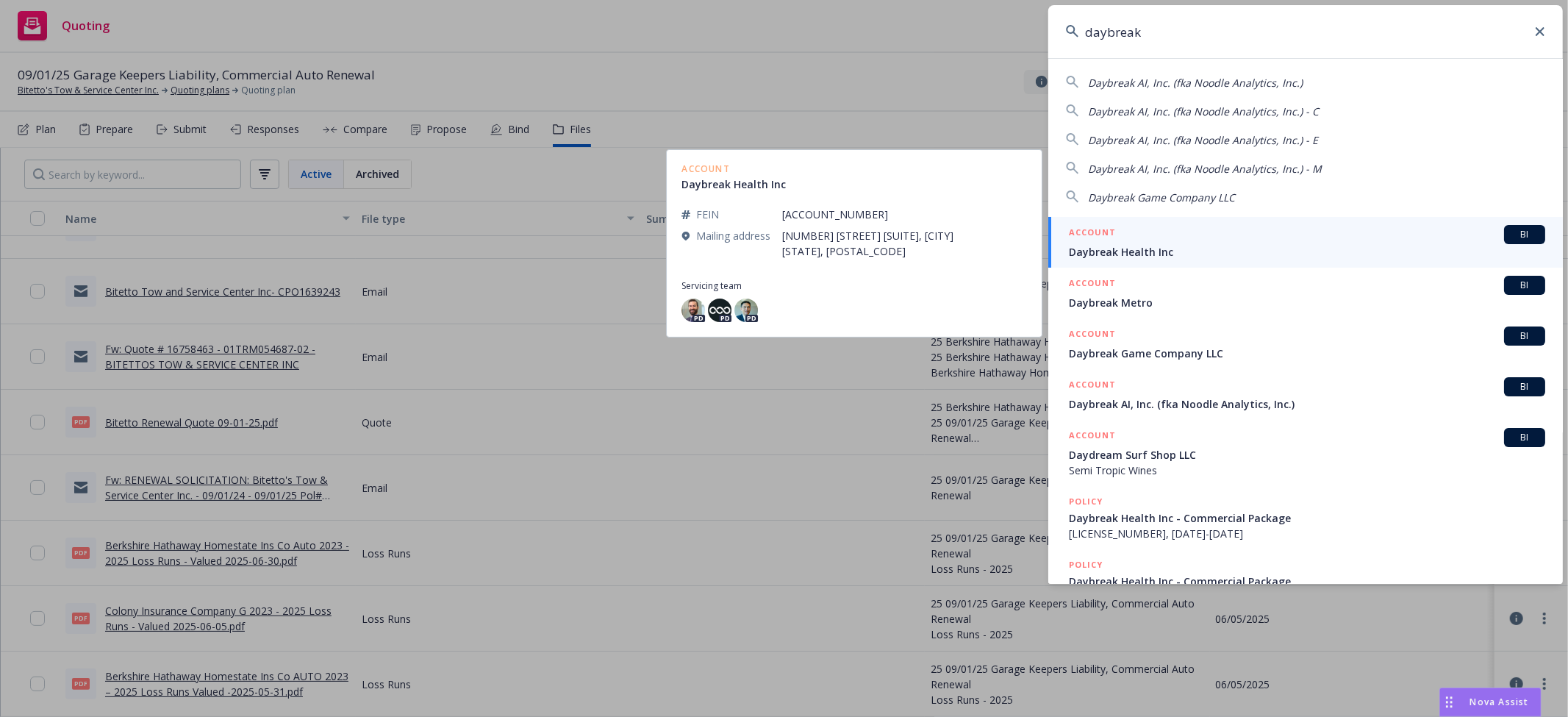 type on "daybreak" 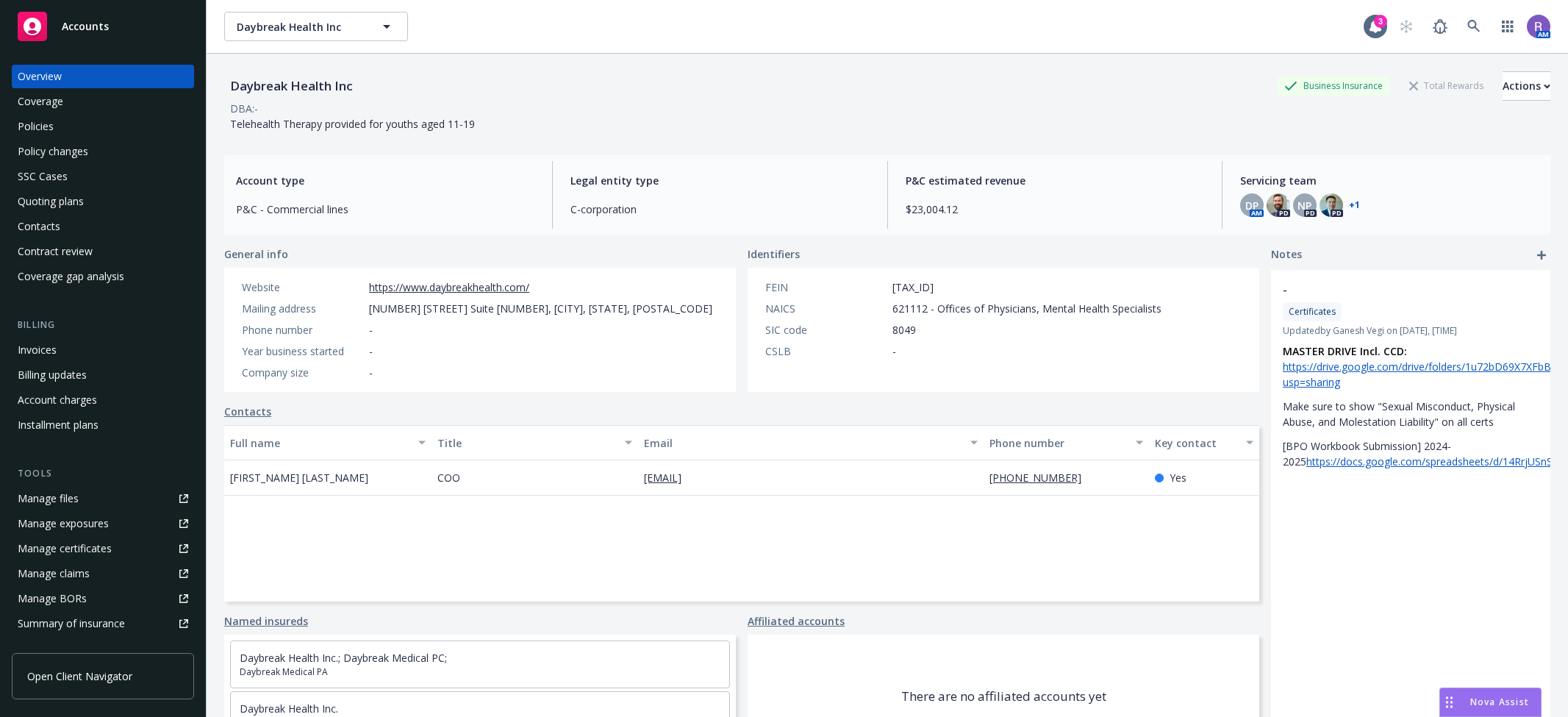 scroll, scrollTop: 0, scrollLeft: 0, axis: both 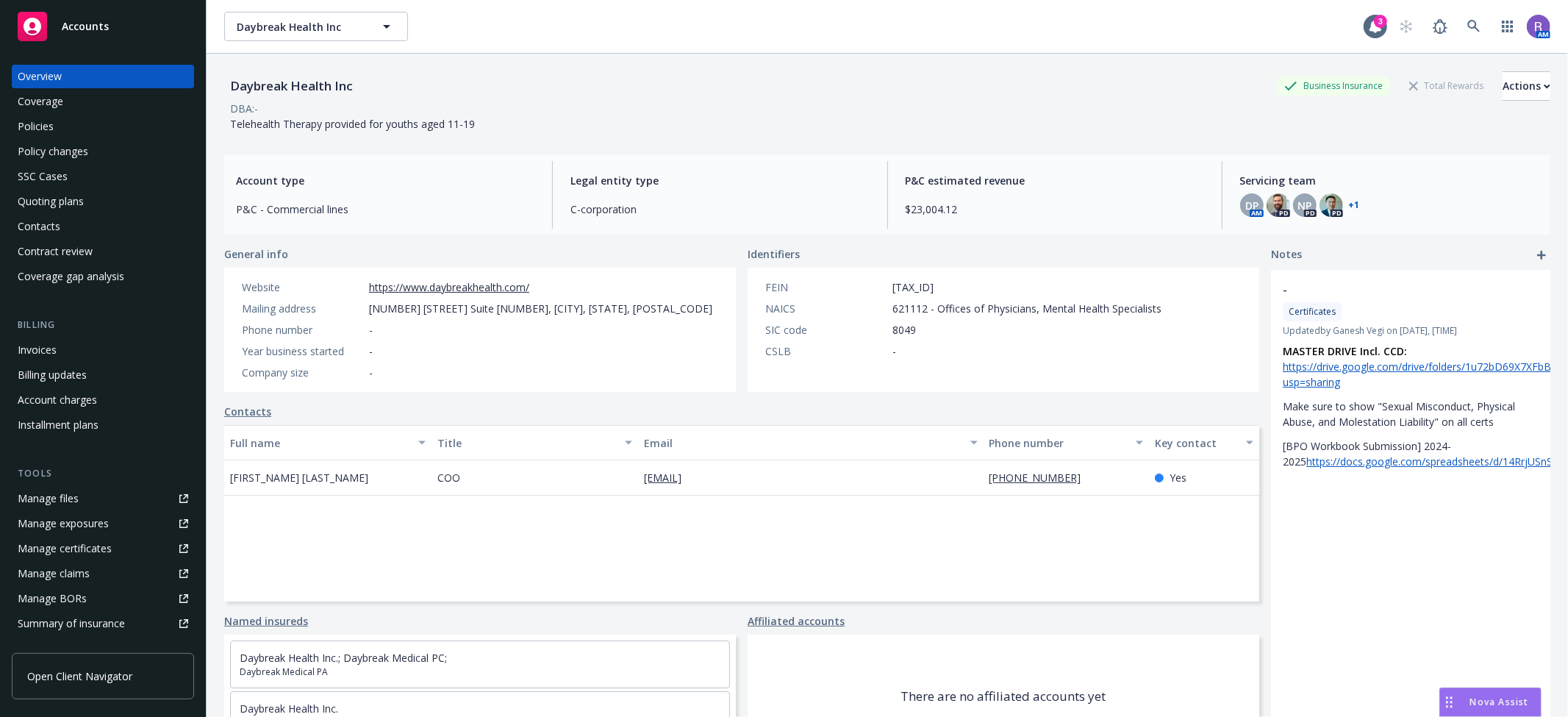 click on "Policies" at bounding box center (103, 126) 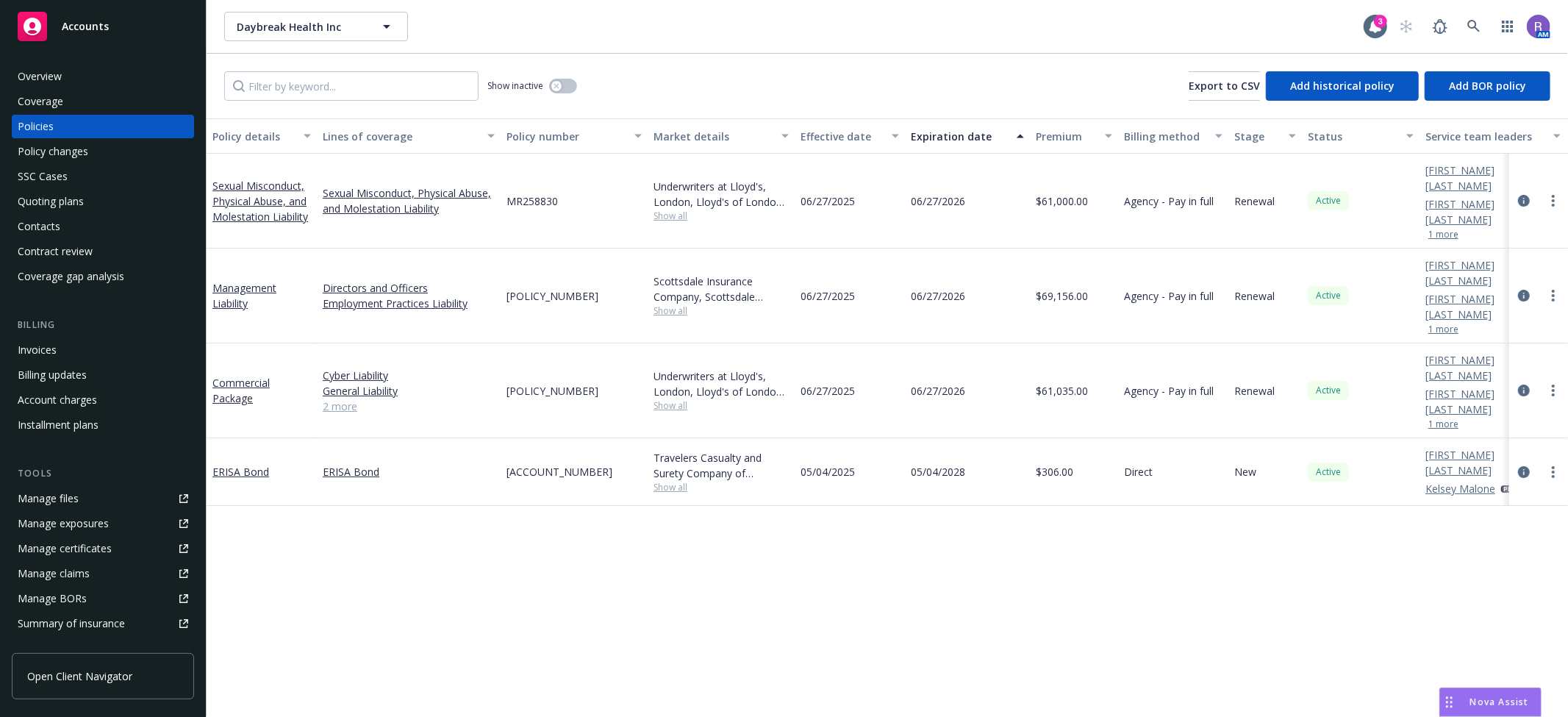 click on "2 more" at bounding box center (409, 406) 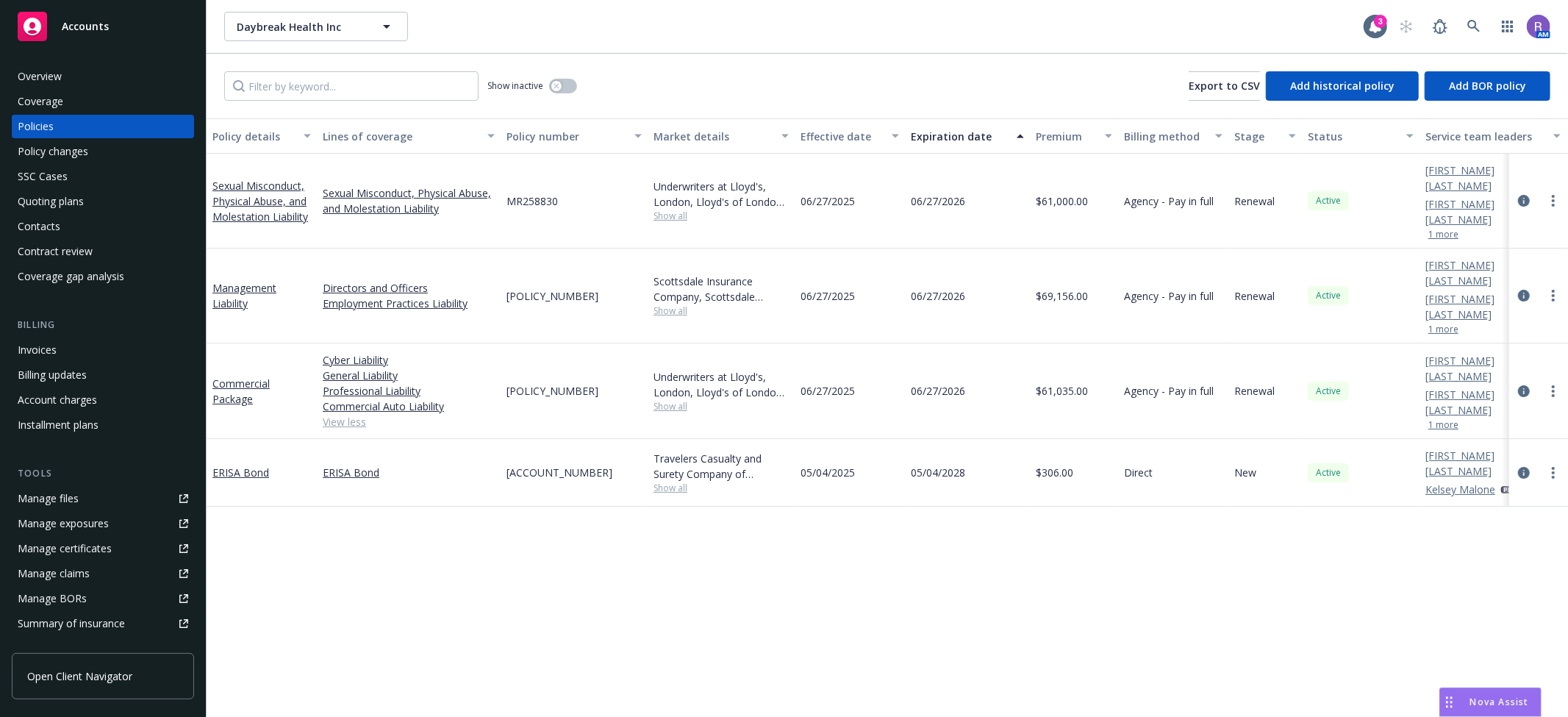 click on "Overview" at bounding box center (103, 76) 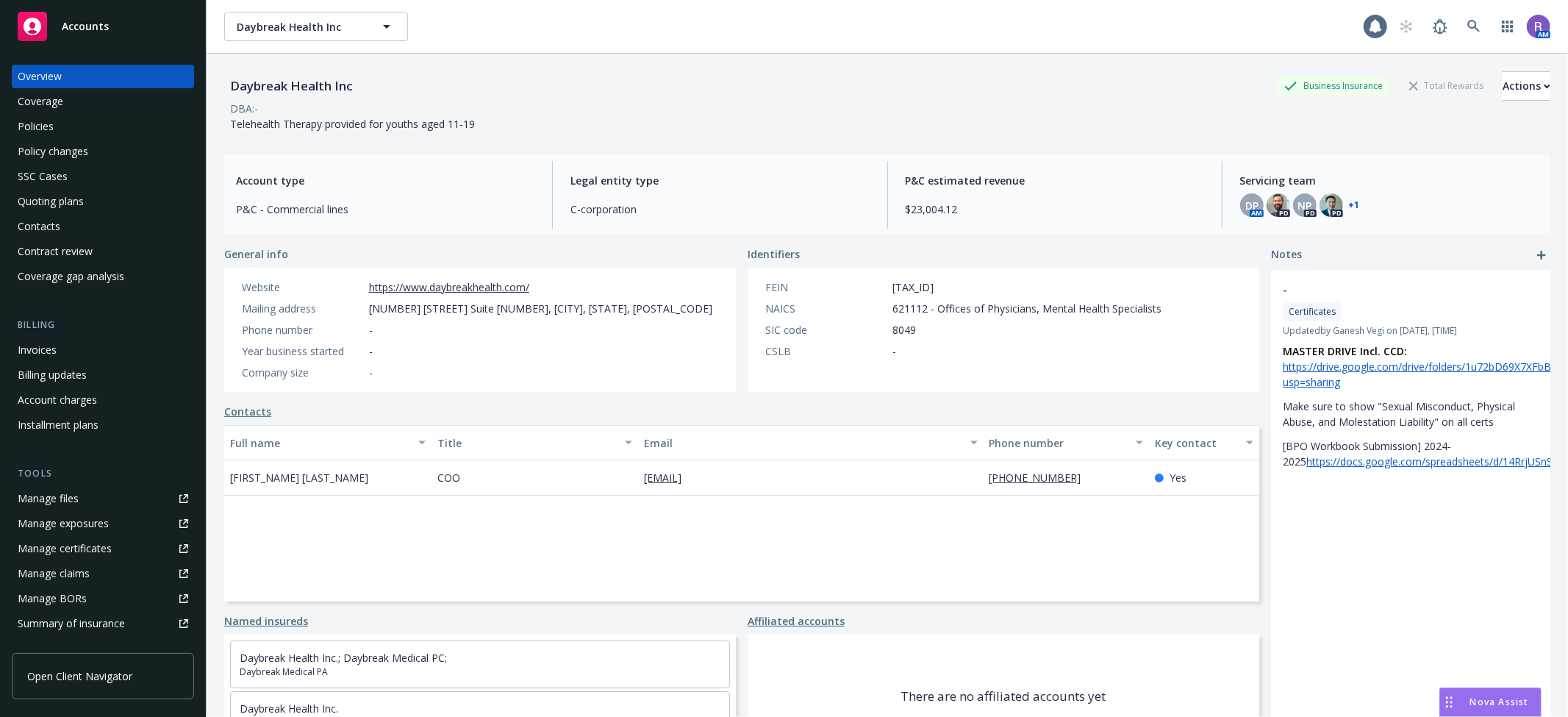 click on "https://www.daybreakhealth.com/" at bounding box center [449, 287] 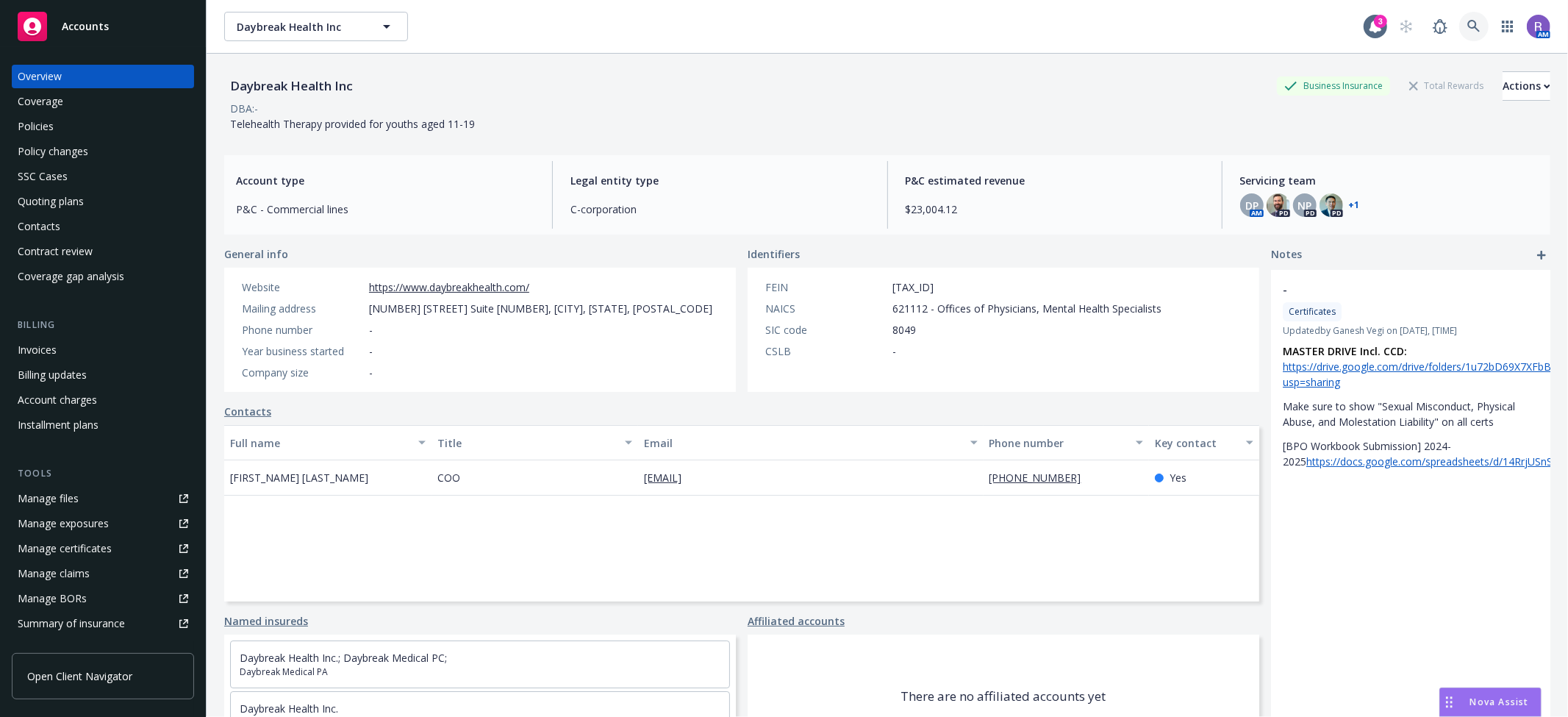 click at bounding box center [1474, 26] 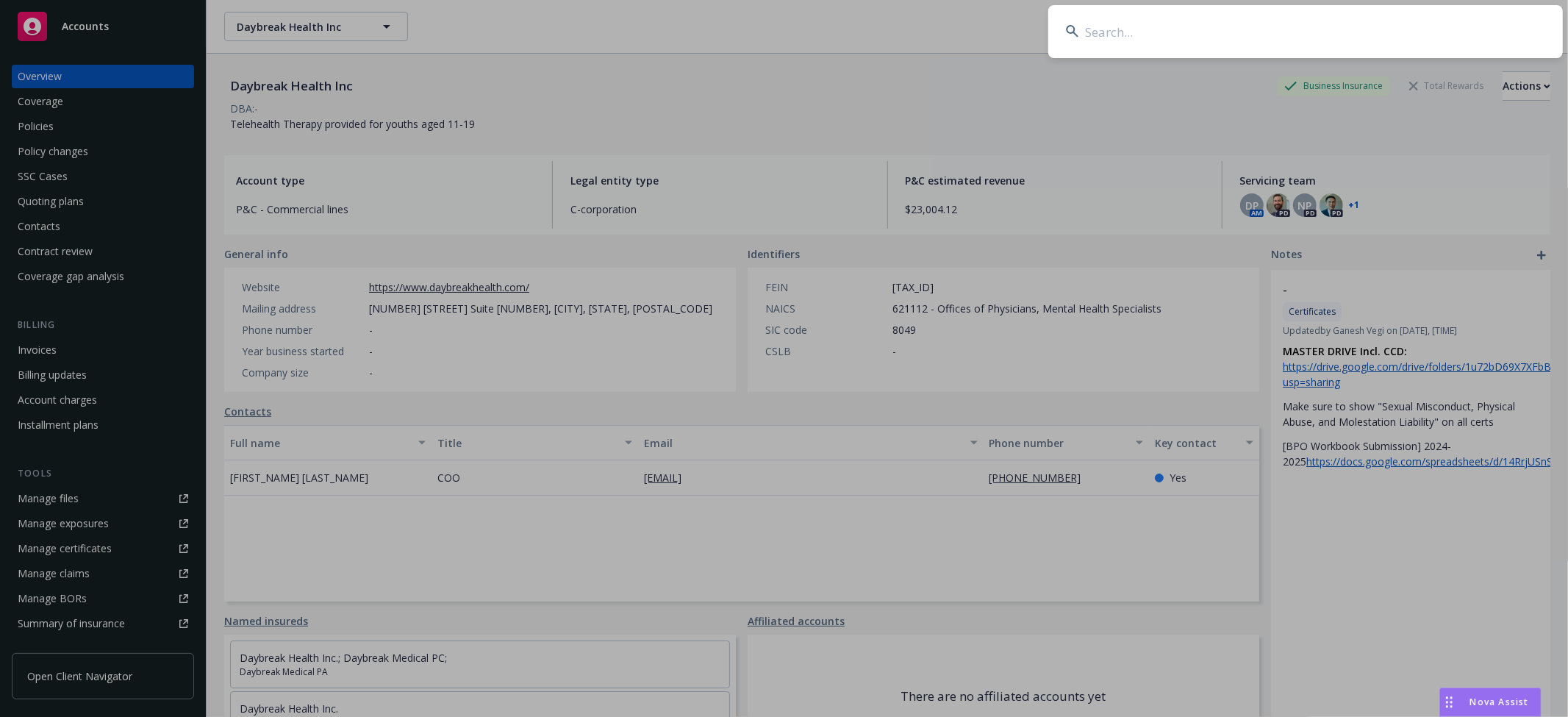 click at bounding box center [1306, 32] 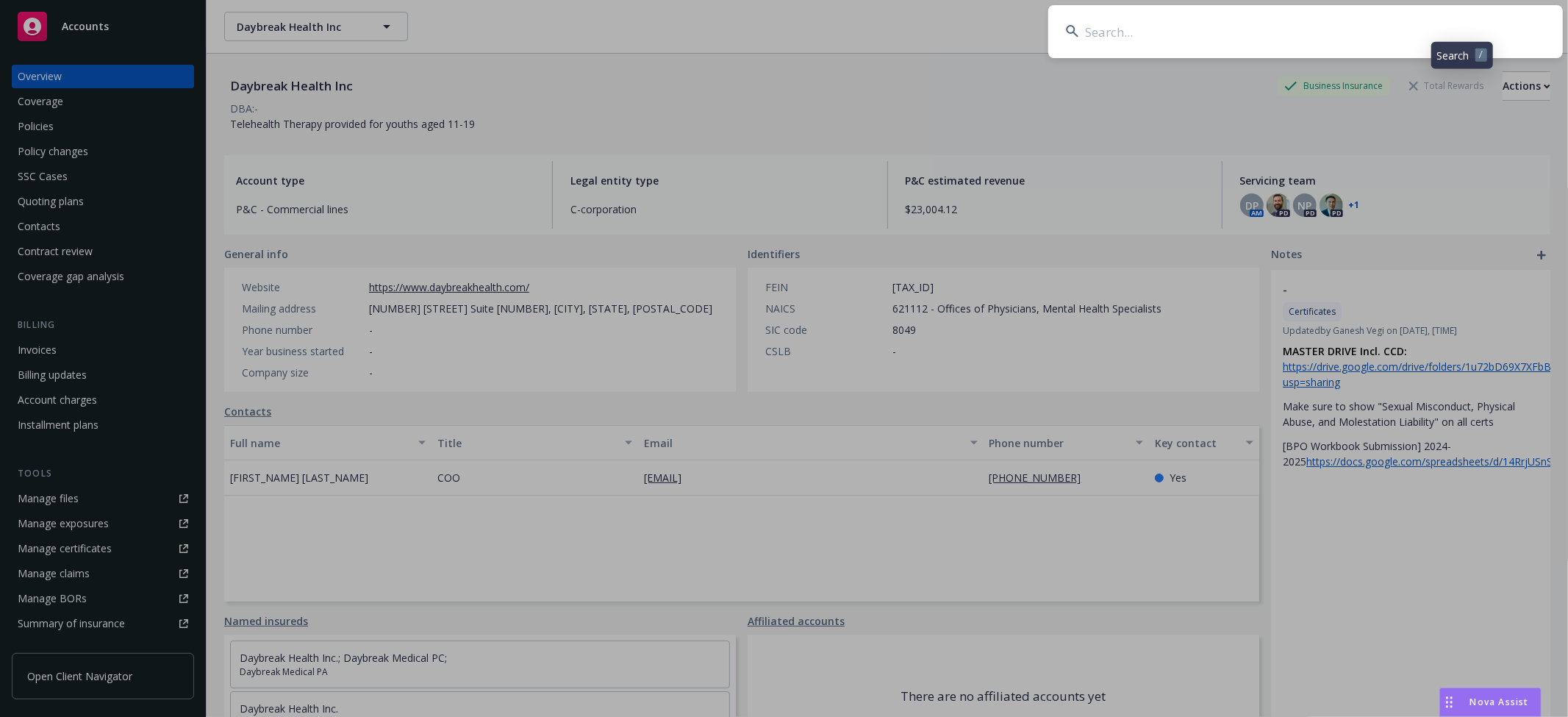 click at bounding box center (1306, 32) 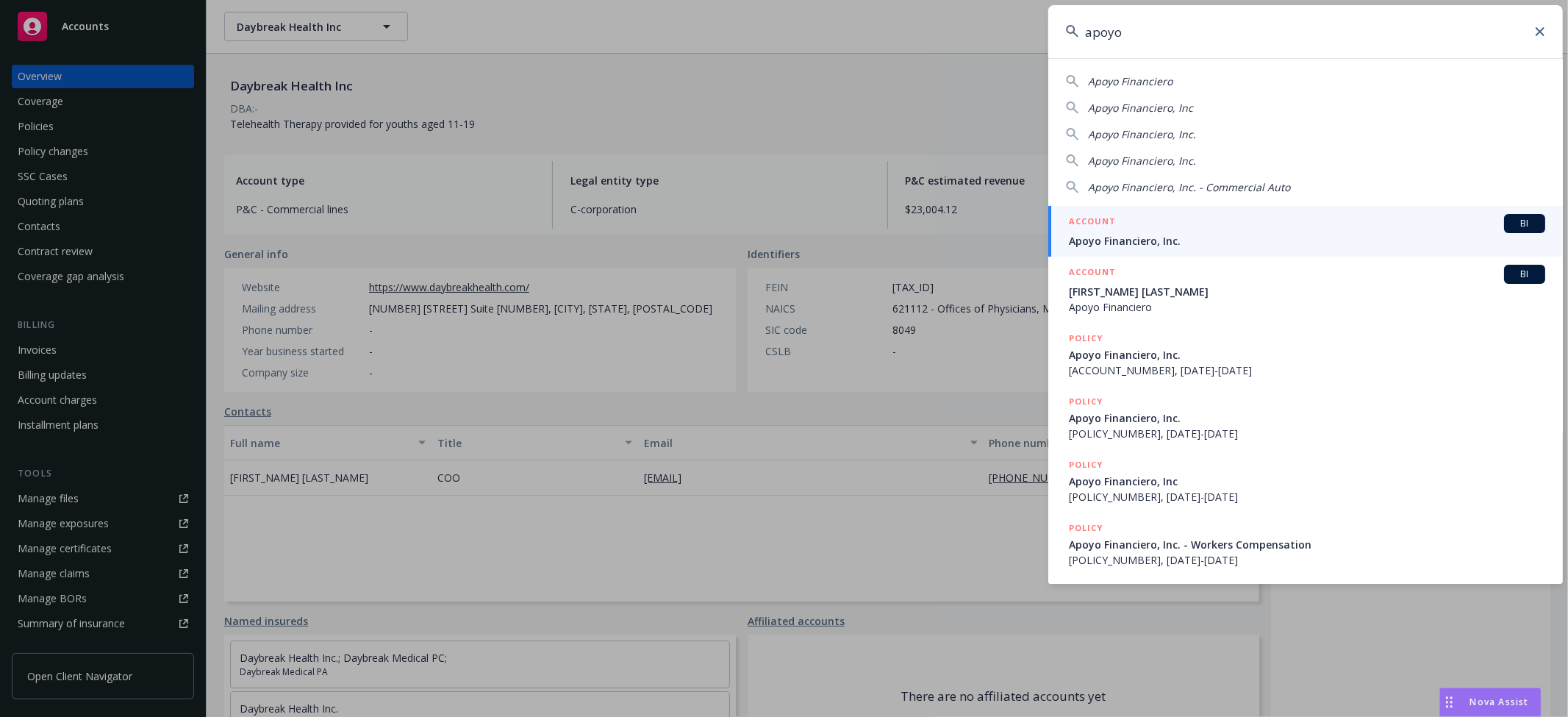 type on "apoyo" 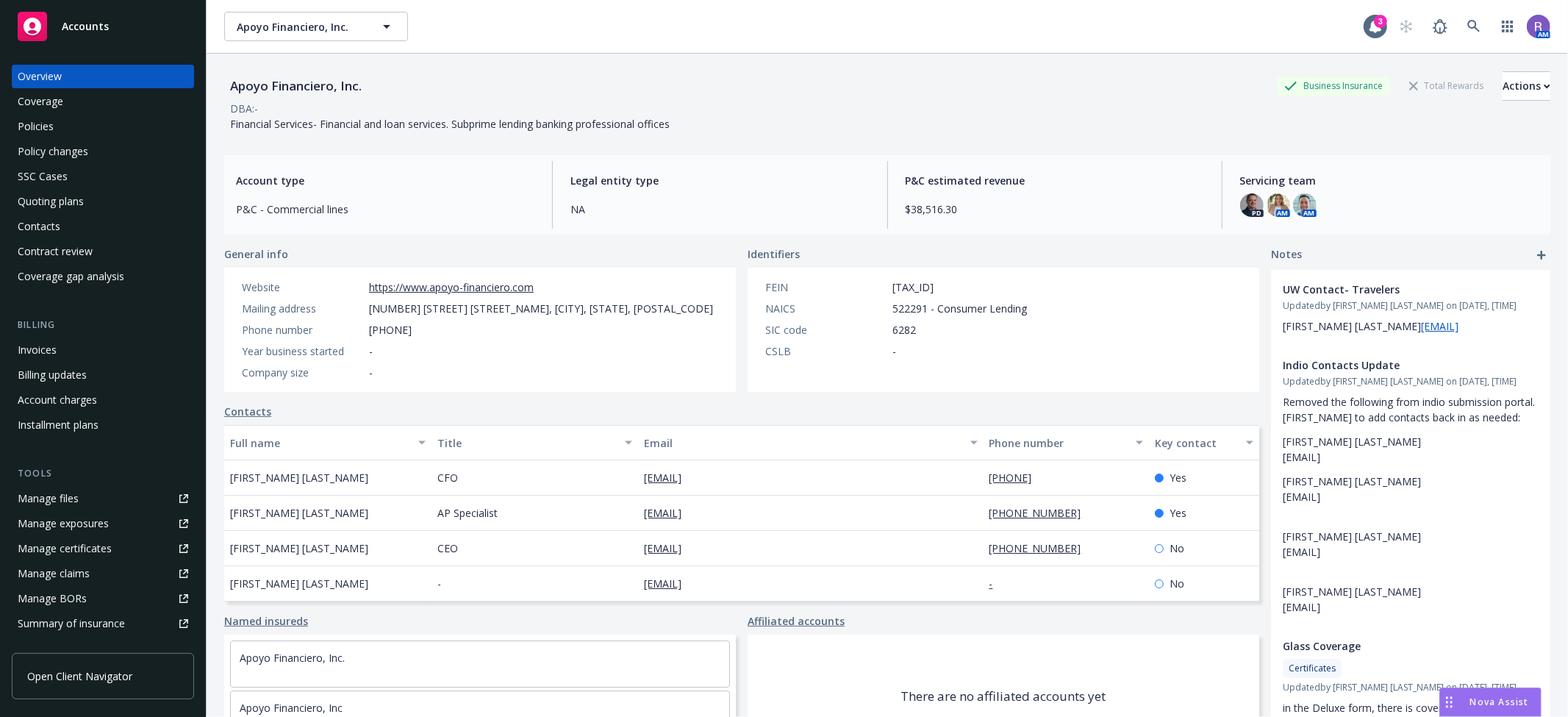 click on "Policies" at bounding box center (103, 126) 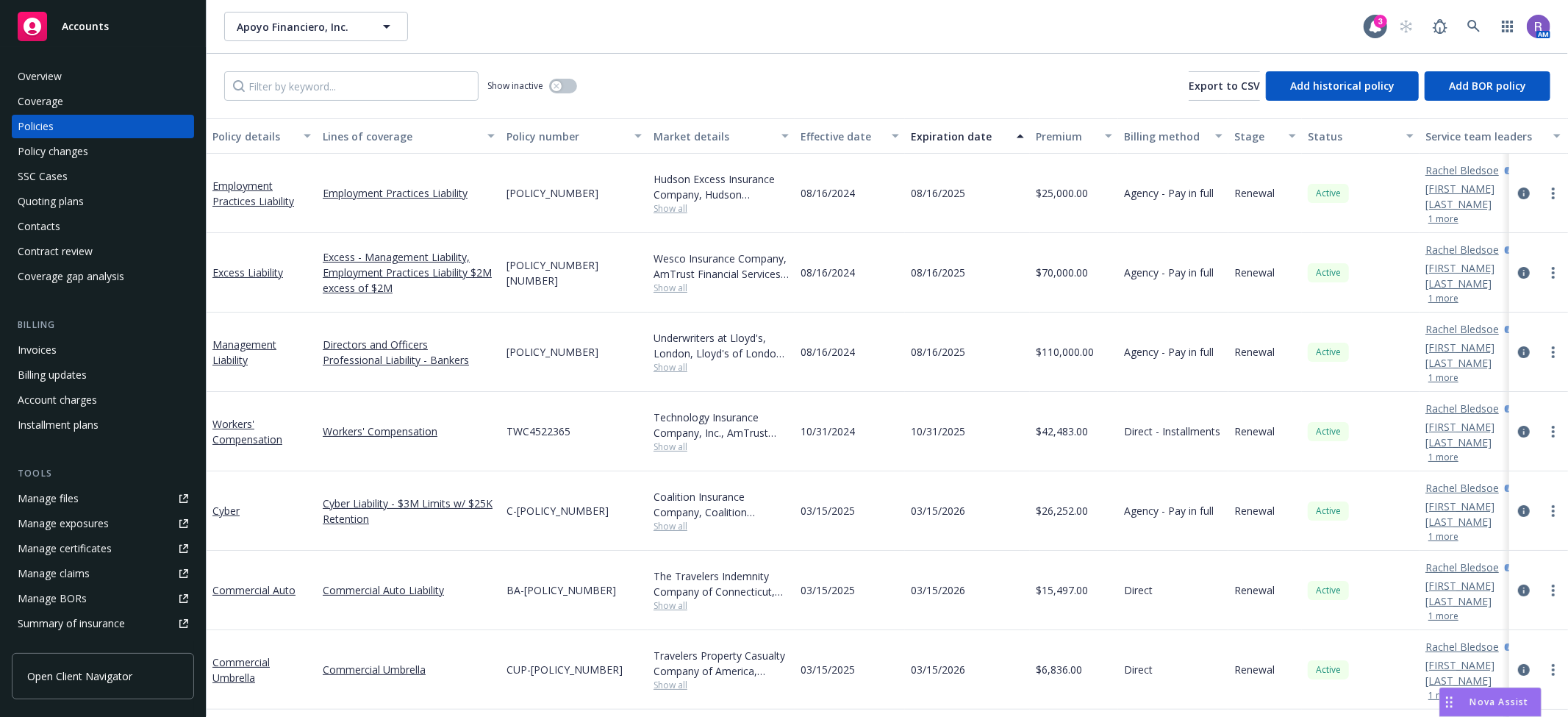 scroll, scrollTop: 26, scrollLeft: 0, axis: vertical 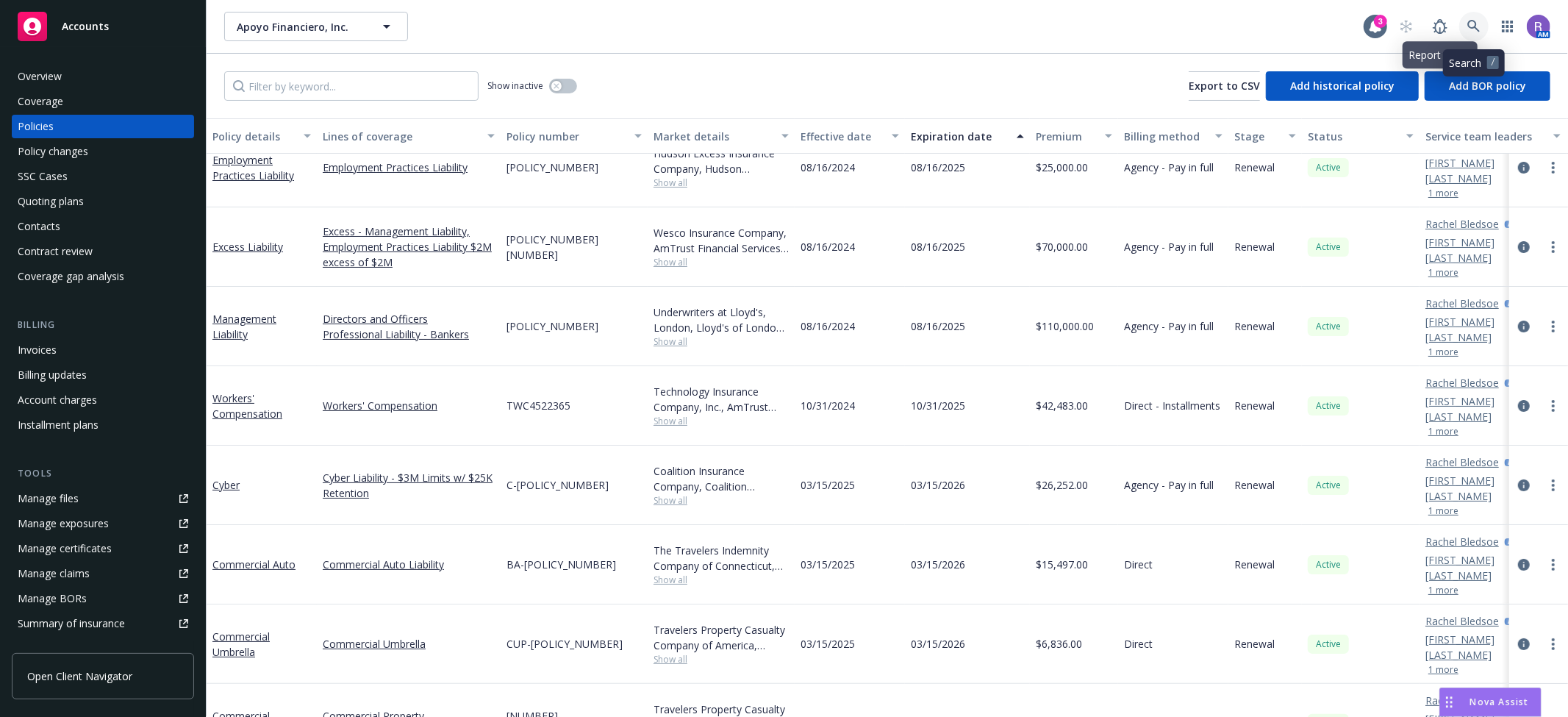 click at bounding box center [1474, 26] 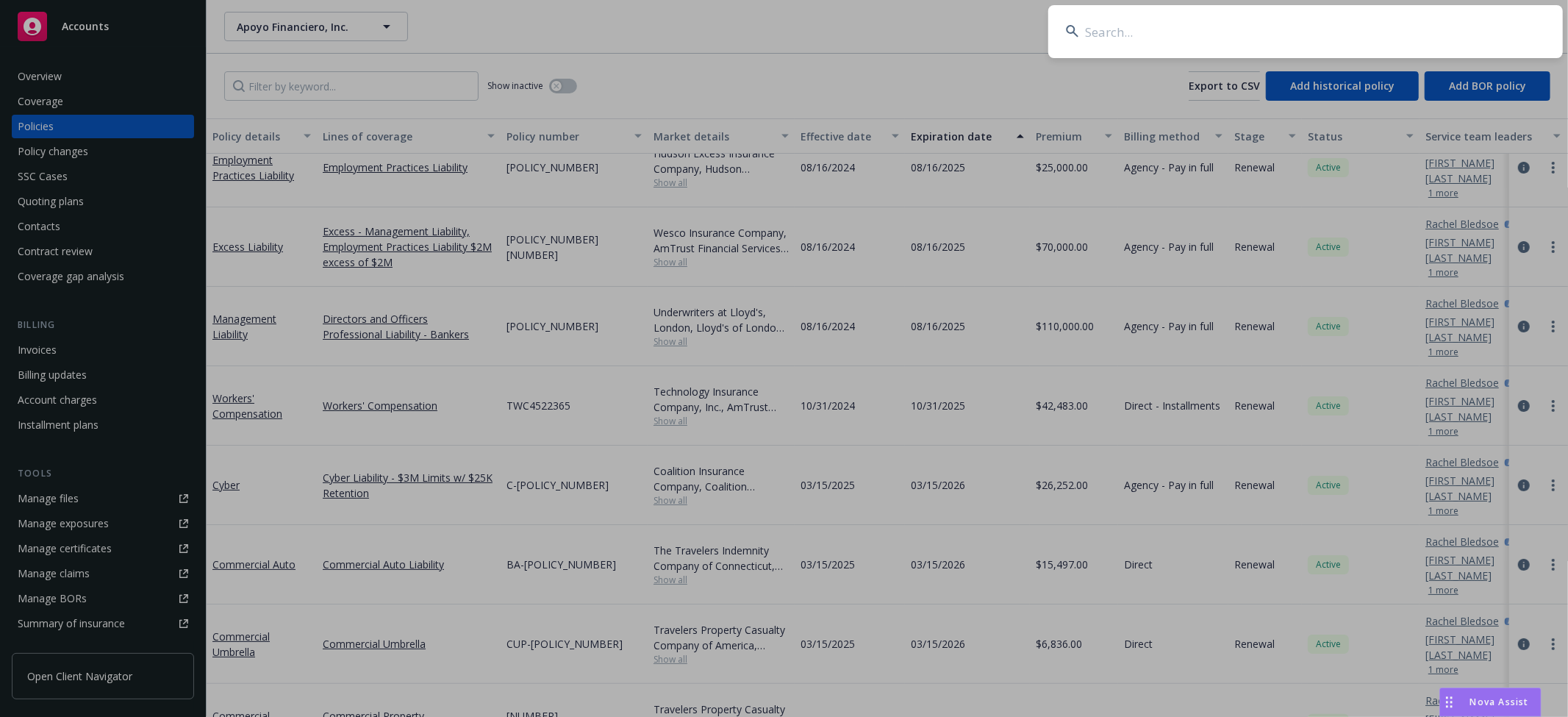 click at bounding box center [1306, 32] 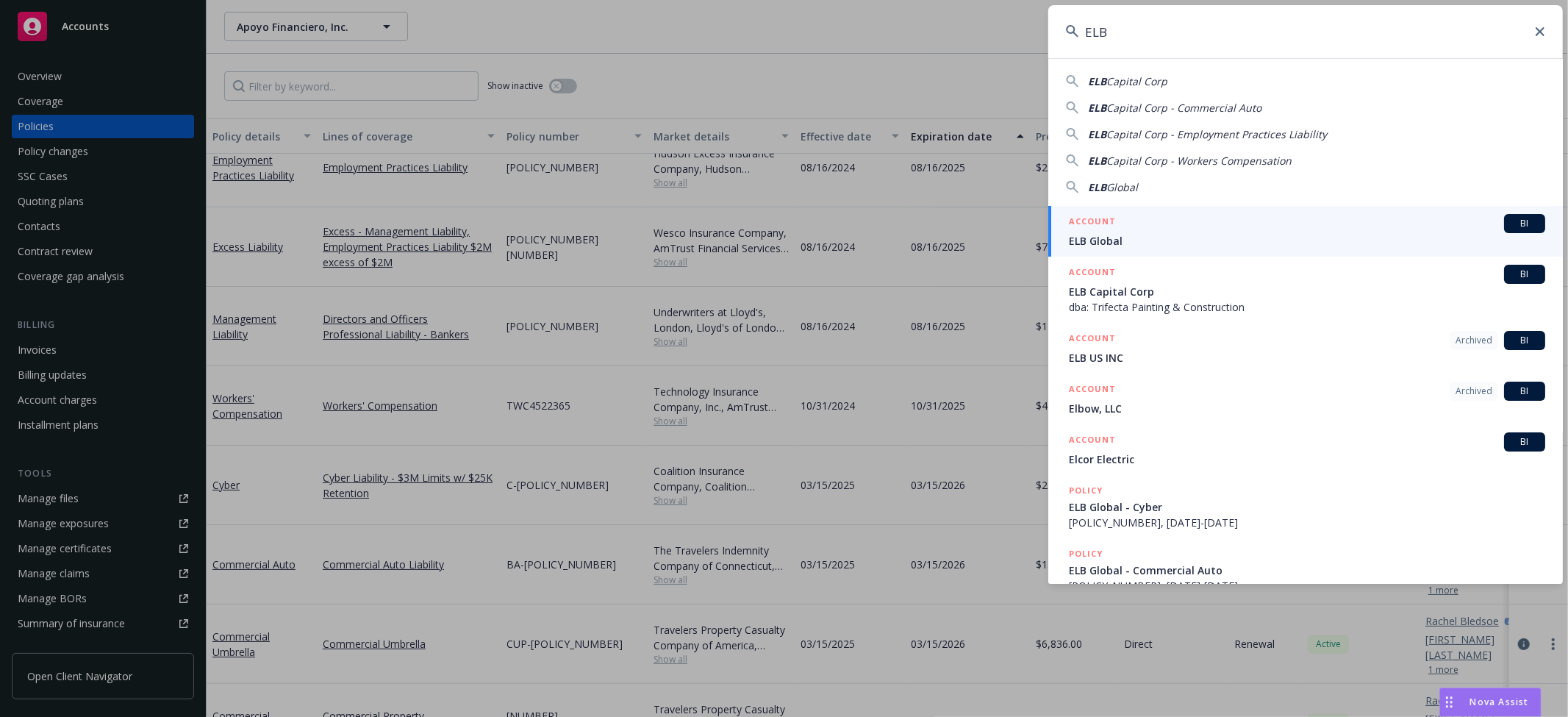 type on "ELB" 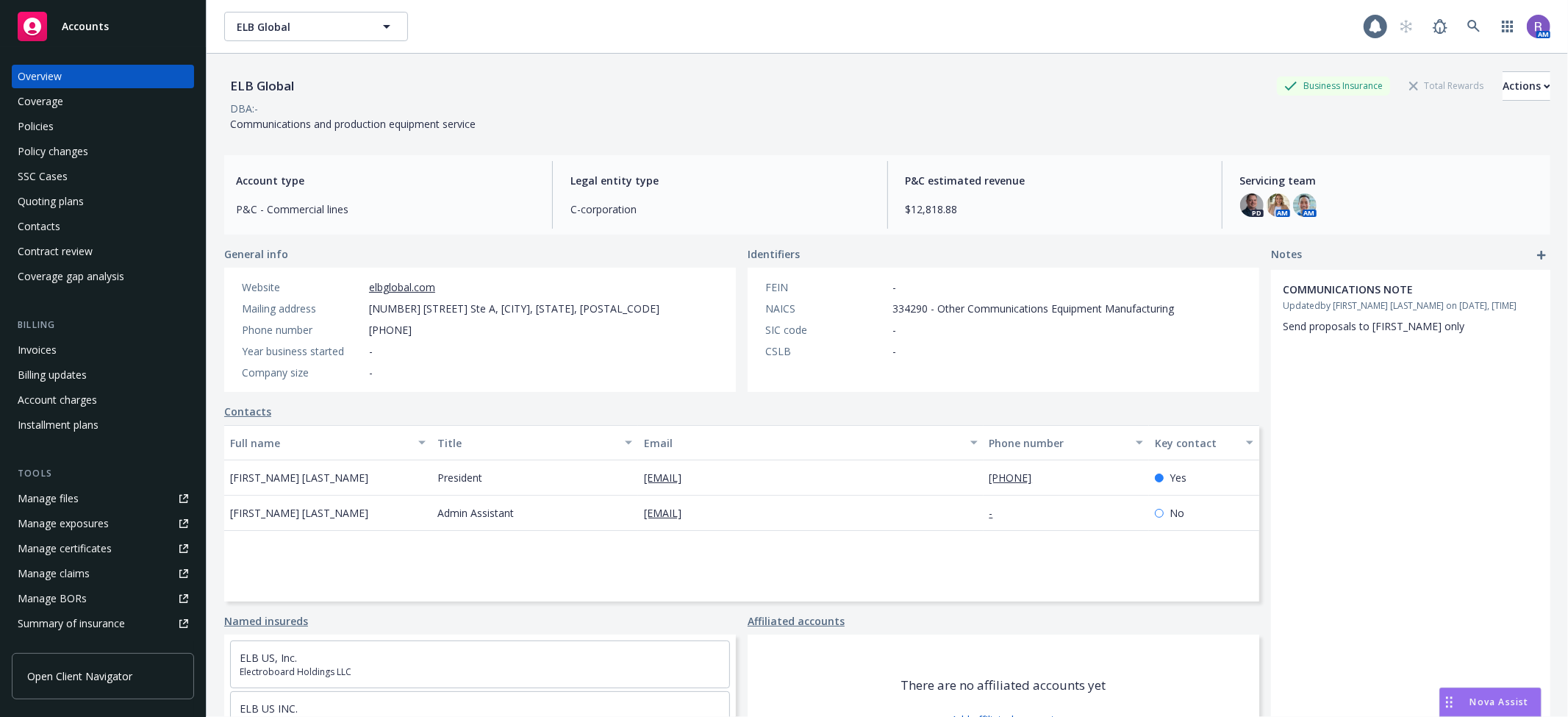 click on "Policy changes" at bounding box center [53, 151] 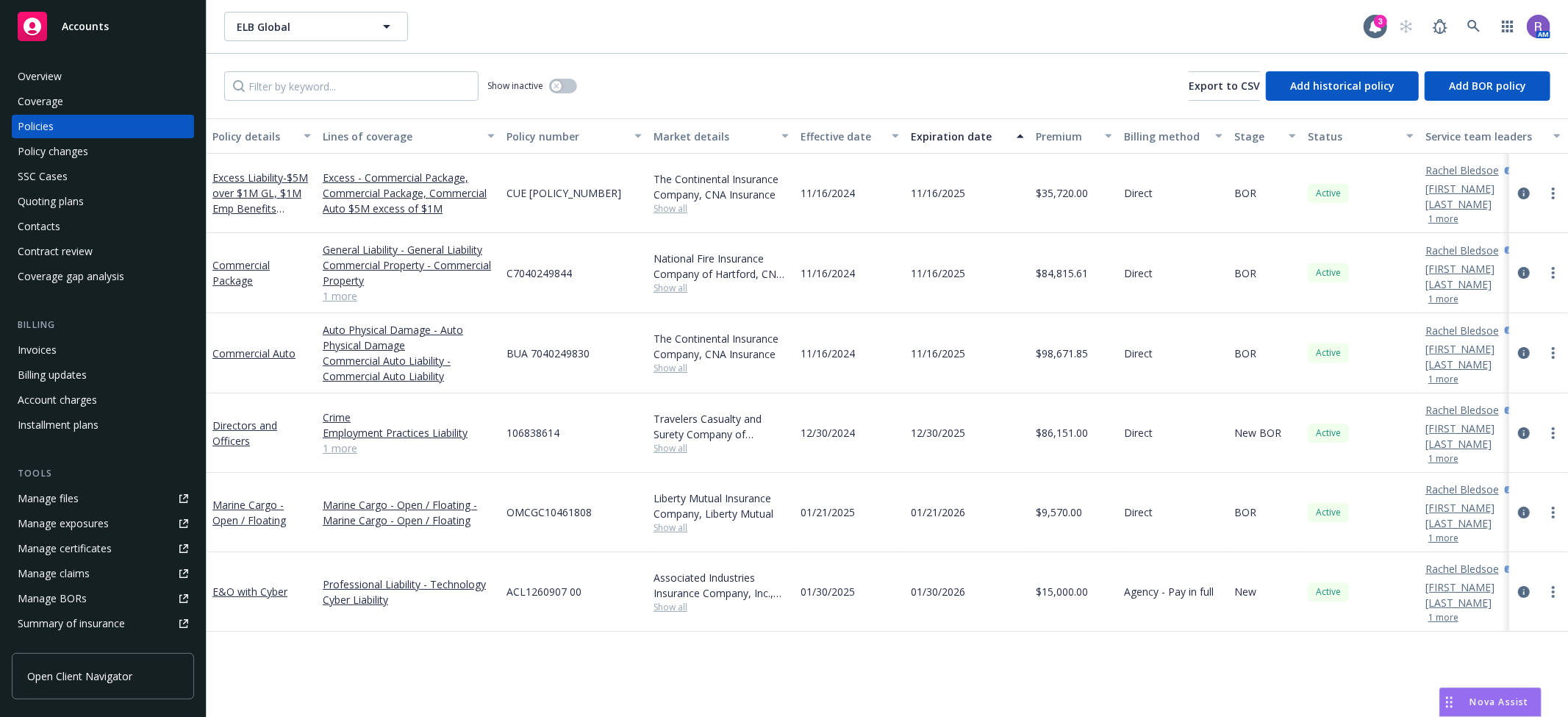 click on "Overview" at bounding box center [40, 76] 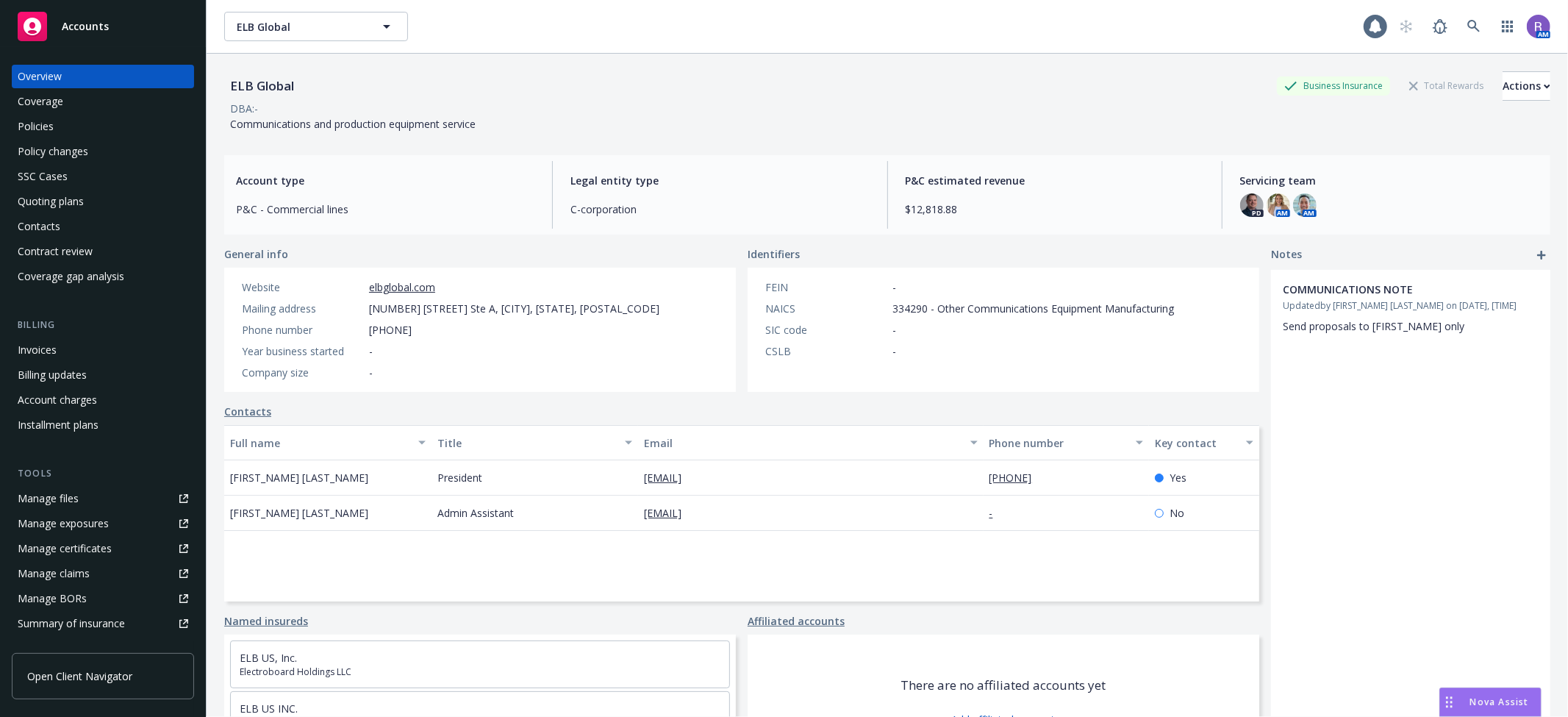 click on "Communications and production equipment service" at bounding box center (353, 124) 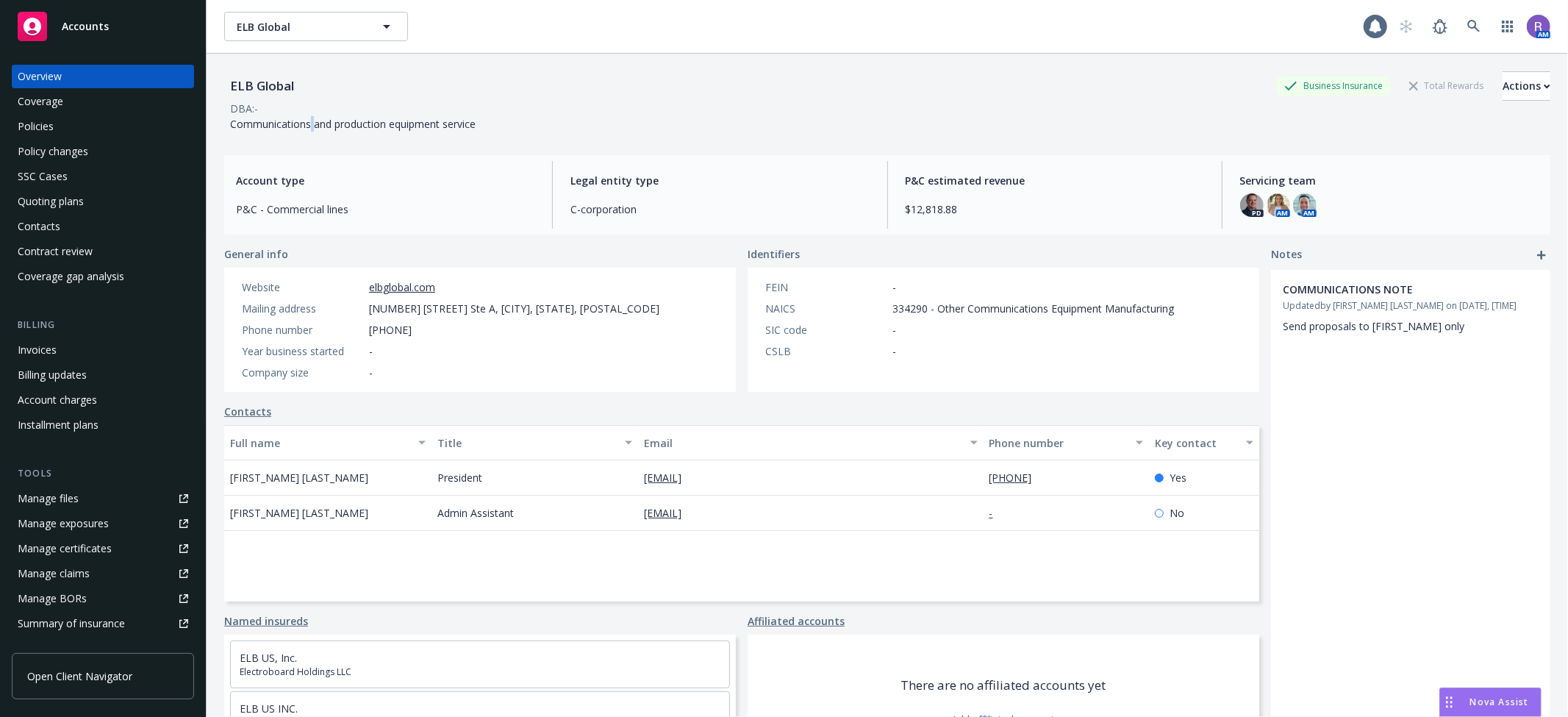 click on "Communications and production equipment service" at bounding box center (353, 124) 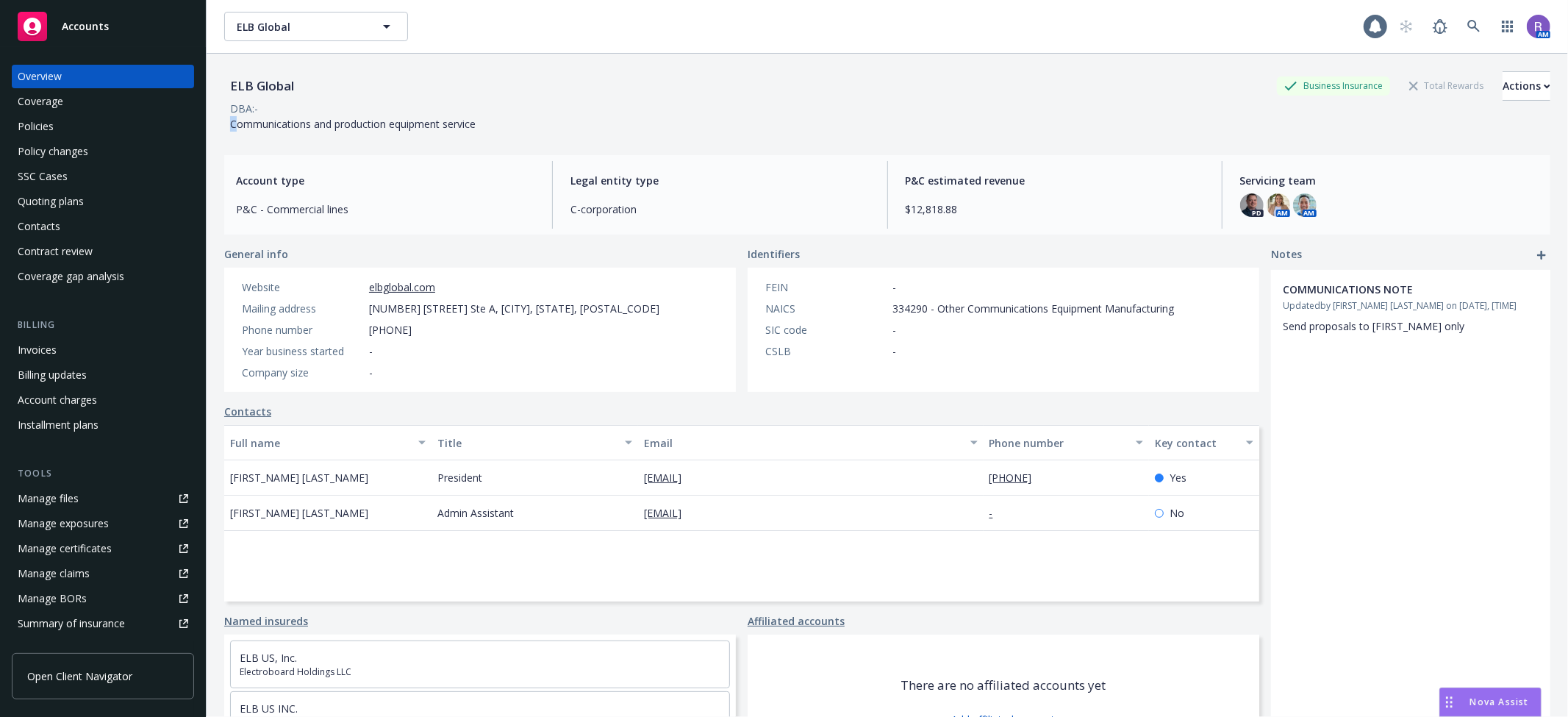 click on "Communications and production equipment service" at bounding box center [353, 124] 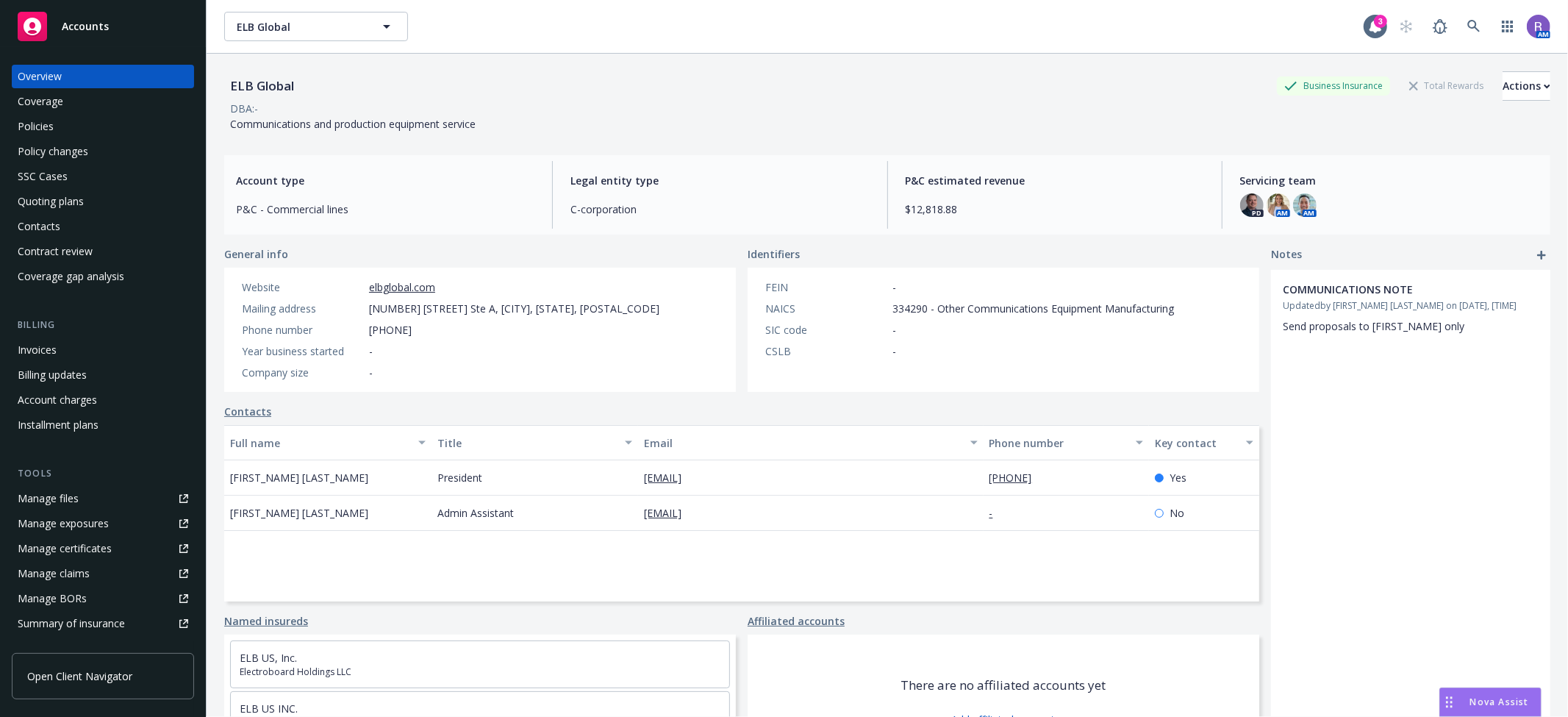 click on "Communications and production equipment service" at bounding box center [353, 124] 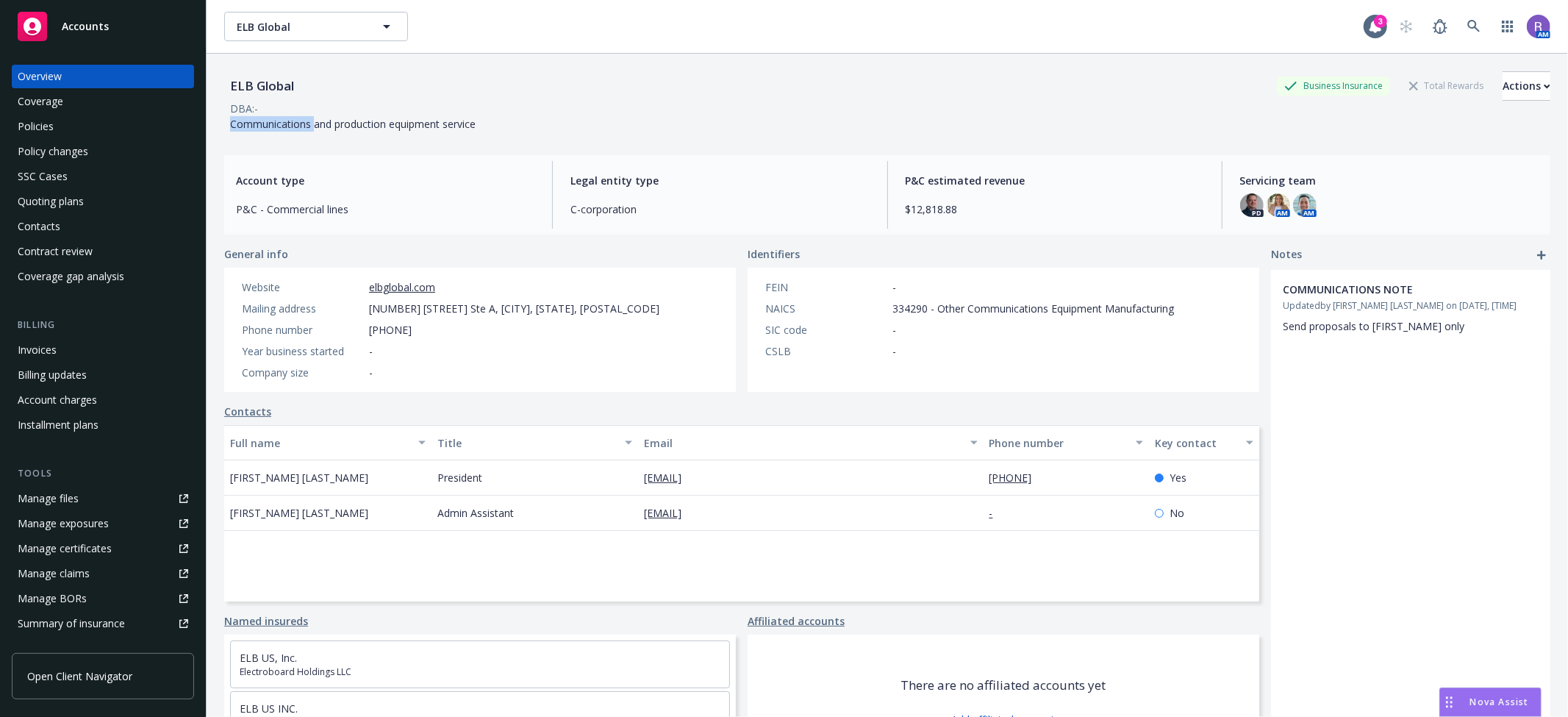 click on "Communications and production equipment service" at bounding box center [353, 124] 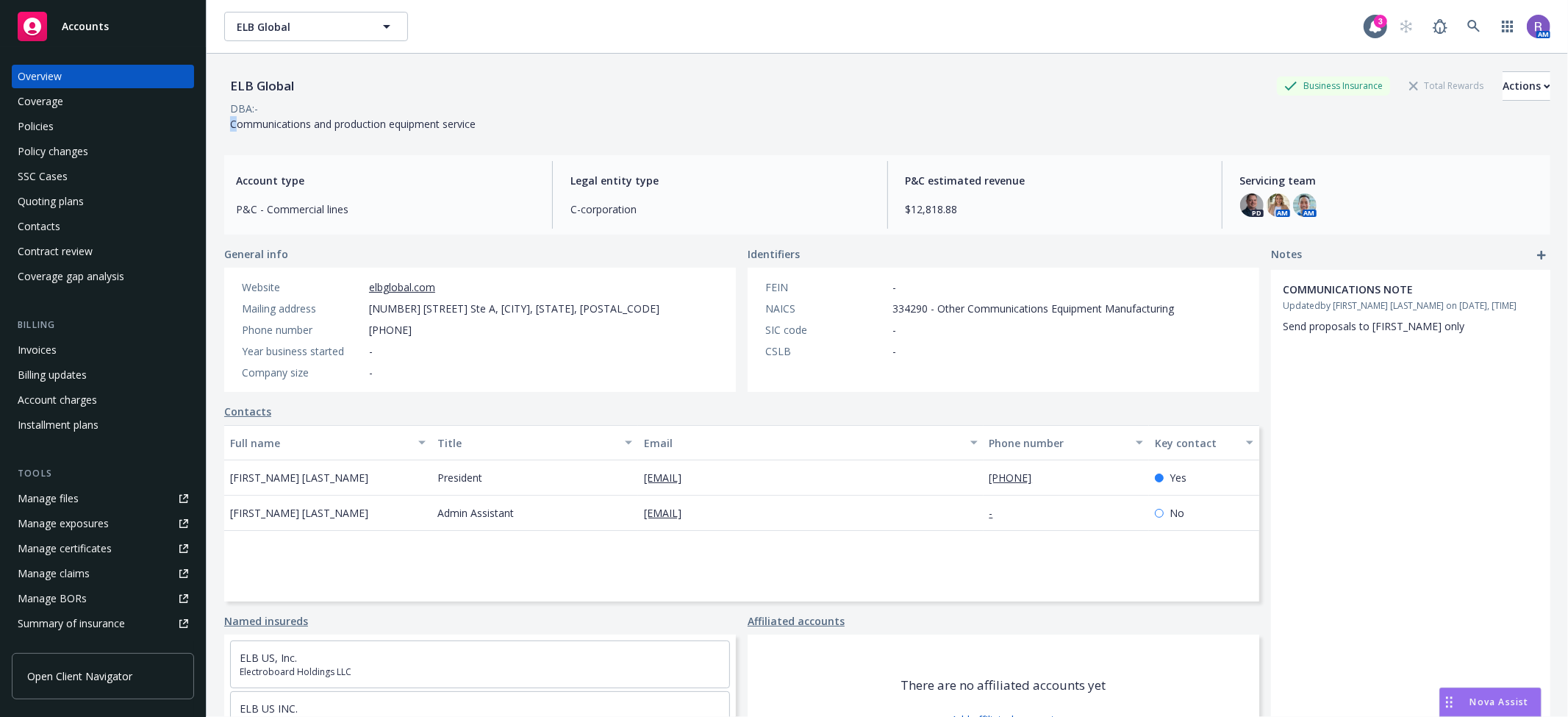 click on "Communications and production equipment service" at bounding box center [353, 124] 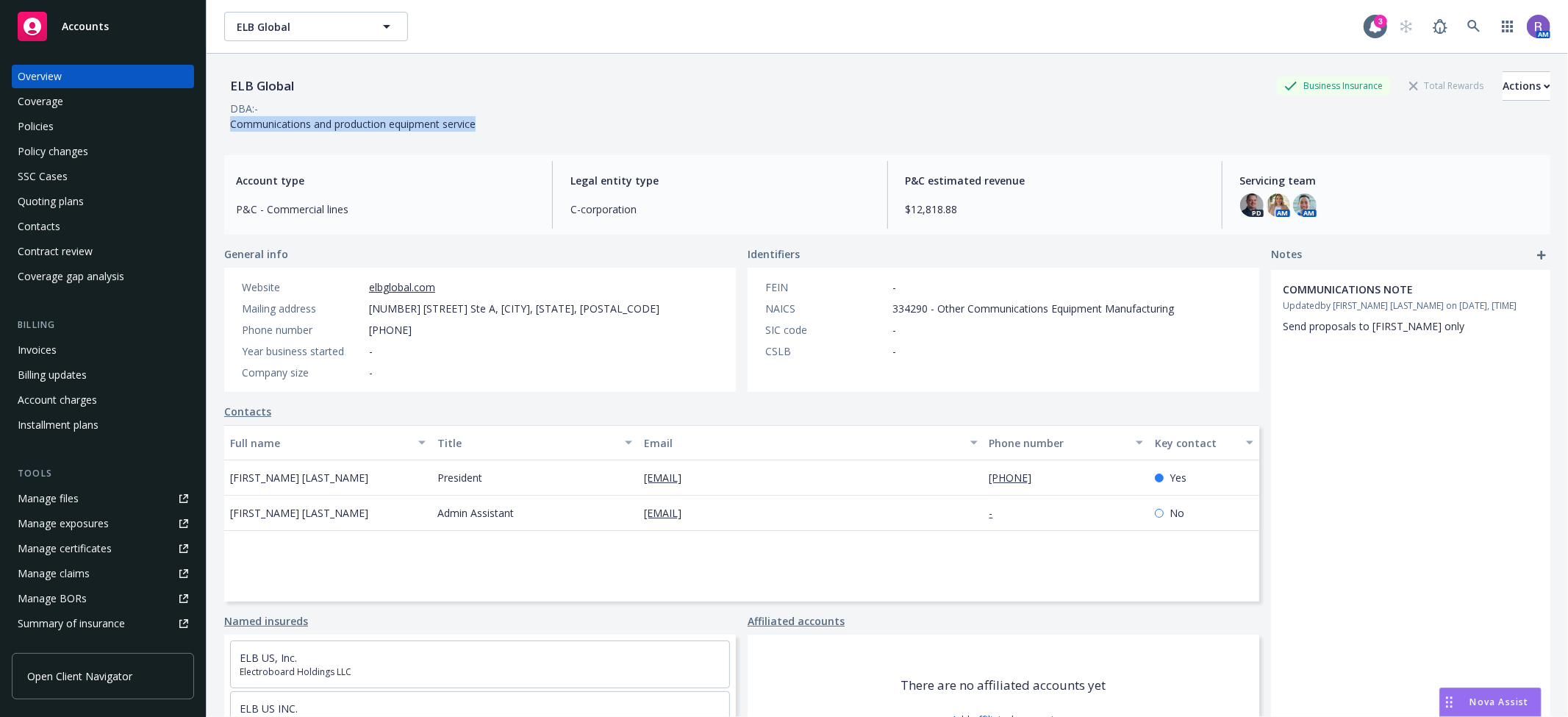 drag, startPoint x: 496, startPoint y: 121, endPoint x: 232, endPoint y: 127, distance: 264.06817 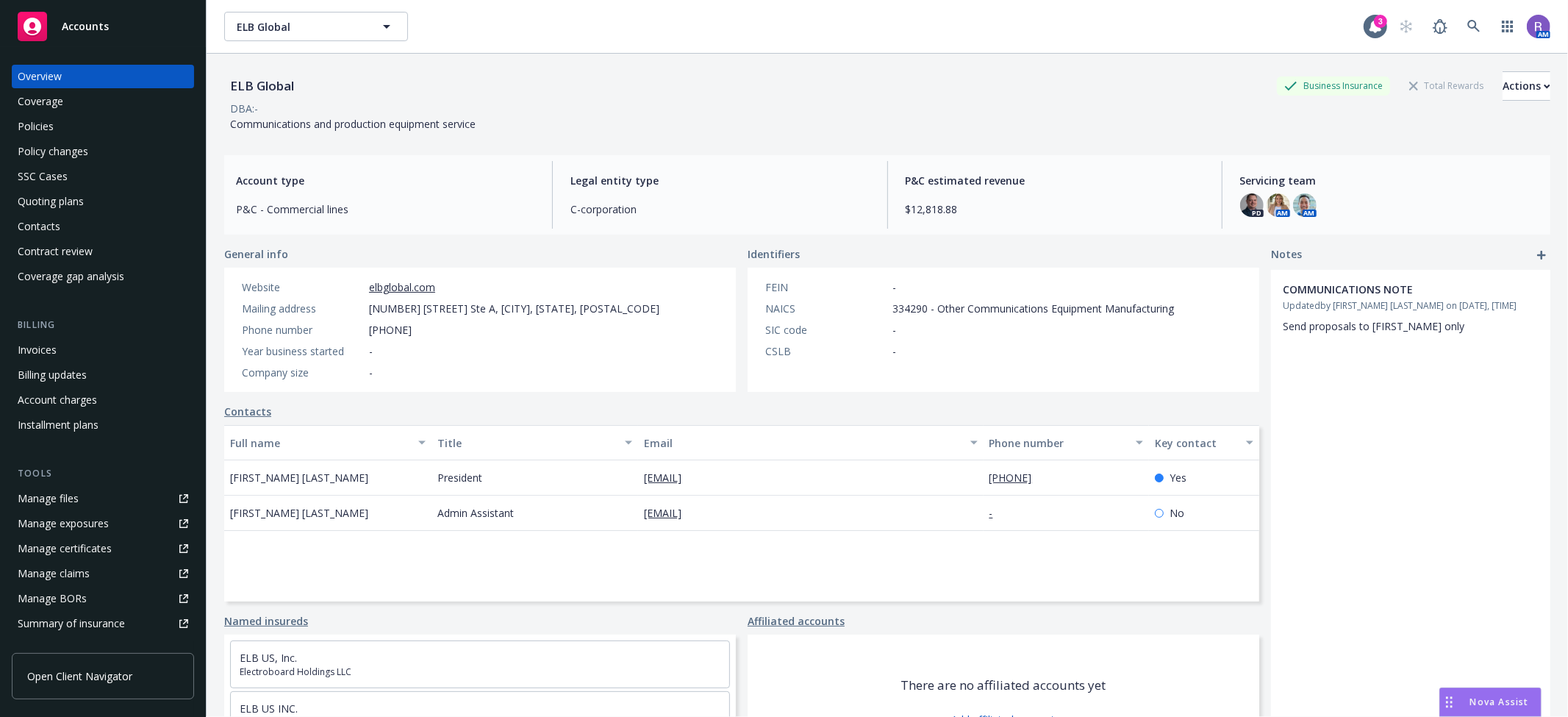 click on "Website elbglobal.com" at bounding box center (451, 287) 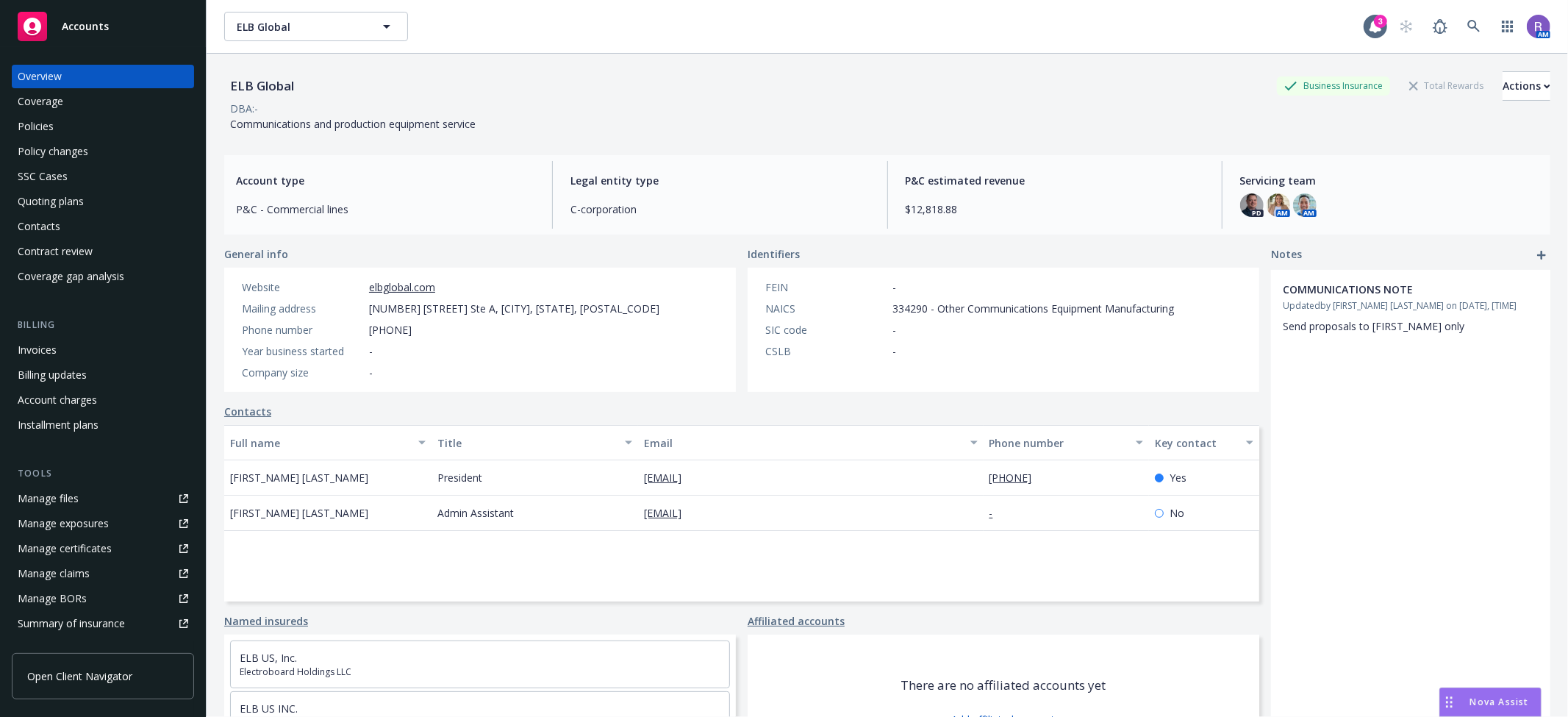 click on "Policies" at bounding box center (103, 126) 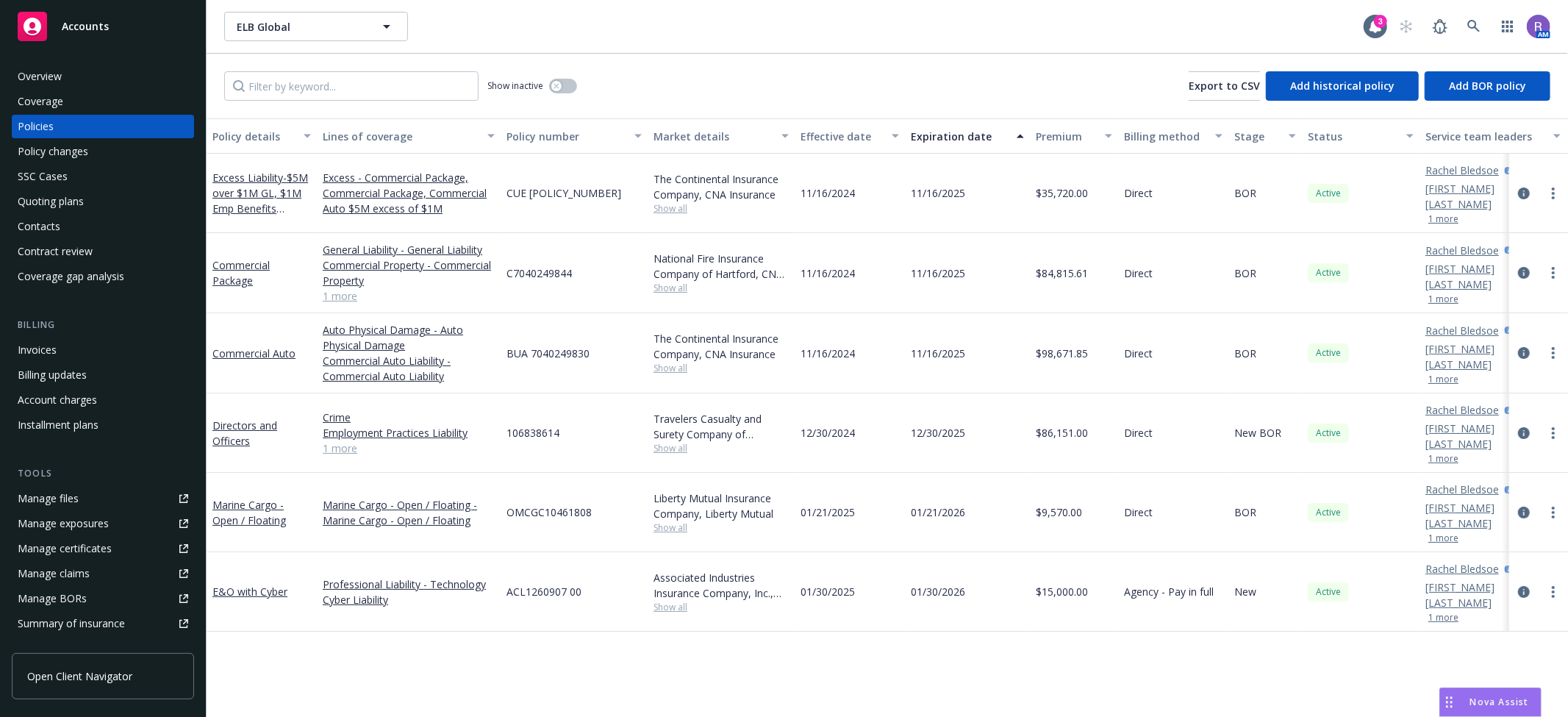 click on "Policy details Lines of coverage Policy number Market details Effective date Expiration date Premium Billing method Stage Status Service team leaders Excess Liability  -  $5M over $1M GL, $1M Emp Benefits Liability and $1M Auto Excess - Commercial Package, Commercial Package, Commercial Auto $5M excess of $1M CUE 7040249827 The Continental Insurance Company, CNA Insurance Show all 11/16/2024 11/16/2025 $35,720.00 Direct BOR Active Rachel Bledsoe AC Riley Pok AM 1 more Commercial Package General Liability - General Liability Commercial Property - Commercial Property Employee Benefits Liability - Employee Benefits Liability 1 more C7040249844 National Fire Insurance Company of Hartford, CNA Insurance Show all 11/16/2024 11/16/2025 $84,815.61 Direct BOR Active Rachel Bledsoe AC Riley Pok AM 1 more Commercial Auto Auto Physical Damage - Auto Physical Damage Commercial Auto Liability - Commercial Auto Liability BUA 7040249830 The Continental Insurance Company, CNA Insurance Show all 11/16/2024 11/16/2025 Direct AC" at bounding box center (887, 418) 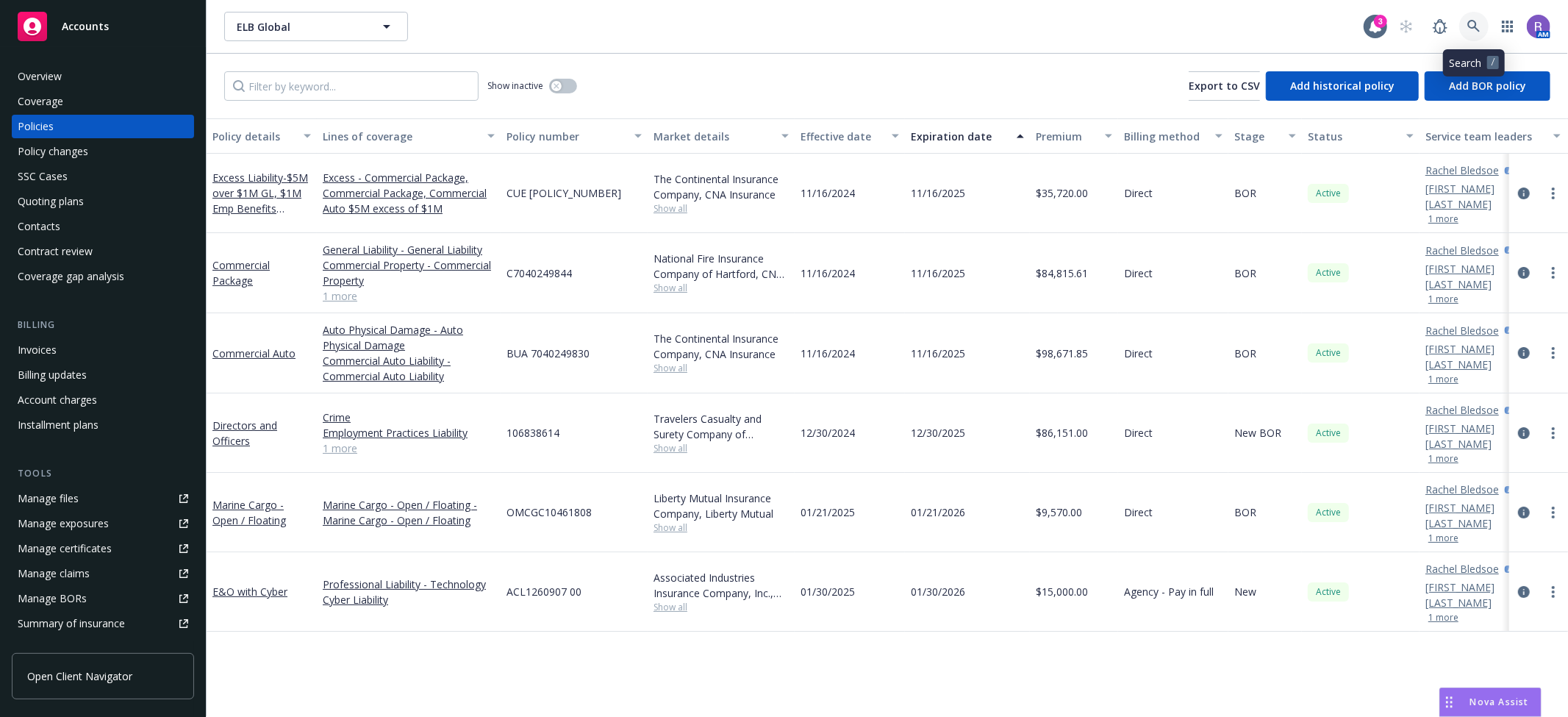 click at bounding box center (1474, 26) 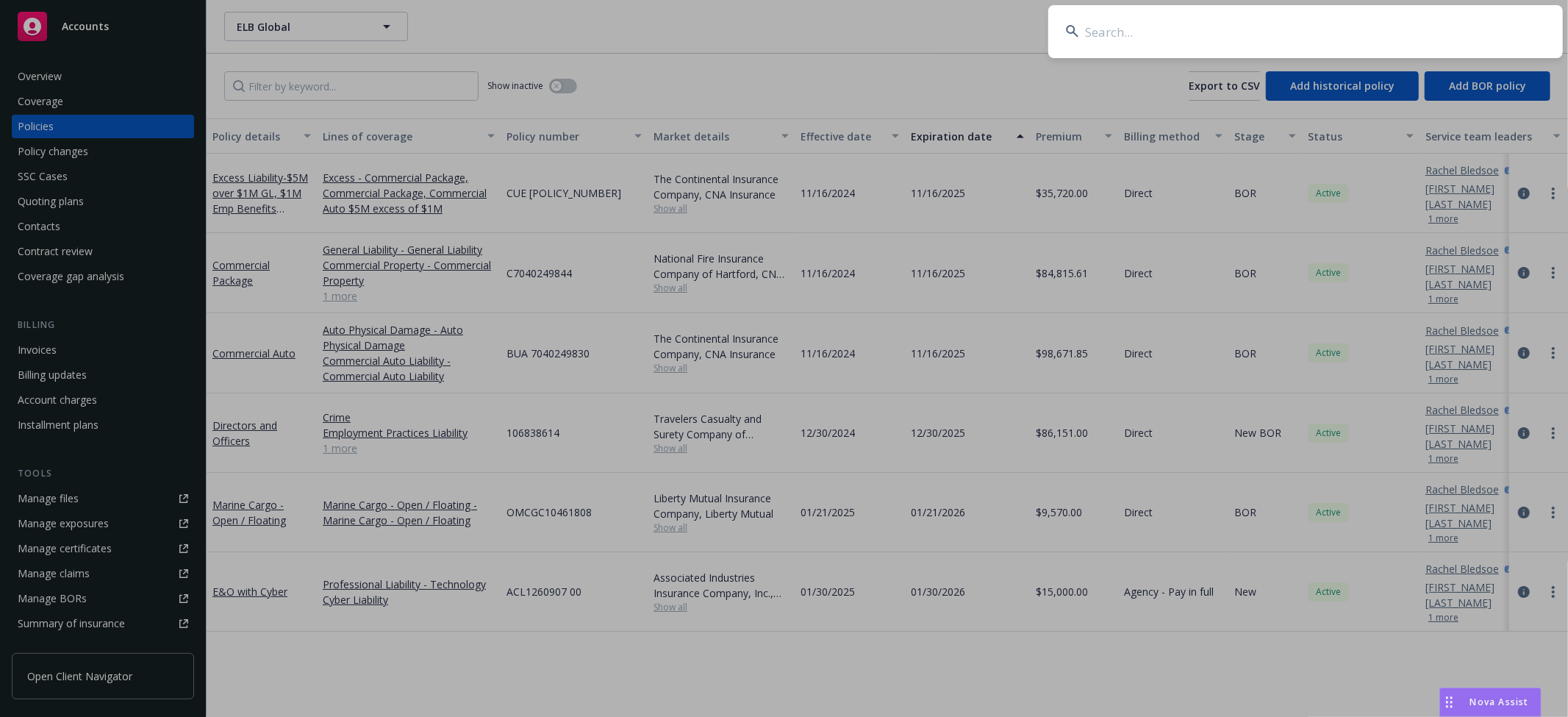 click at bounding box center [1306, 32] 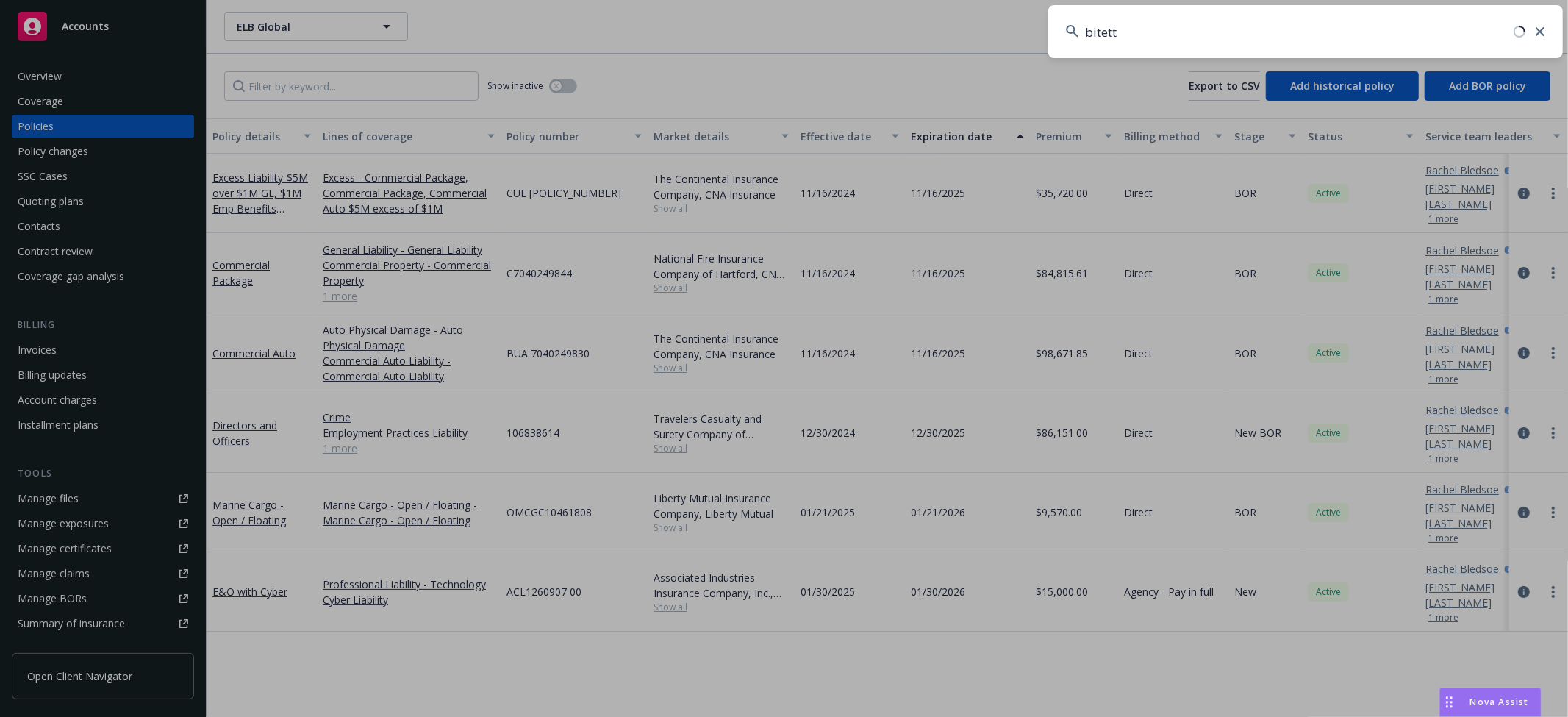 type on "bitetto" 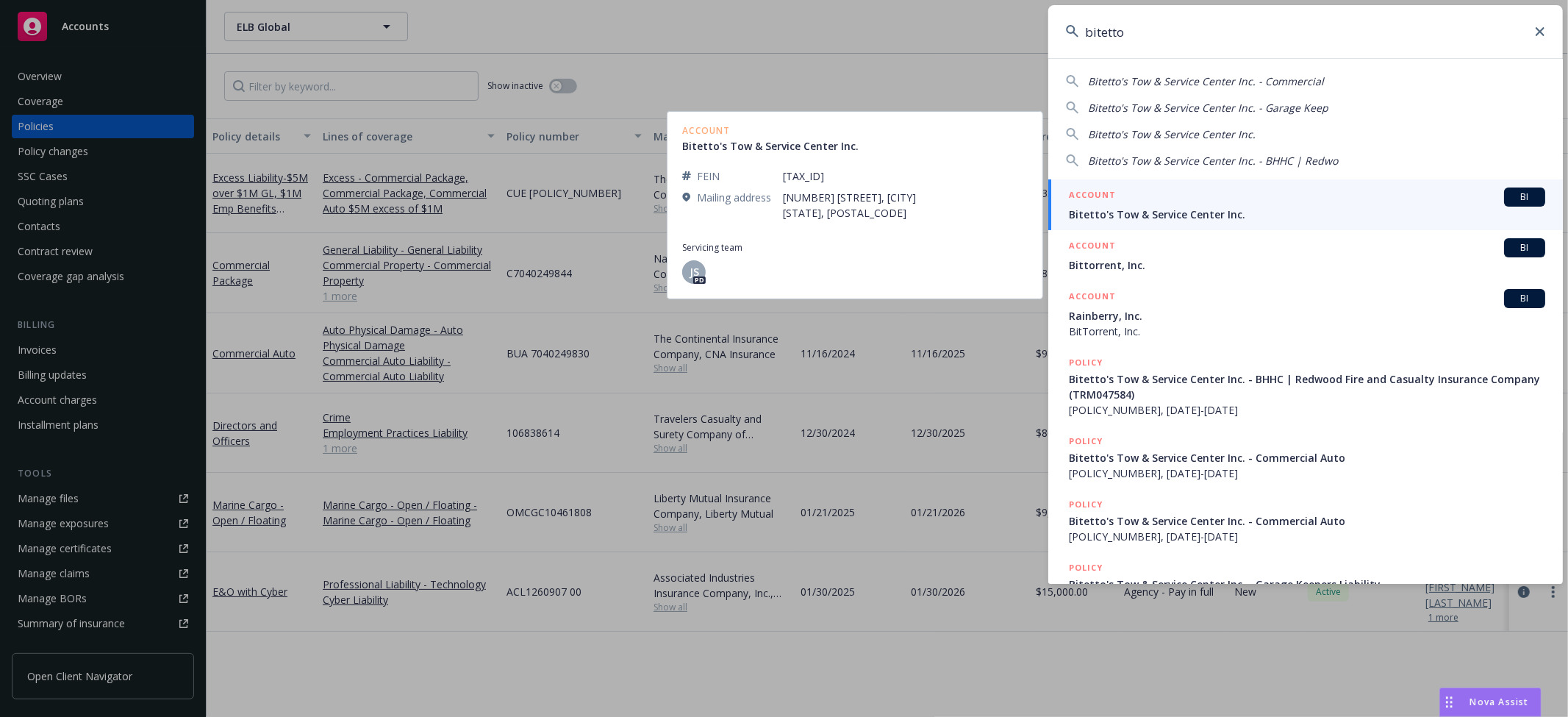 click on "Bitetto's Tow & Service Center Inc." at bounding box center (1307, 214) 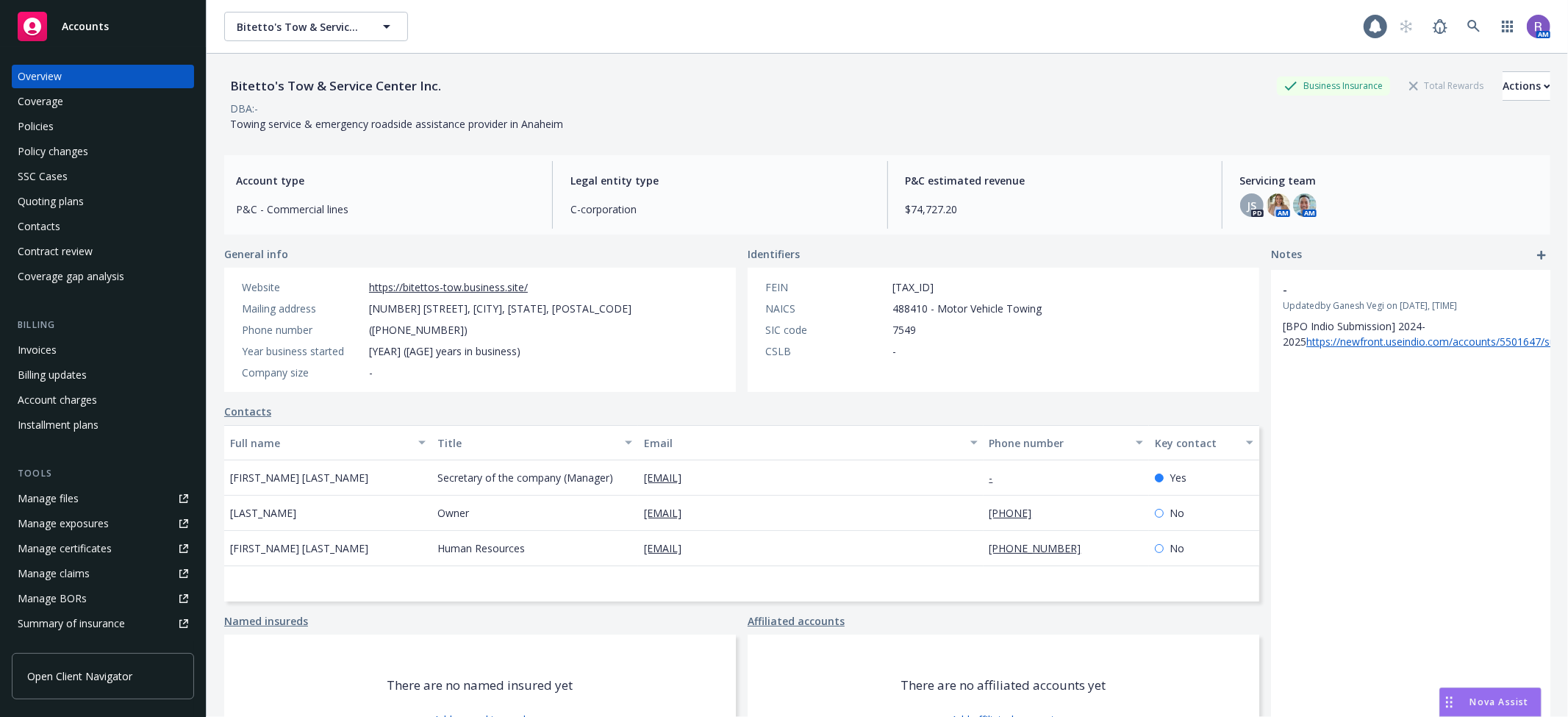 click on "Quoting plans" at bounding box center [51, 201] 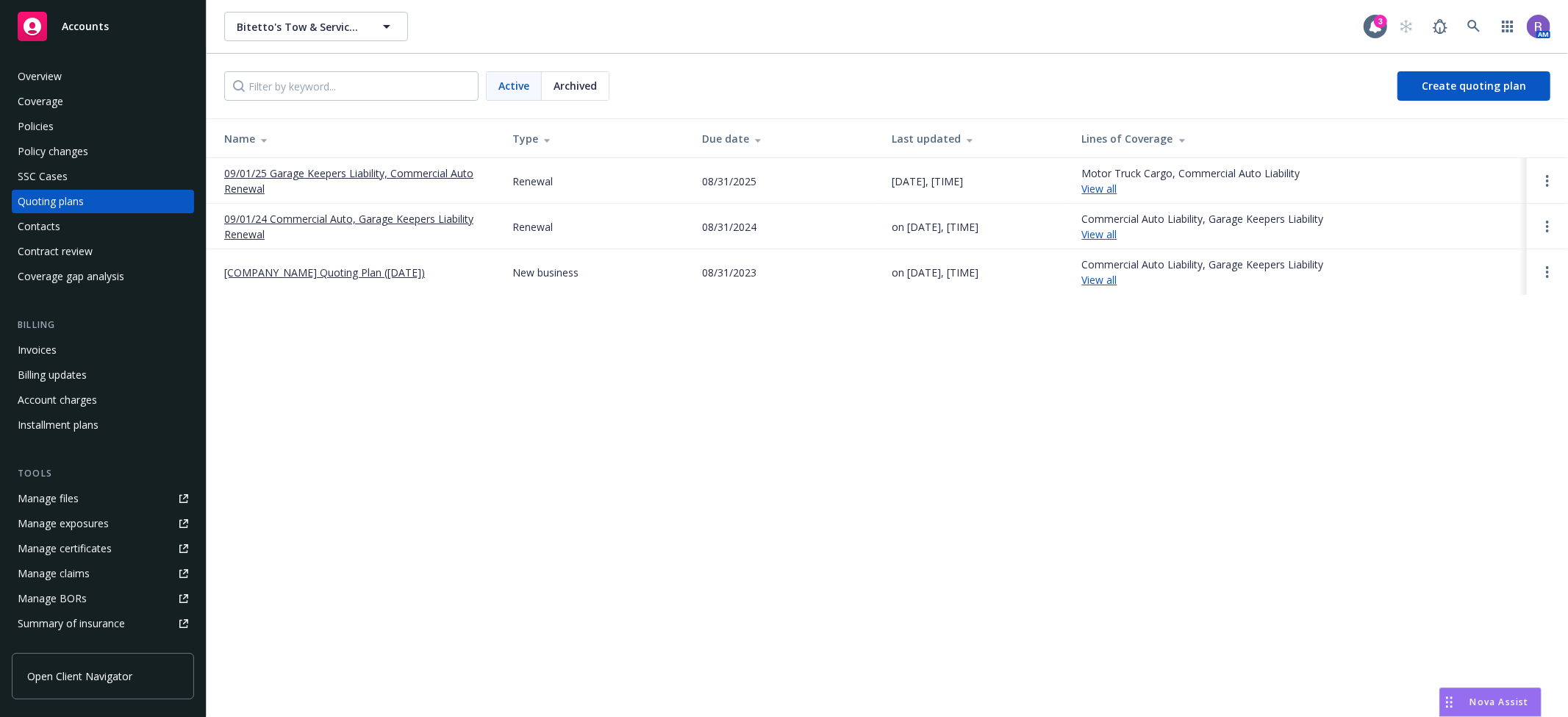 click on "09/01/25 Garage Keepers Liability, Commercial Auto Renewal" at bounding box center [357, 181] 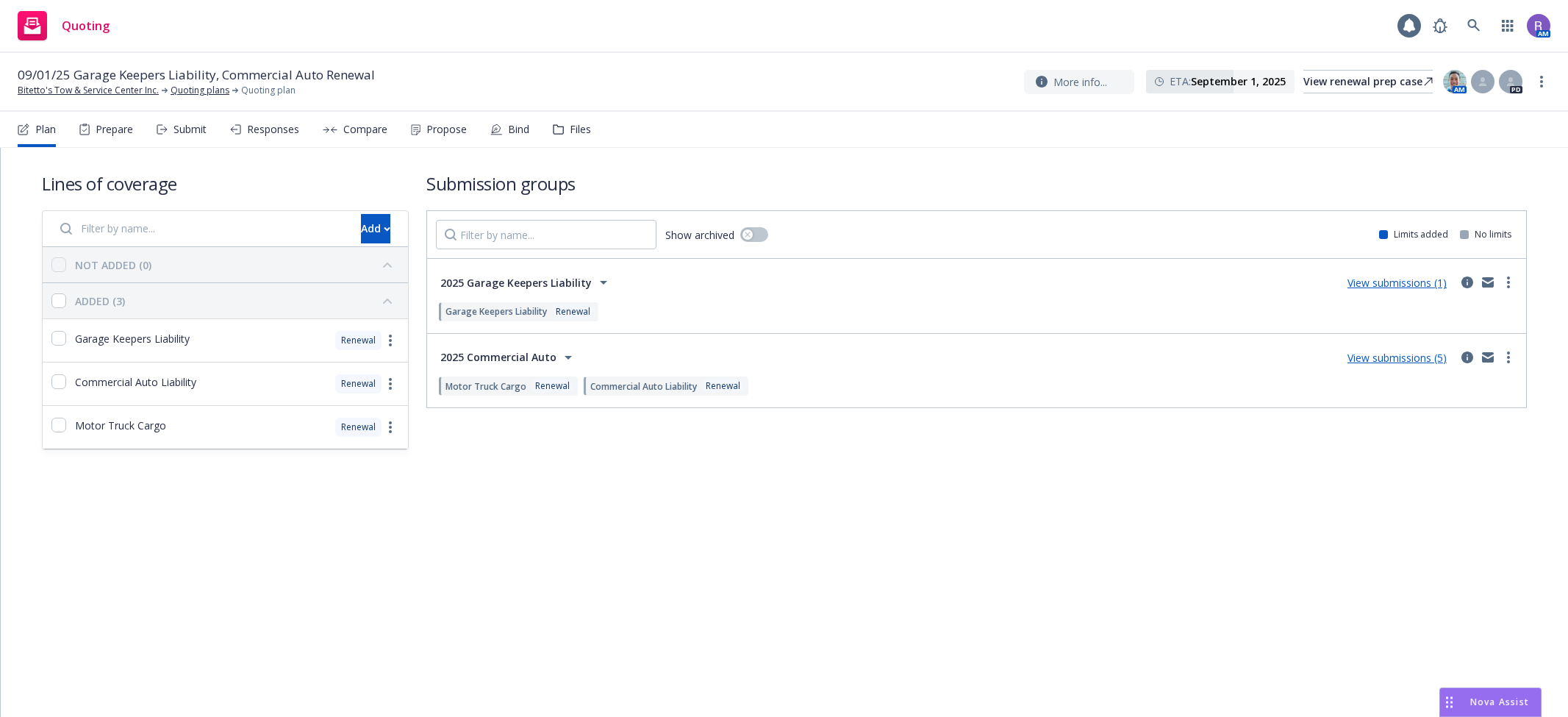scroll, scrollTop: 0, scrollLeft: 0, axis: both 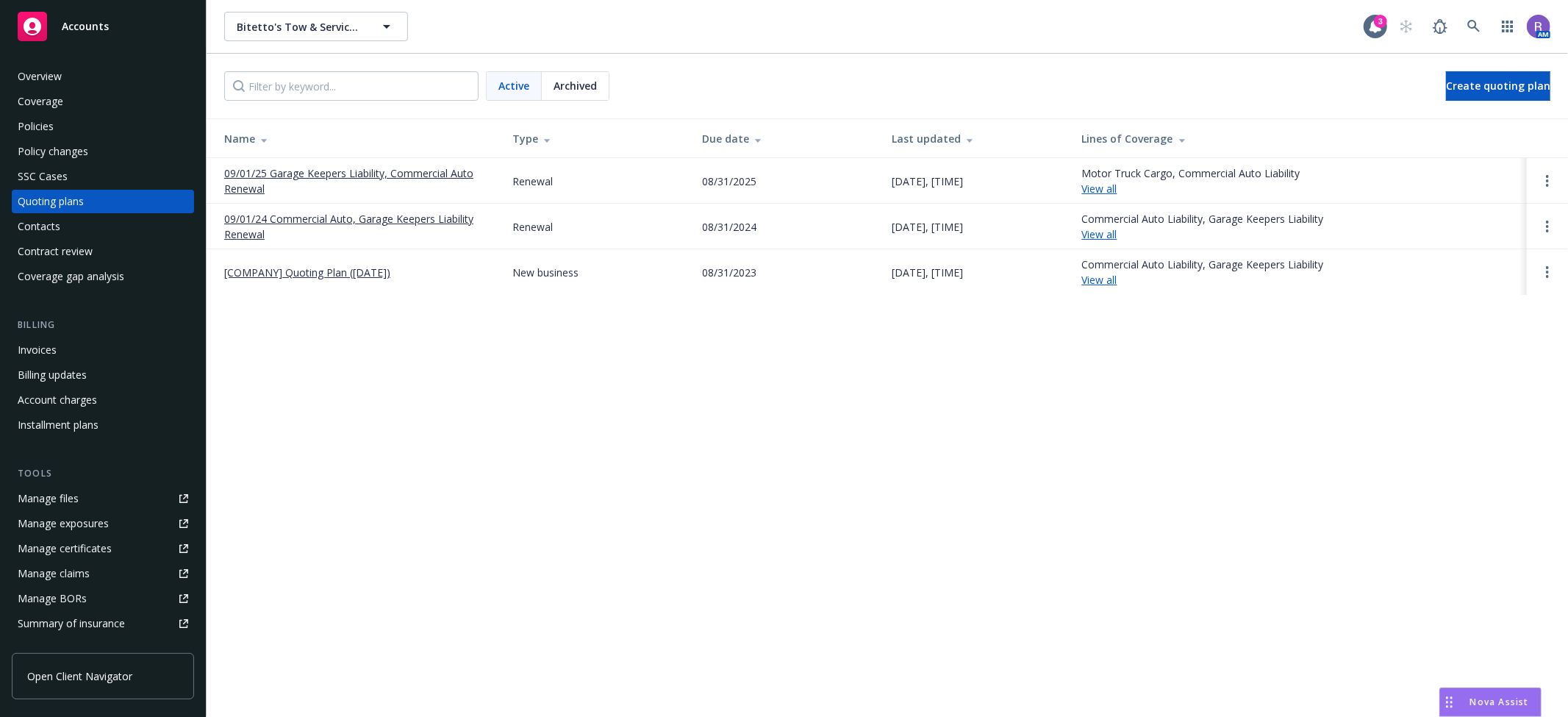 click on "09/01/24 Commercial Auto, Garage Keepers Liability Renewal" at bounding box center [357, 226] 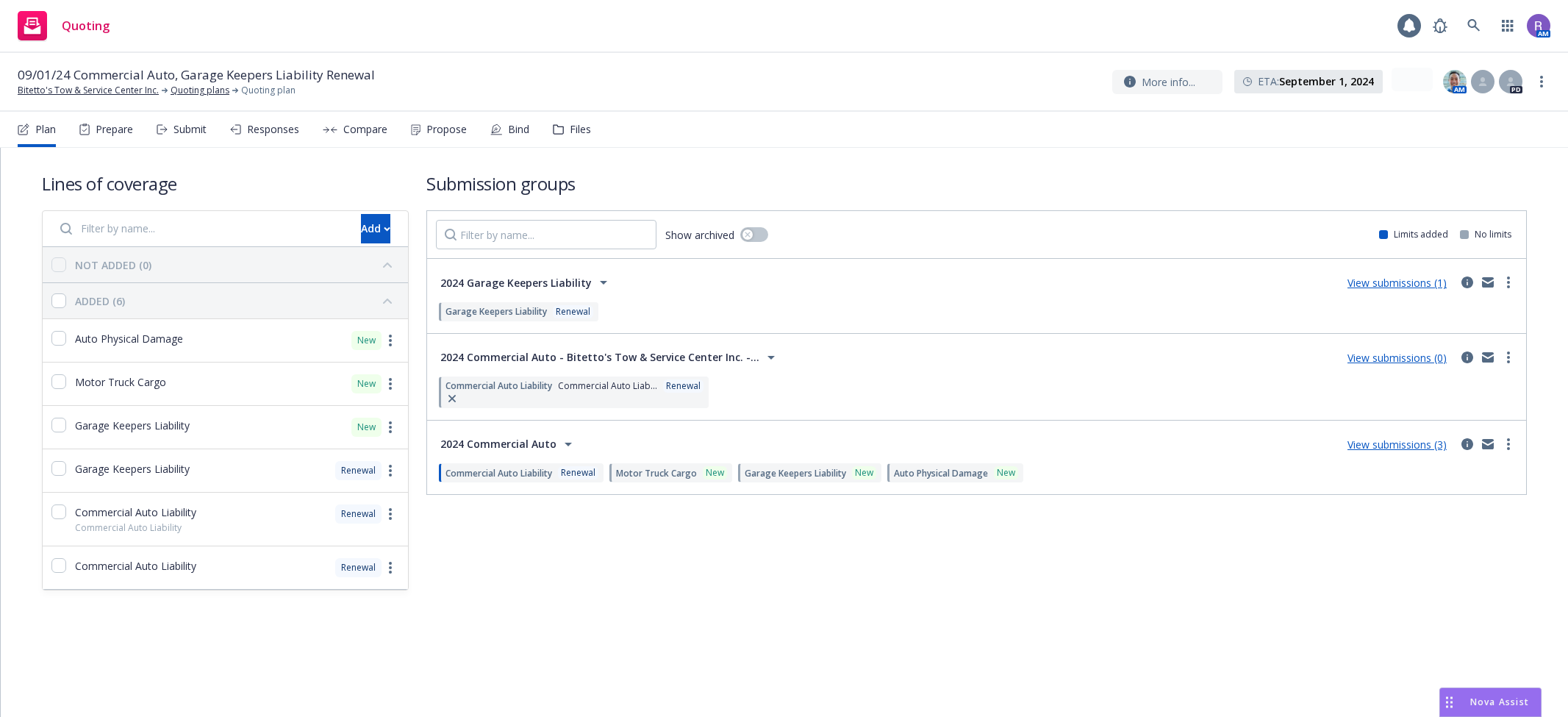 scroll, scrollTop: 0, scrollLeft: 0, axis: both 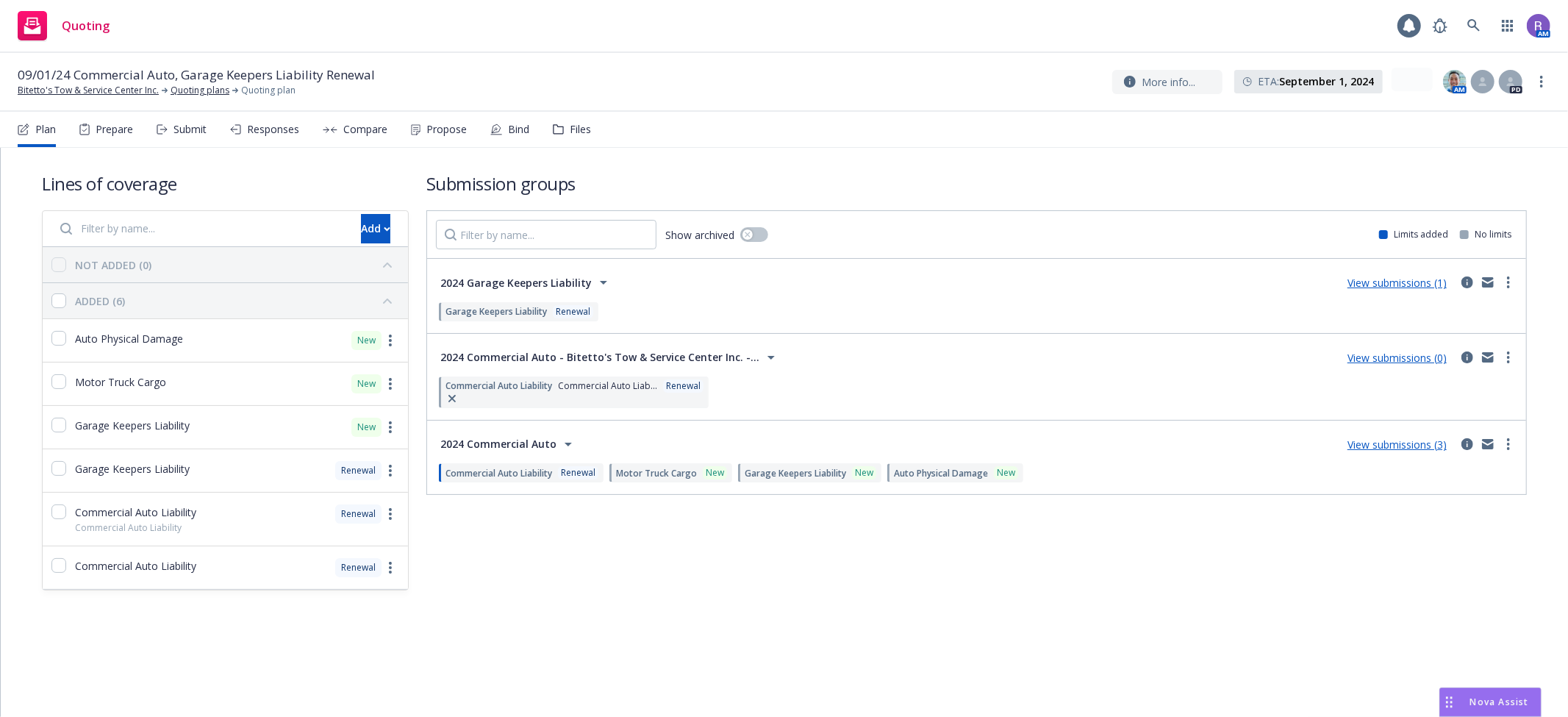 click on "Files" at bounding box center [572, 129] 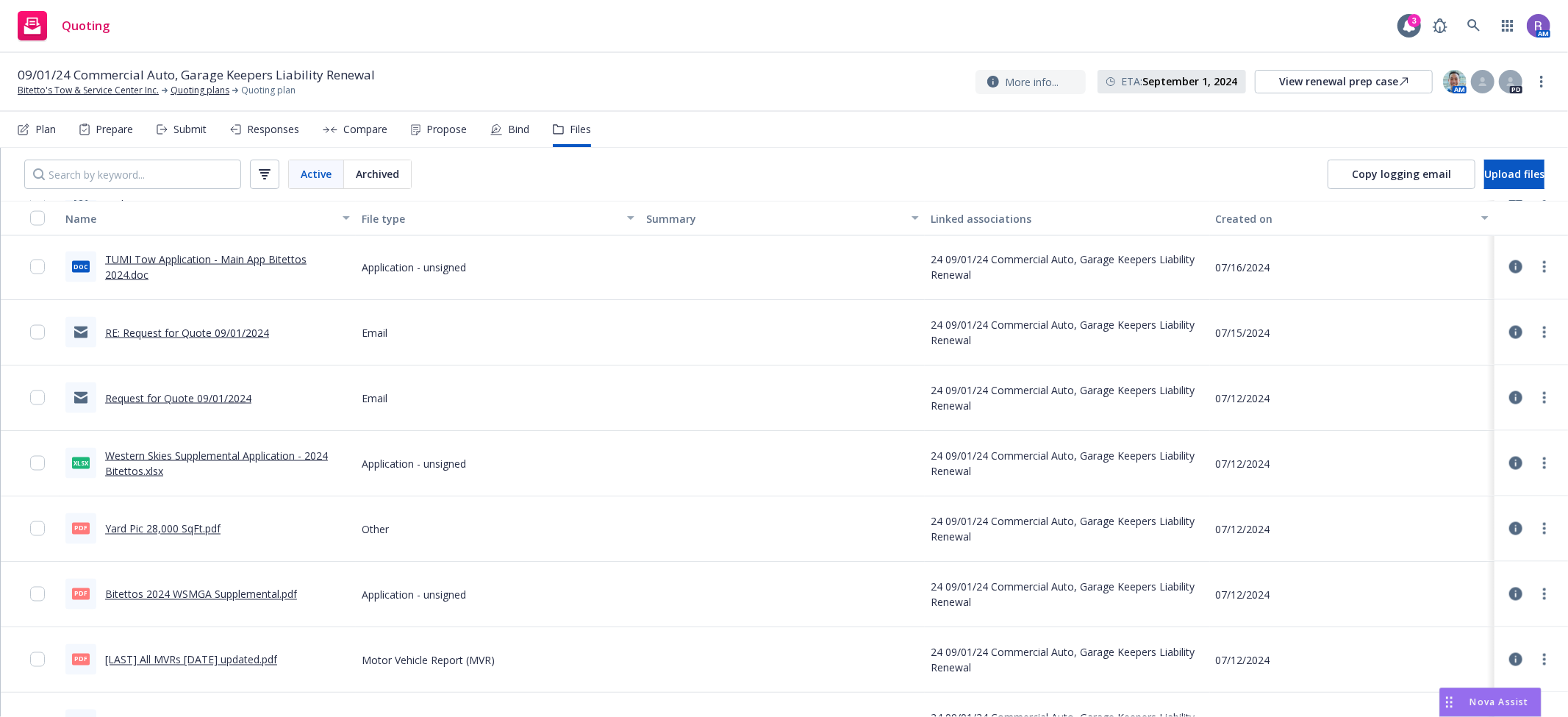 scroll, scrollTop: 1991, scrollLeft: 0, axis: vertical 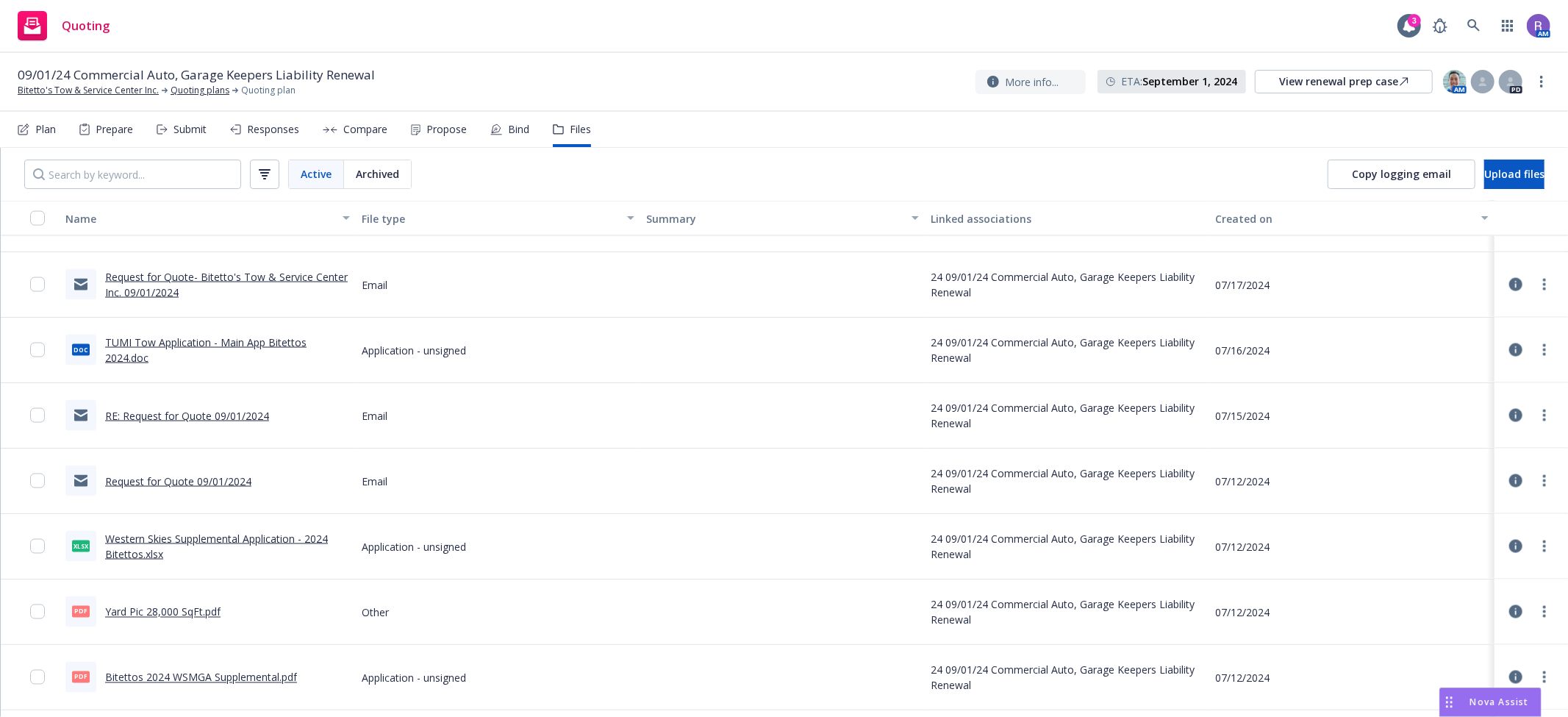 click on "Request for Quote 09/01/2024" at bounding box center [178, 481] 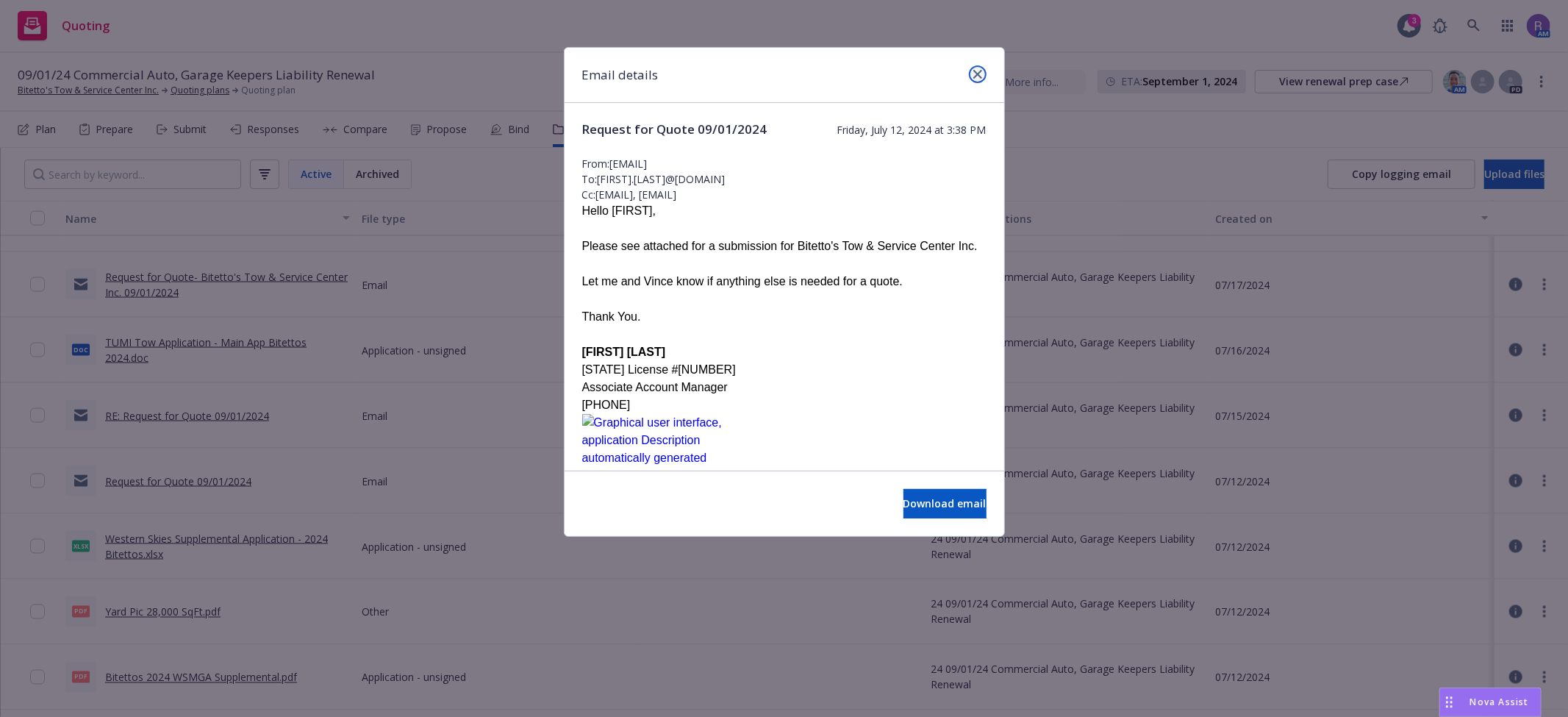 click 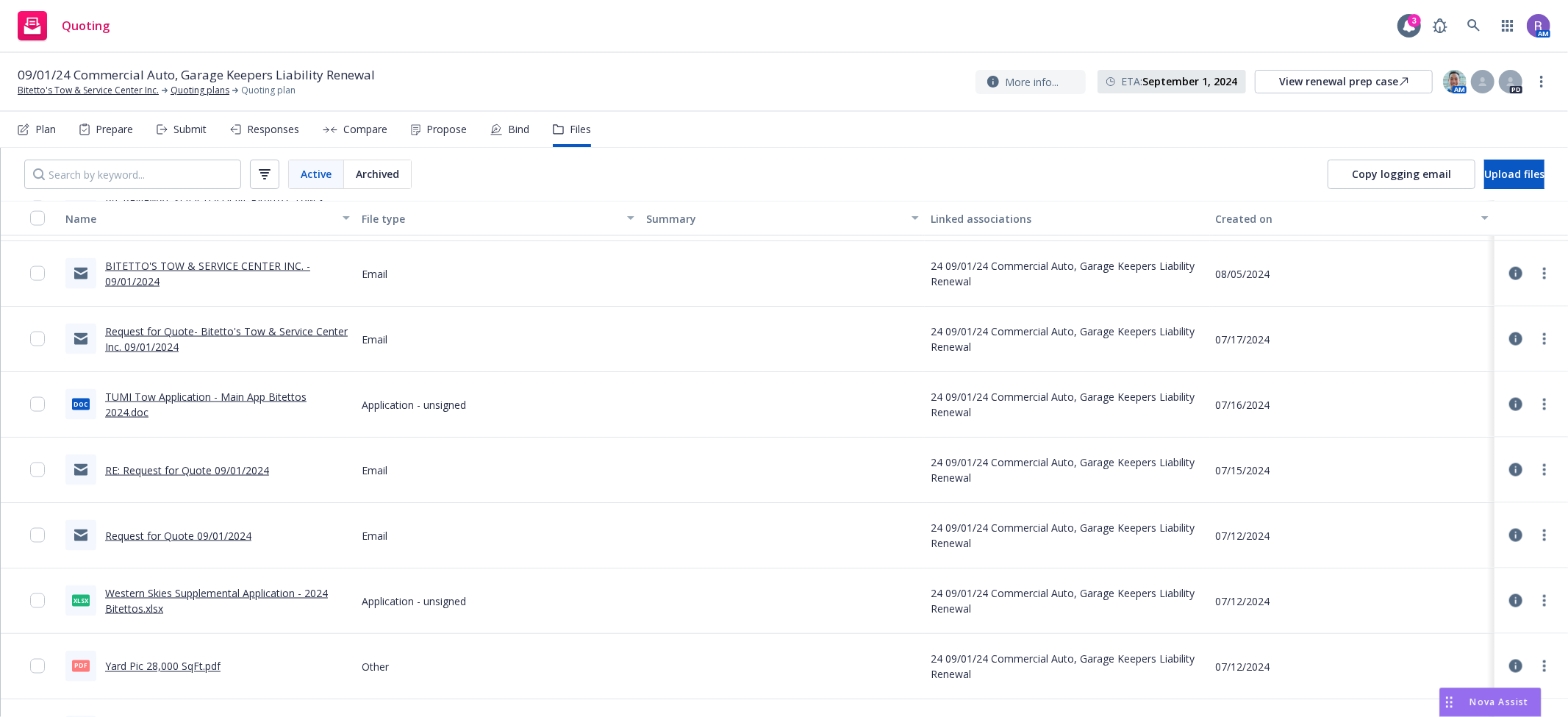 scroll, scrollTop: 1910, scrollLeft: 0, axis: vertical 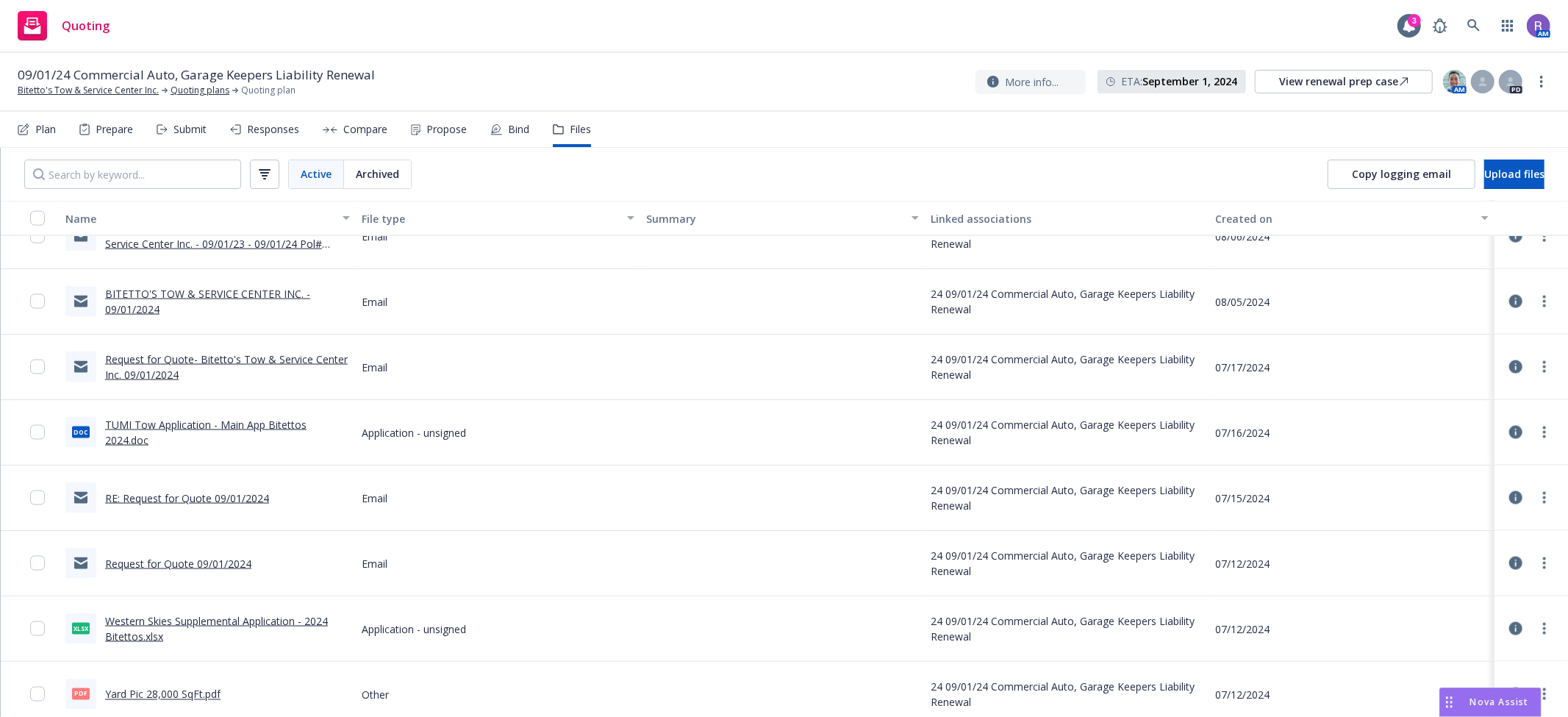 click on "Request for Quote- Bitetto's Tow & Service Center Inc. 09/01/2024" at bounding box center (227, 367) 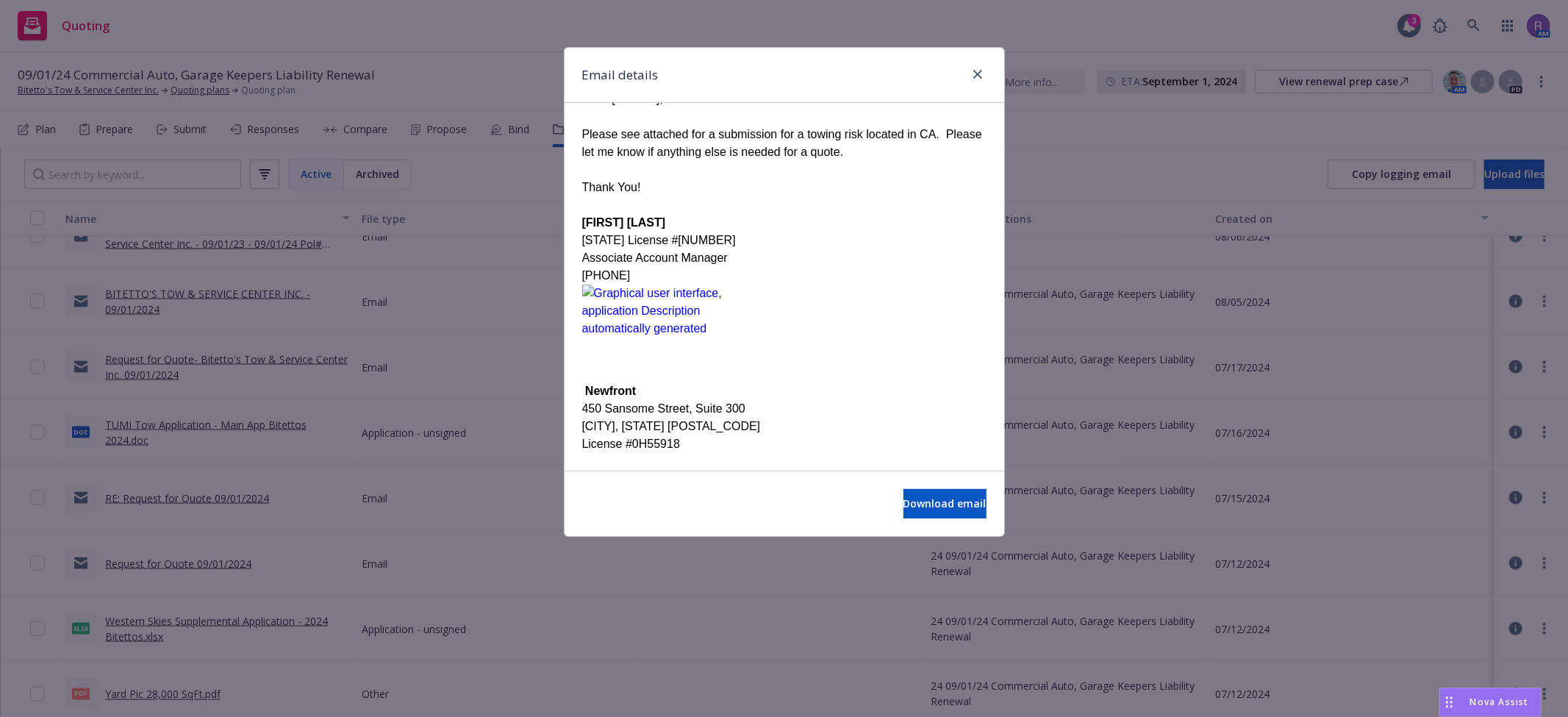 scroll, scrollTop: 0, scrollLeft: 0, axis: both 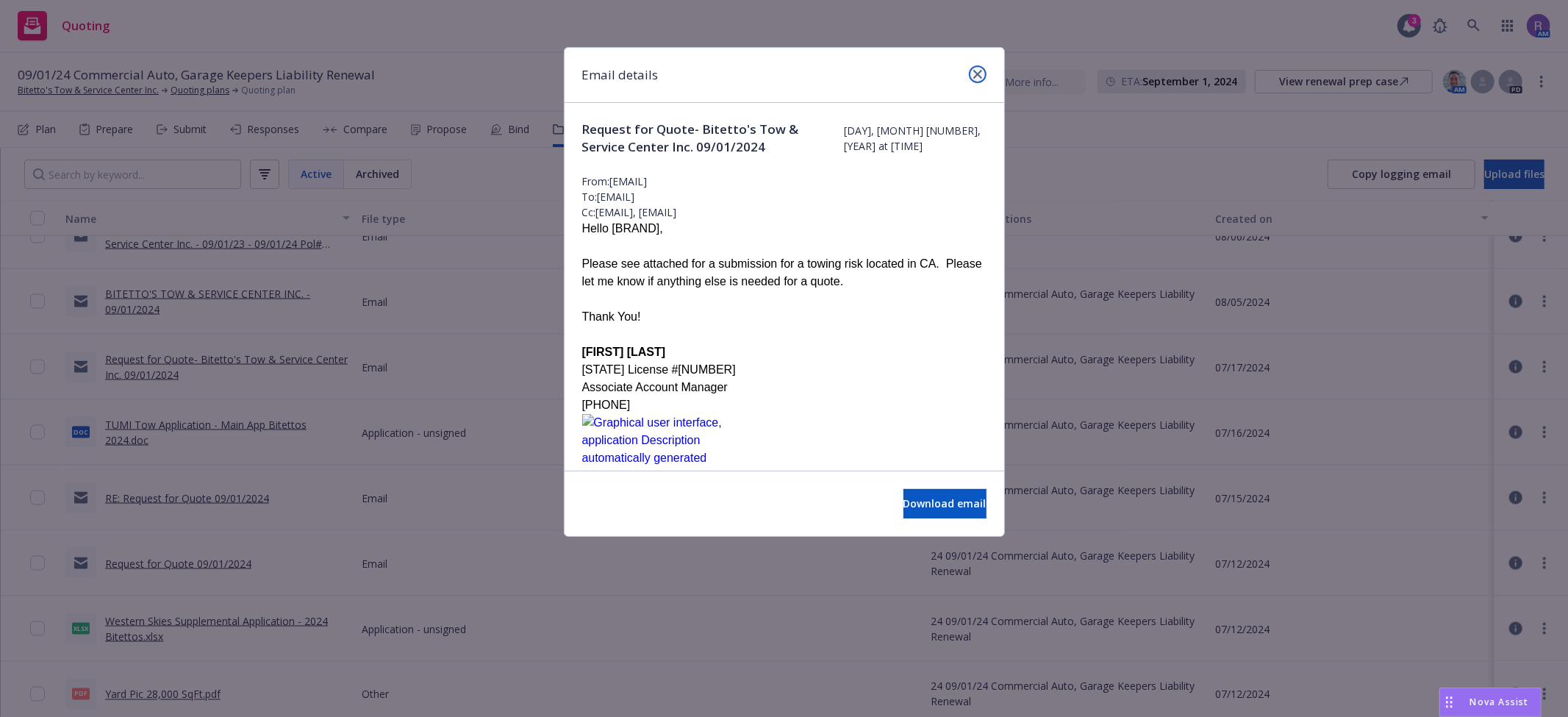 click at bounding box center [978, 74] 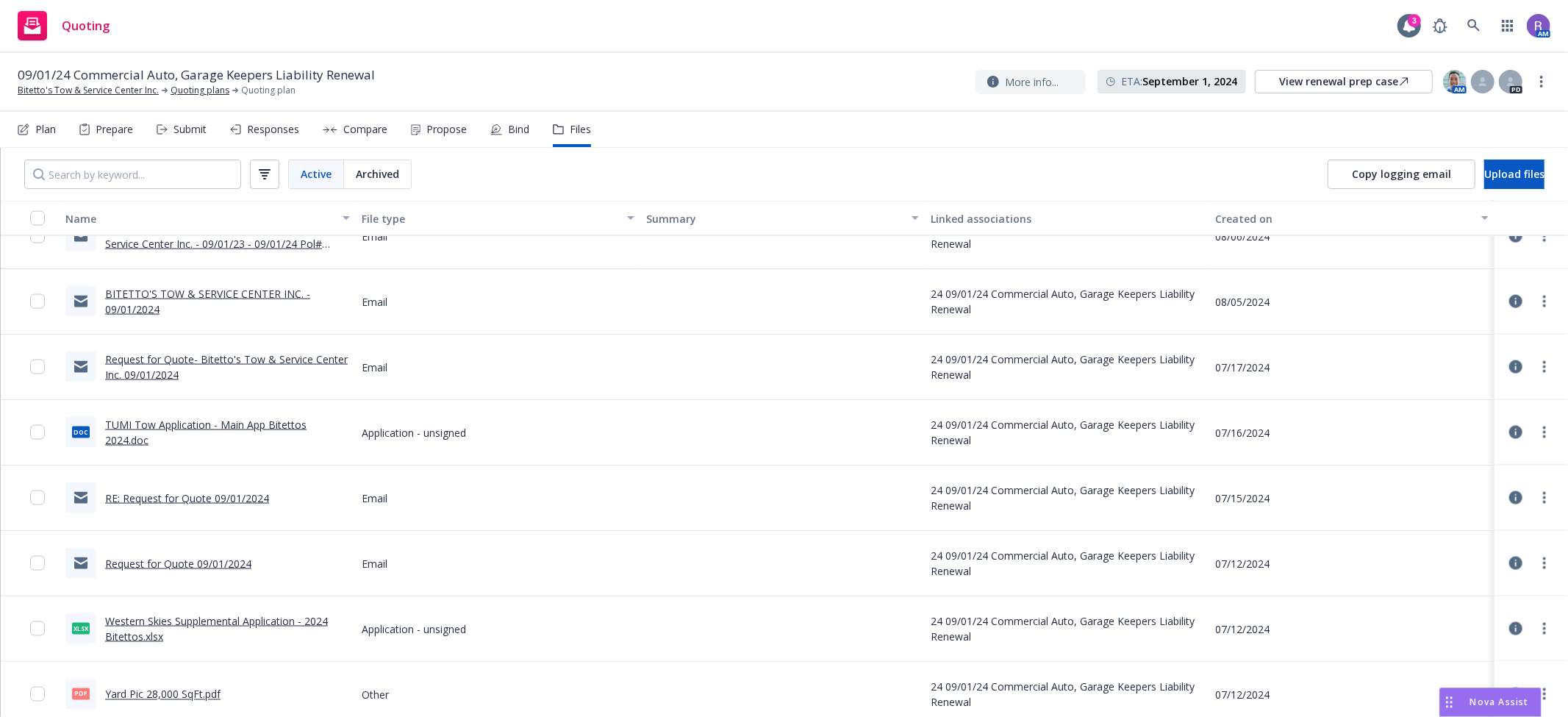 click on "BITETTO'S TOW & SERVICE CENTER INC. - 09/01/2024" at bounding box center (207, 302) 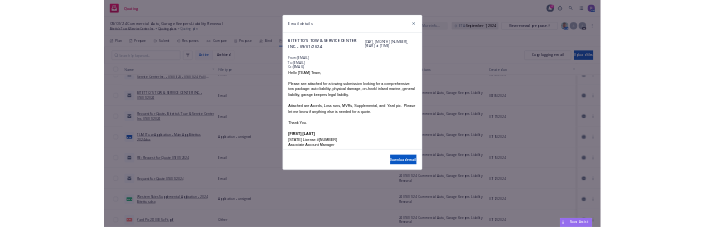scroll, scrollTop: 111, scrollLeft: 0, axis: vertical 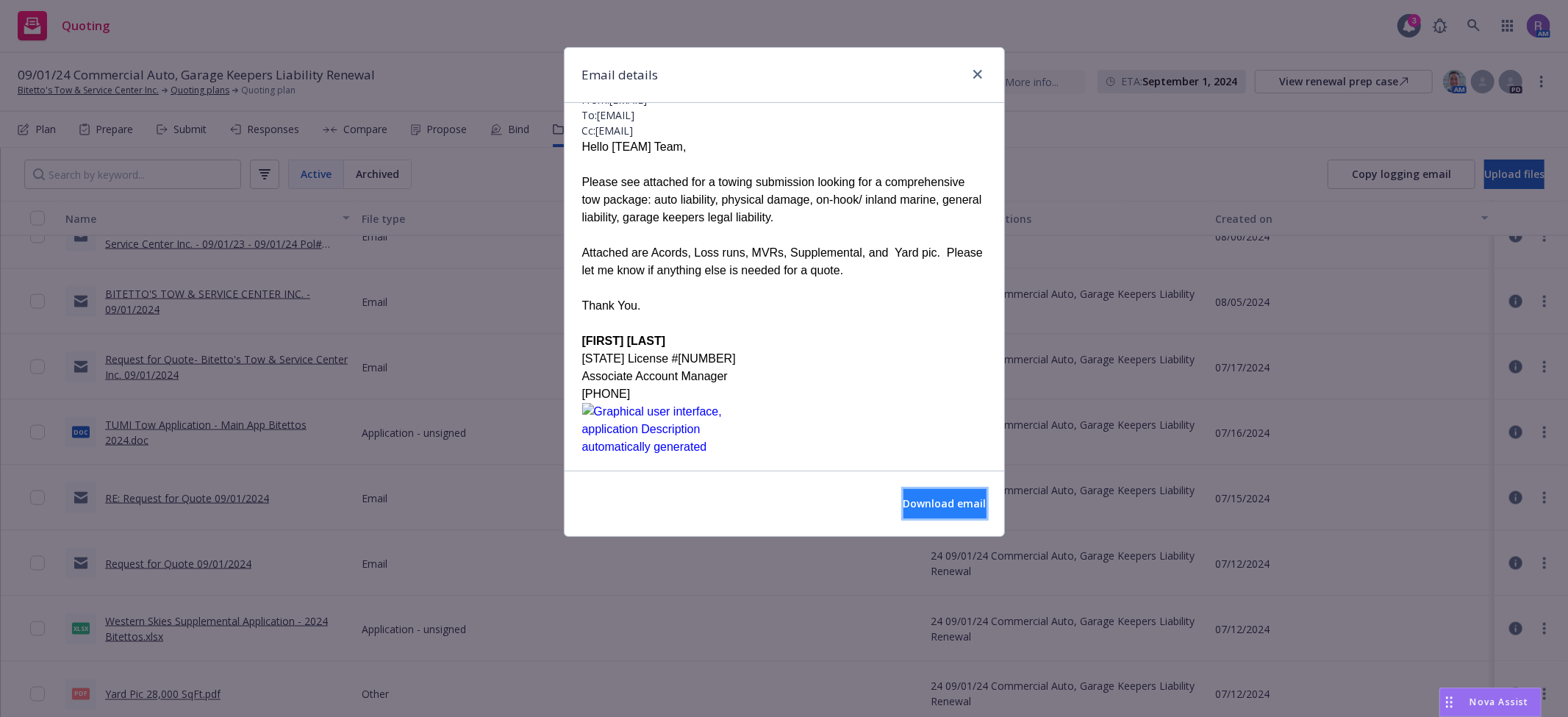 drag, startPoint x: 936, startPoint y: 504, endPoint x: 857, endPoint y: 515, distance: 79.762 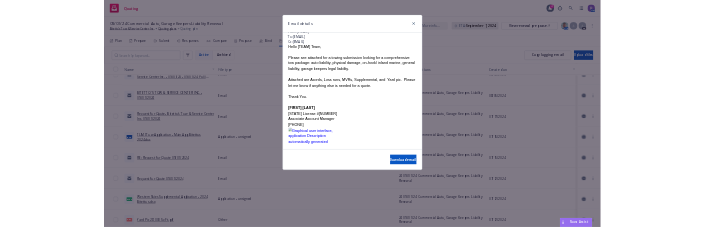 scroll, scrollTop: 2597, scrollLeft: 0, axis: vertical 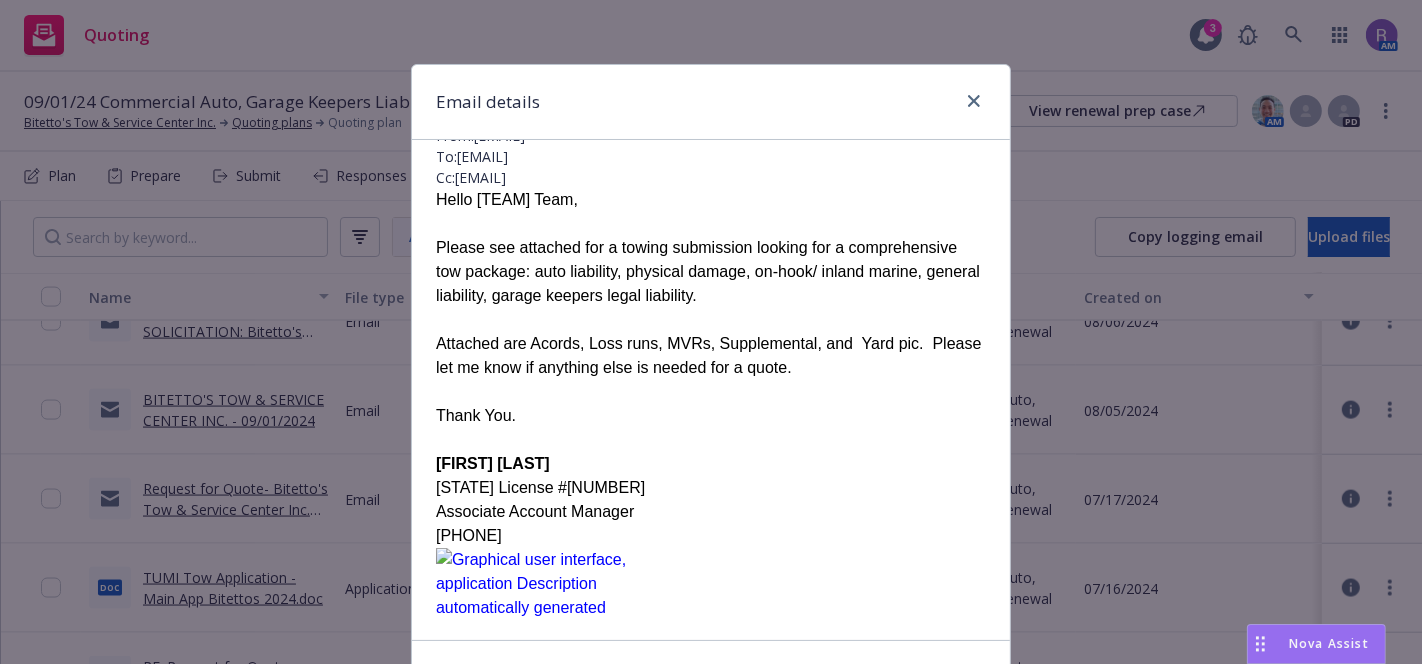 drag, startPoint x: 855, startPoint y: 271, endPoint x: 789, endPoint y: 300, distance: 72.09022 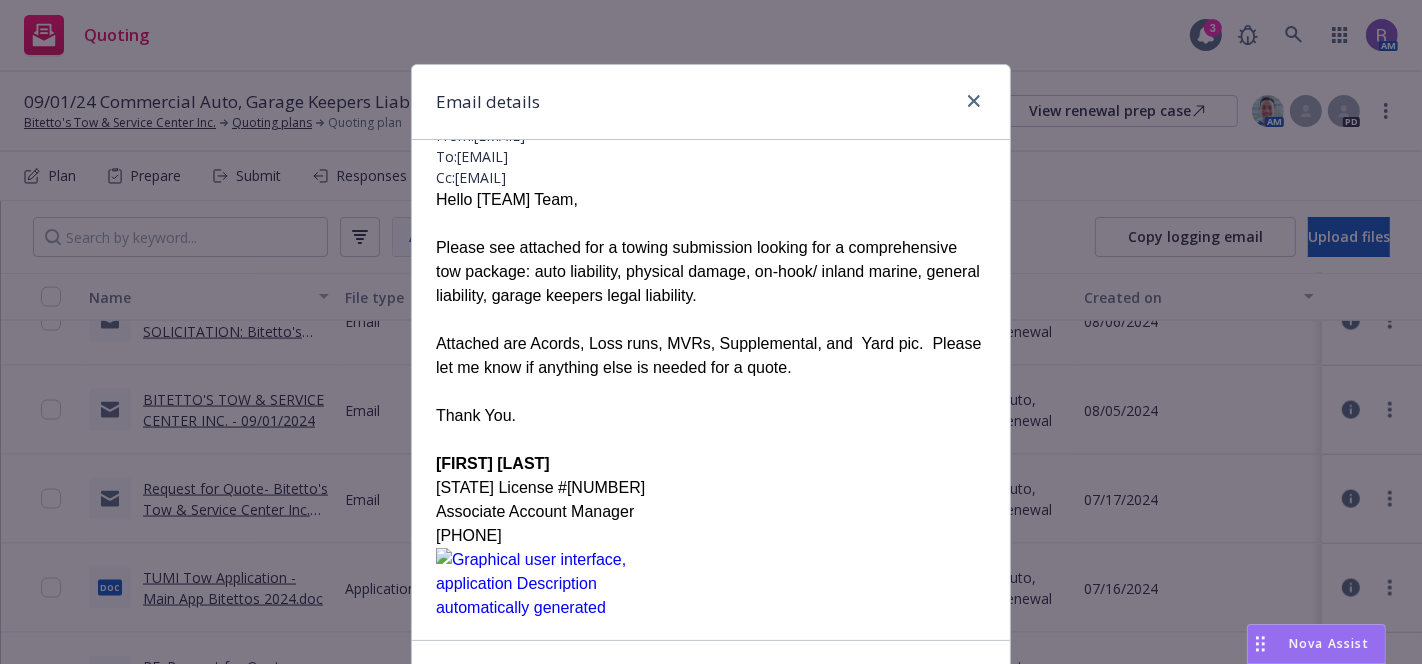scroll, scrollTop: 0, scrollLeft: 0, axis: both 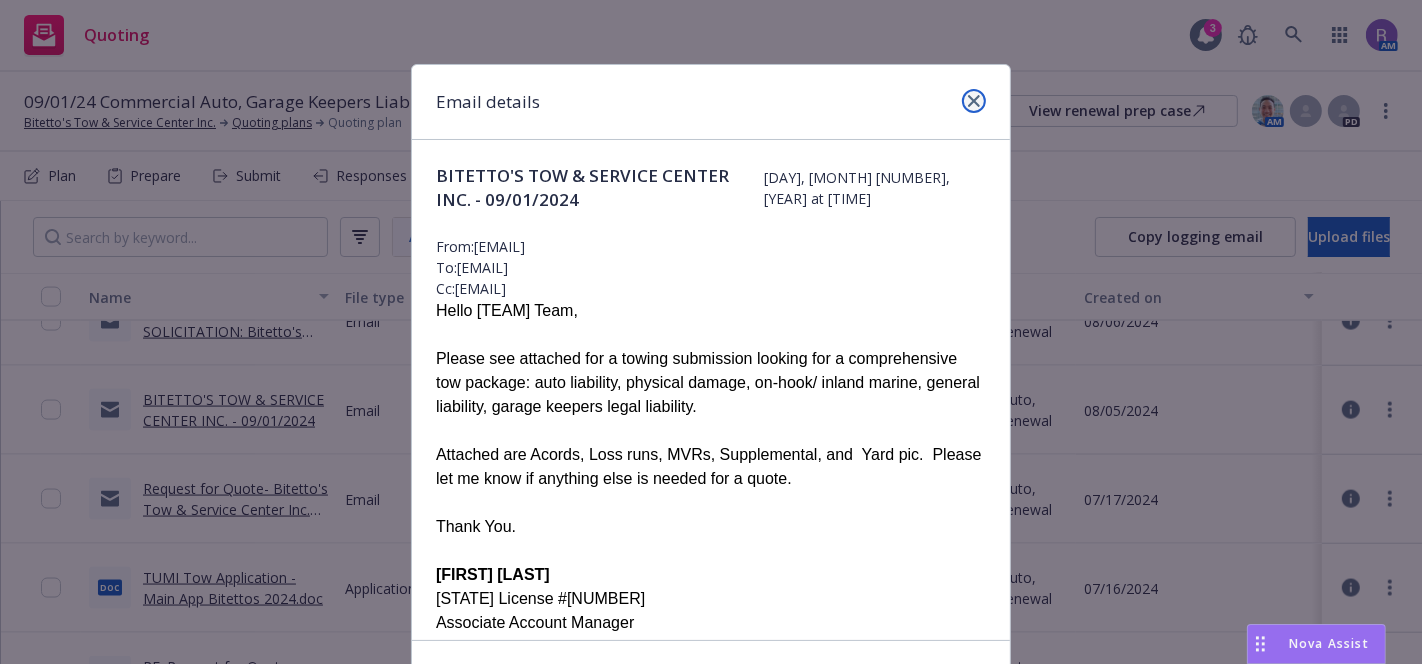 click 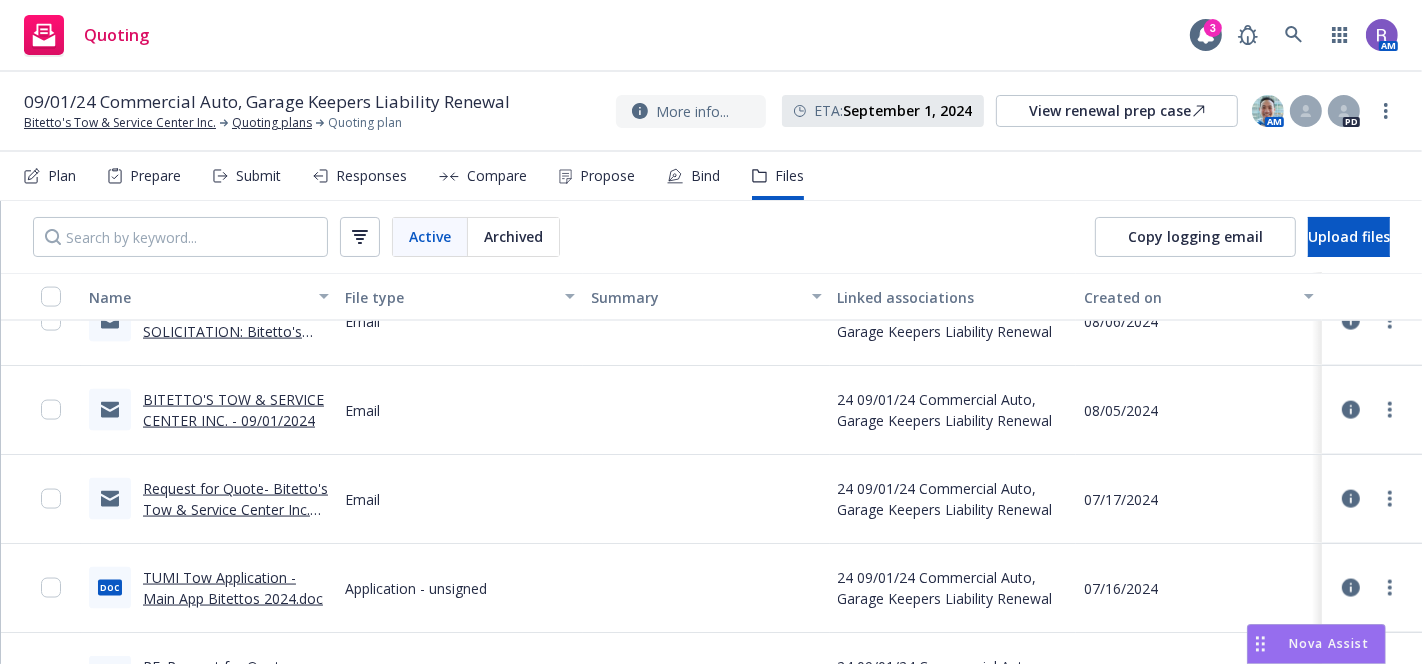scroll, scrollTop: 267, scrollLeft: 0, axis: vertical 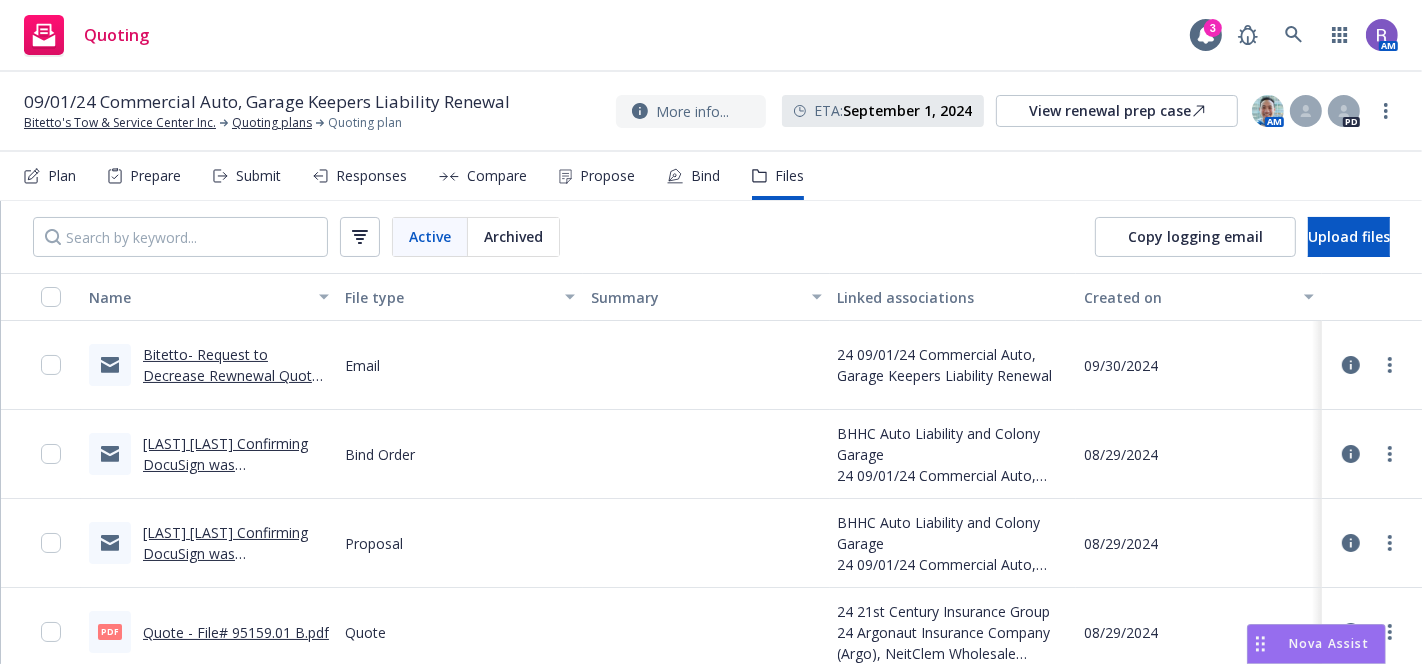 click at bounding box center (706, 365) 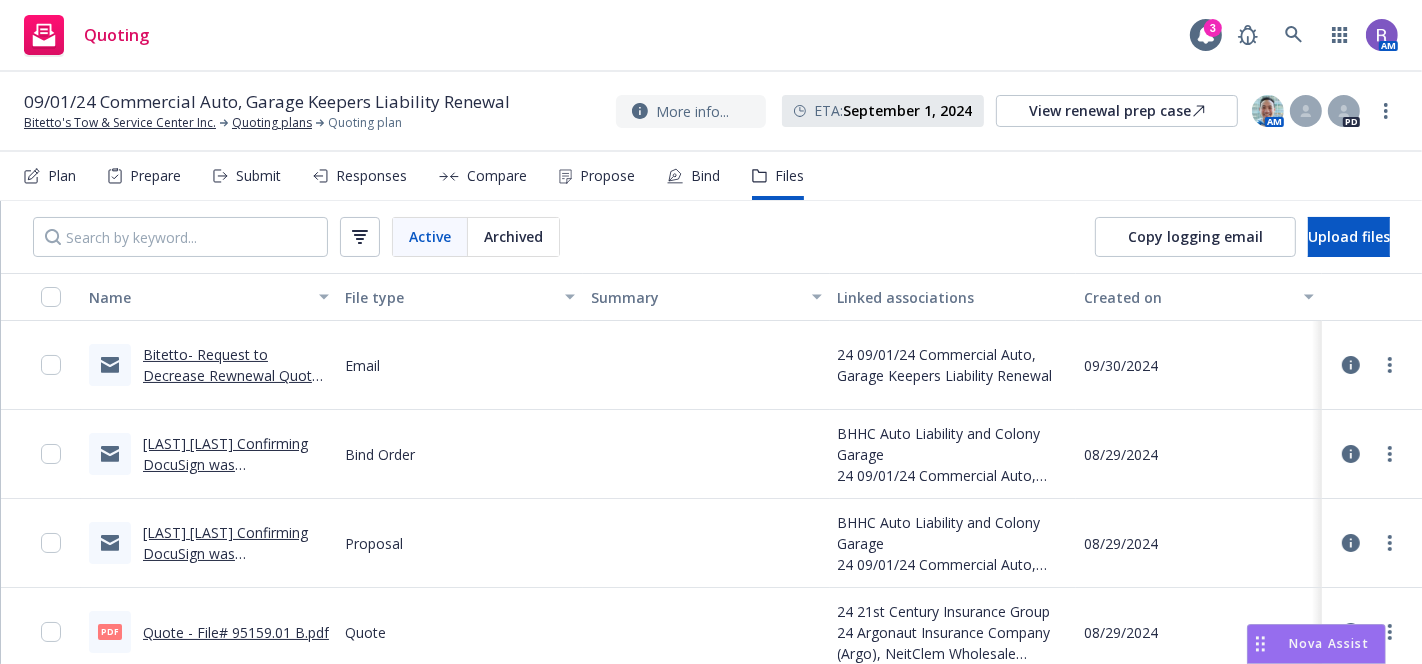 click on "Quoting 3 AM" at bounding box center [711, 36] 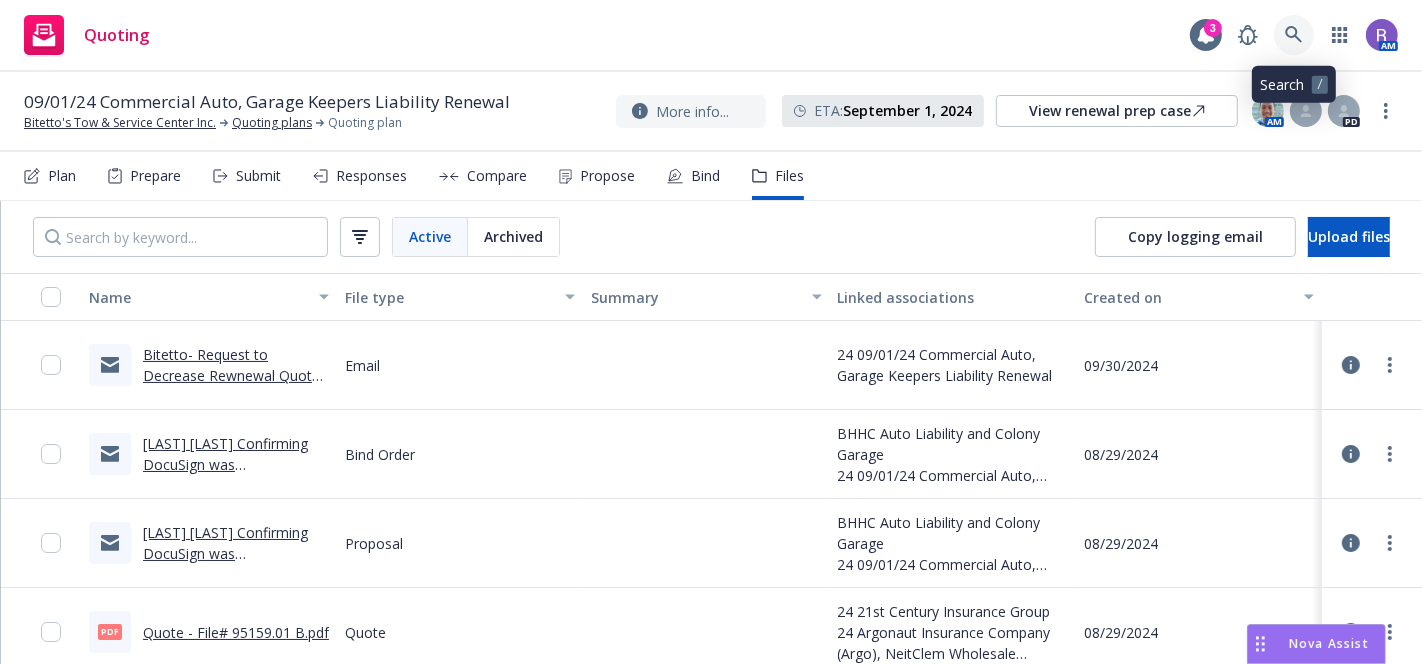 click 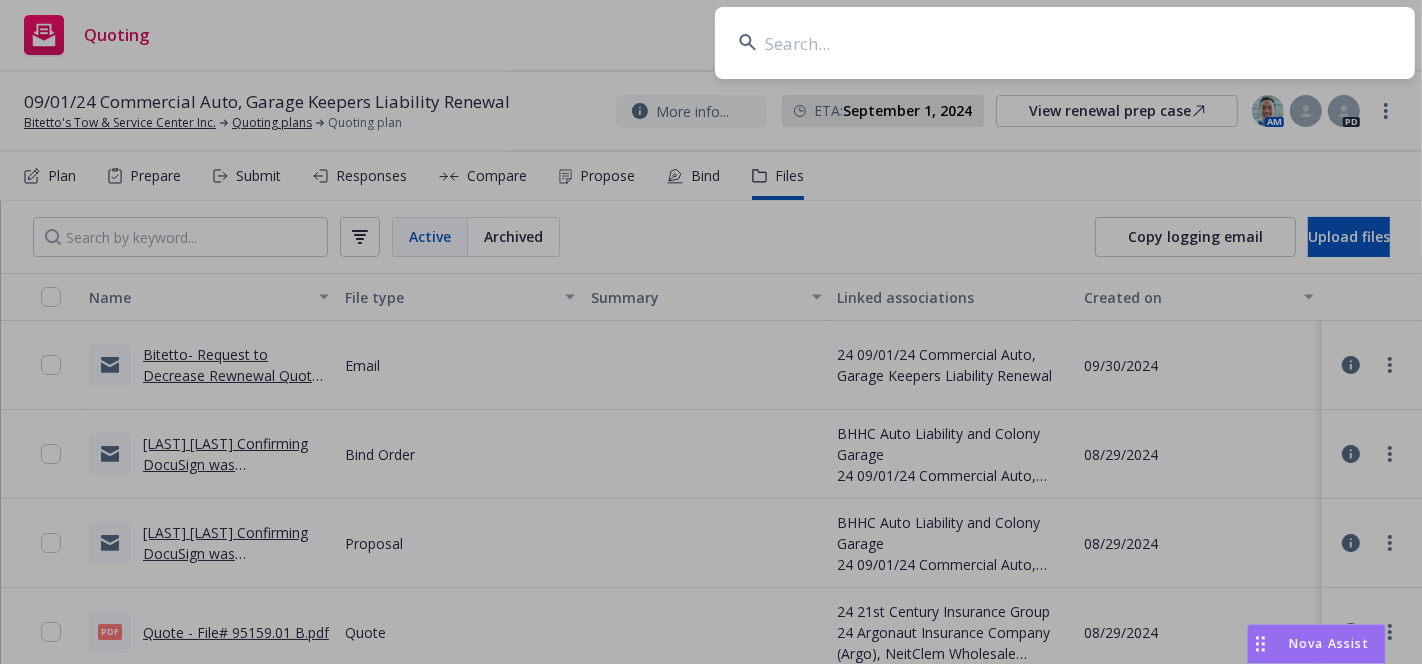 click at bounding box center (1065, 43) 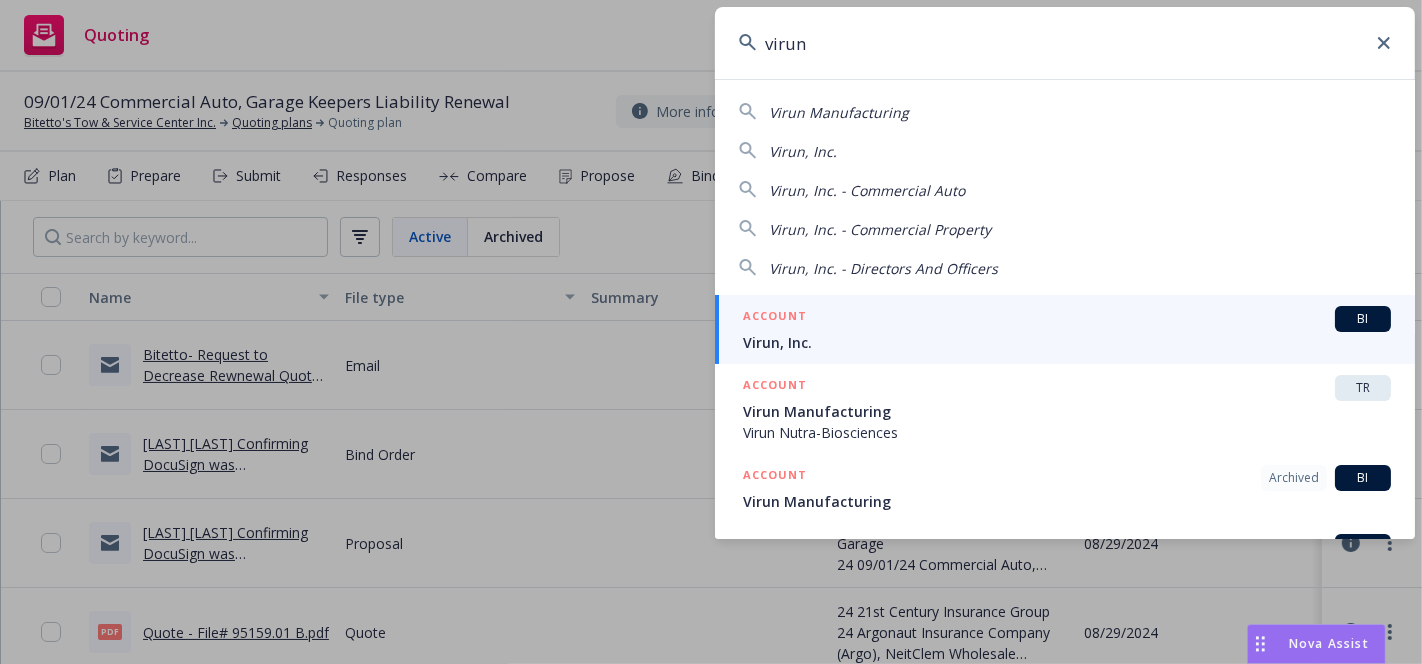 type on "virun" 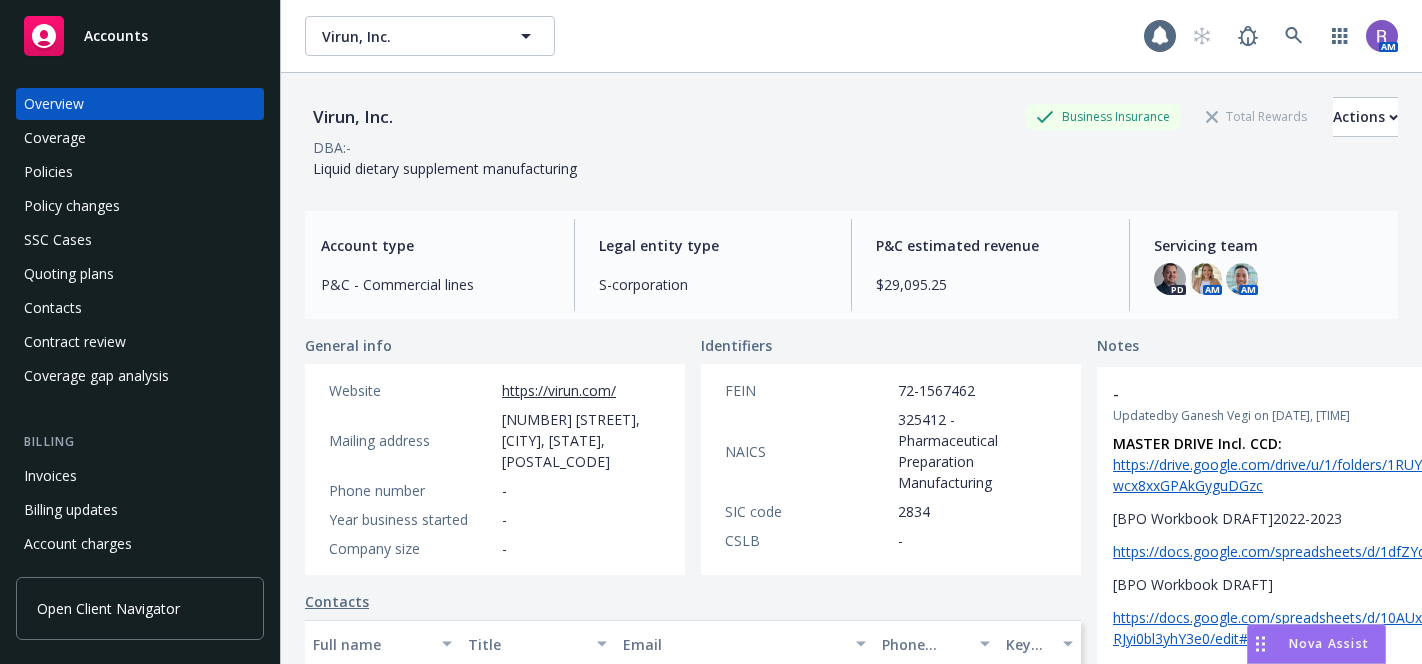 scroll, scrollTop: 0, scrollLeft: 0, axis: both 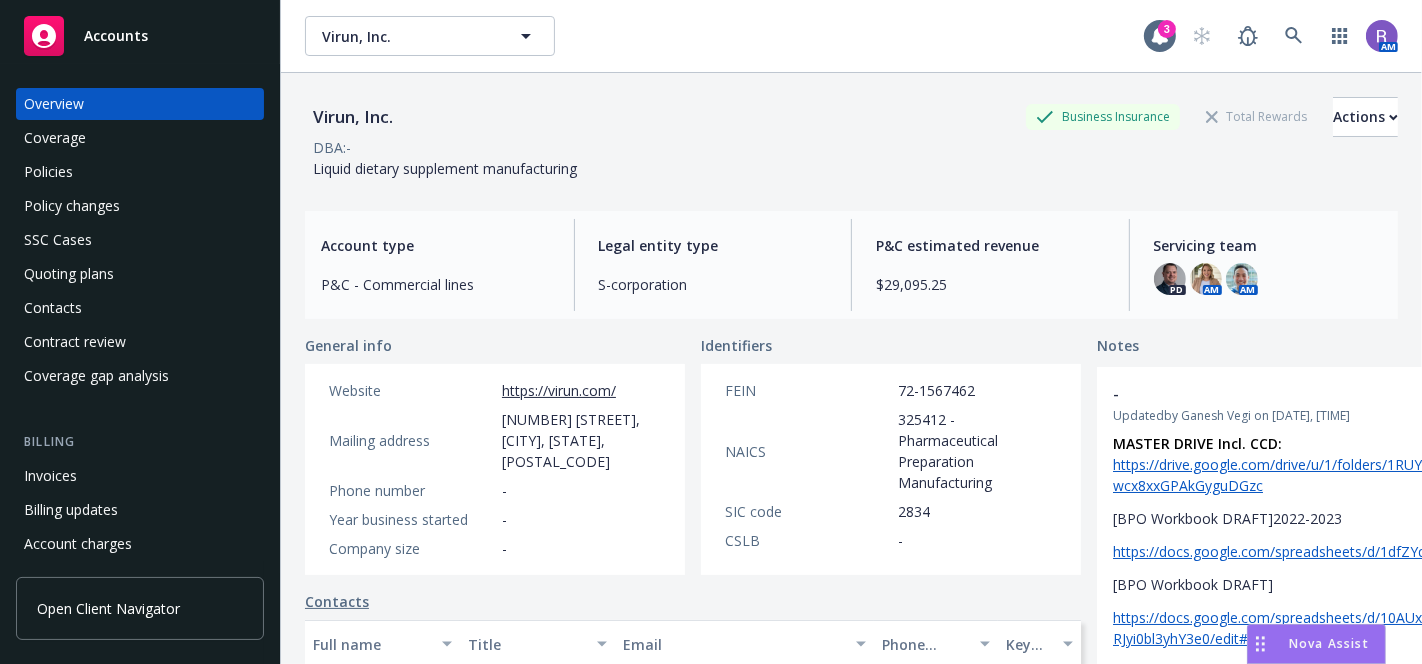 click on "Policies" at bounding box center [140, 172] 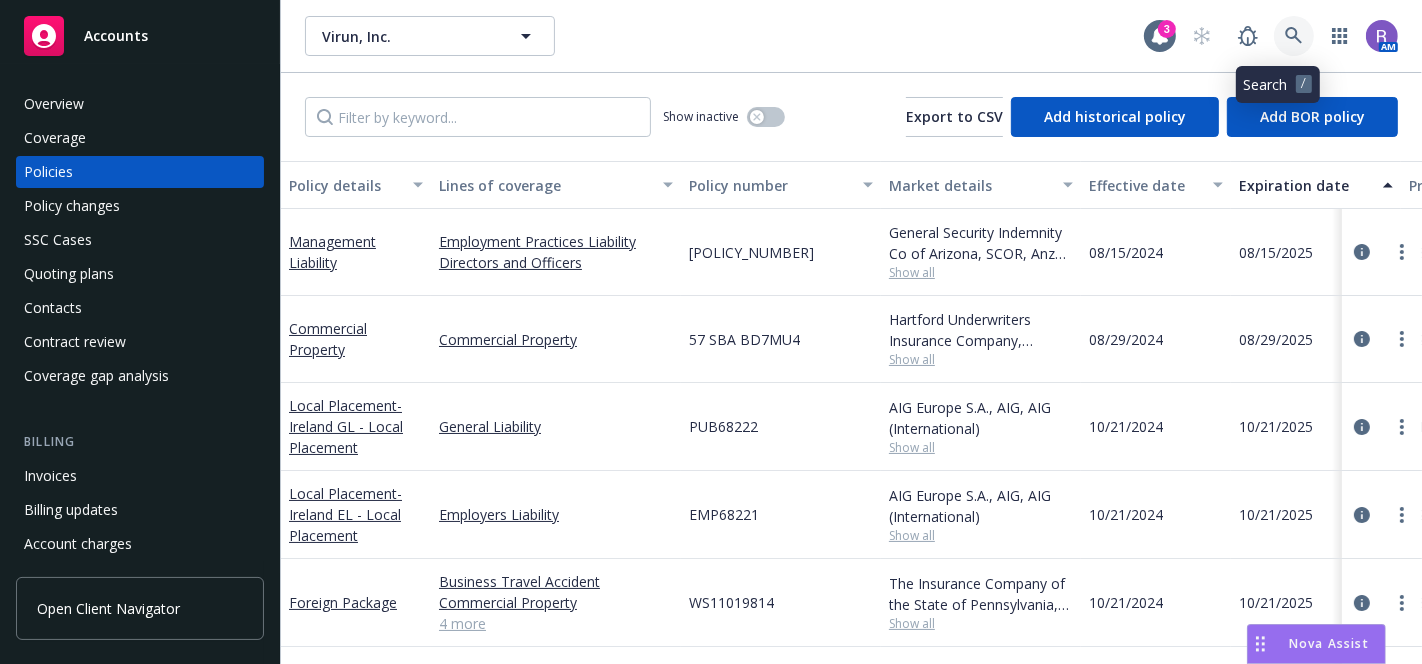click at bounding box center (1294, 36) 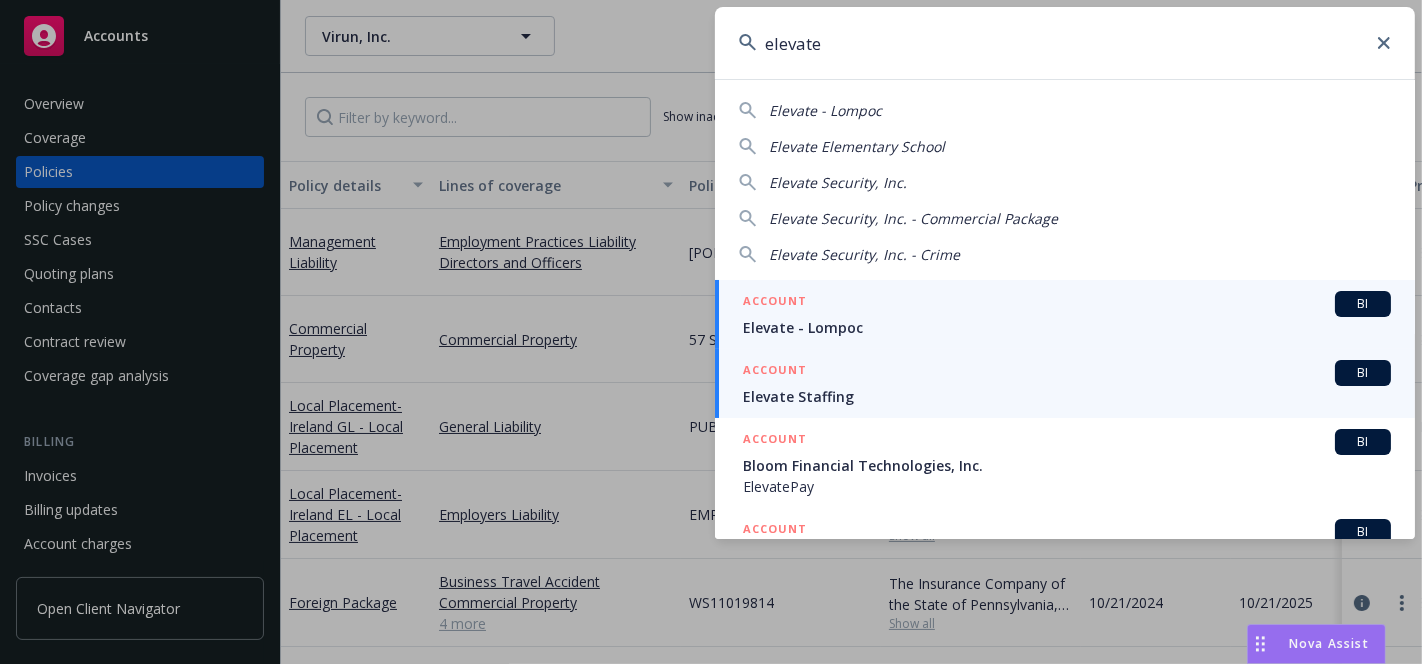 type on "elevate" 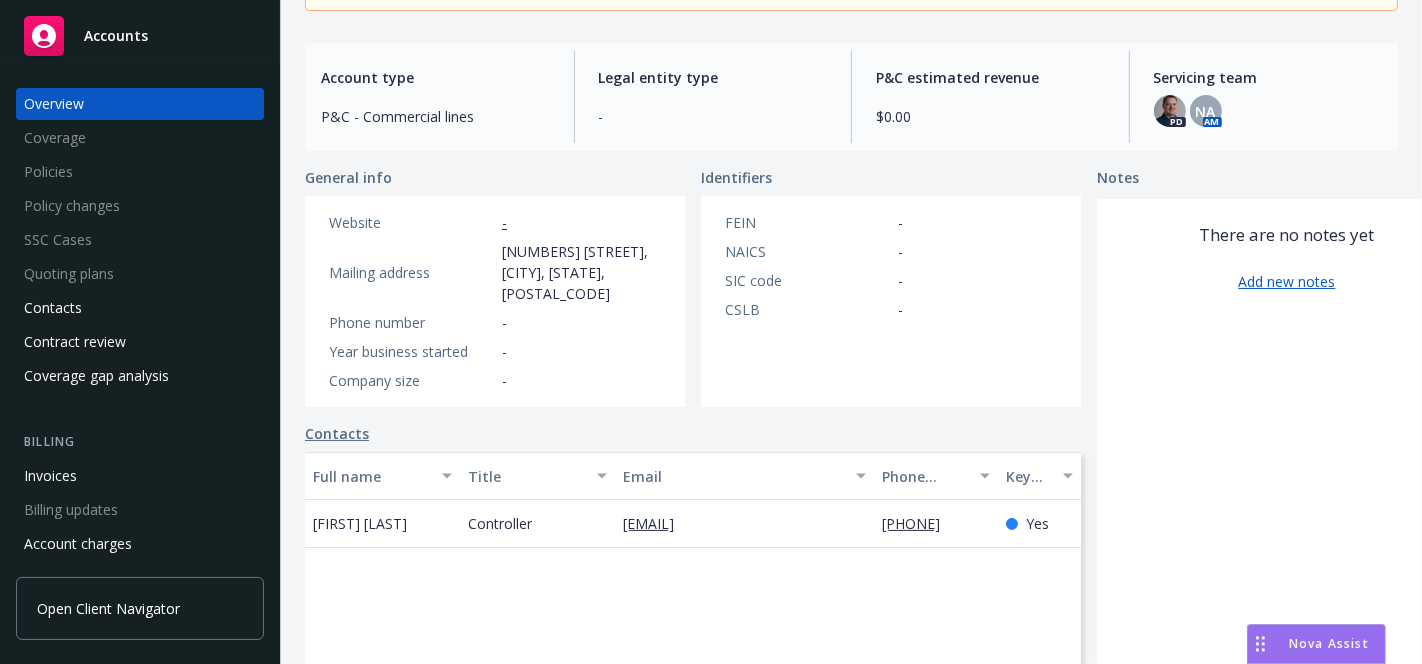 scroll, scrollTop: 0, scrollLeft: 0, axis: both 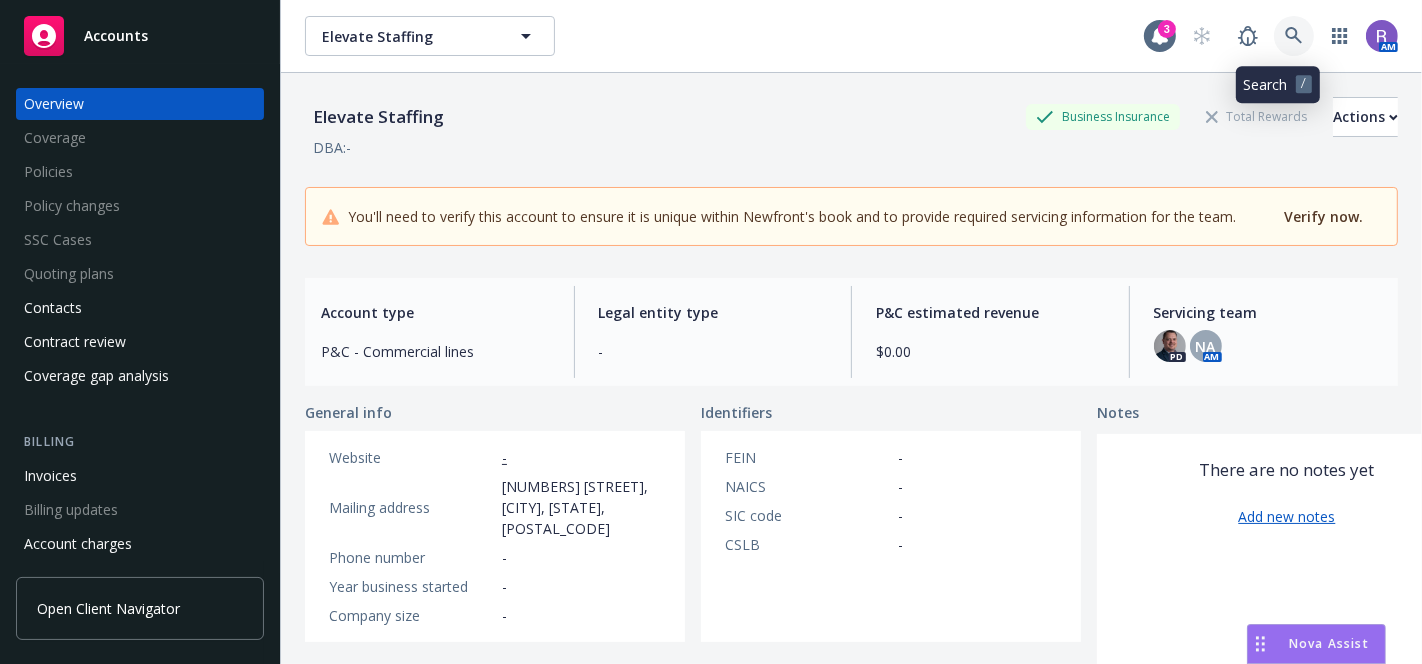click at bounding box center (1294, 36) 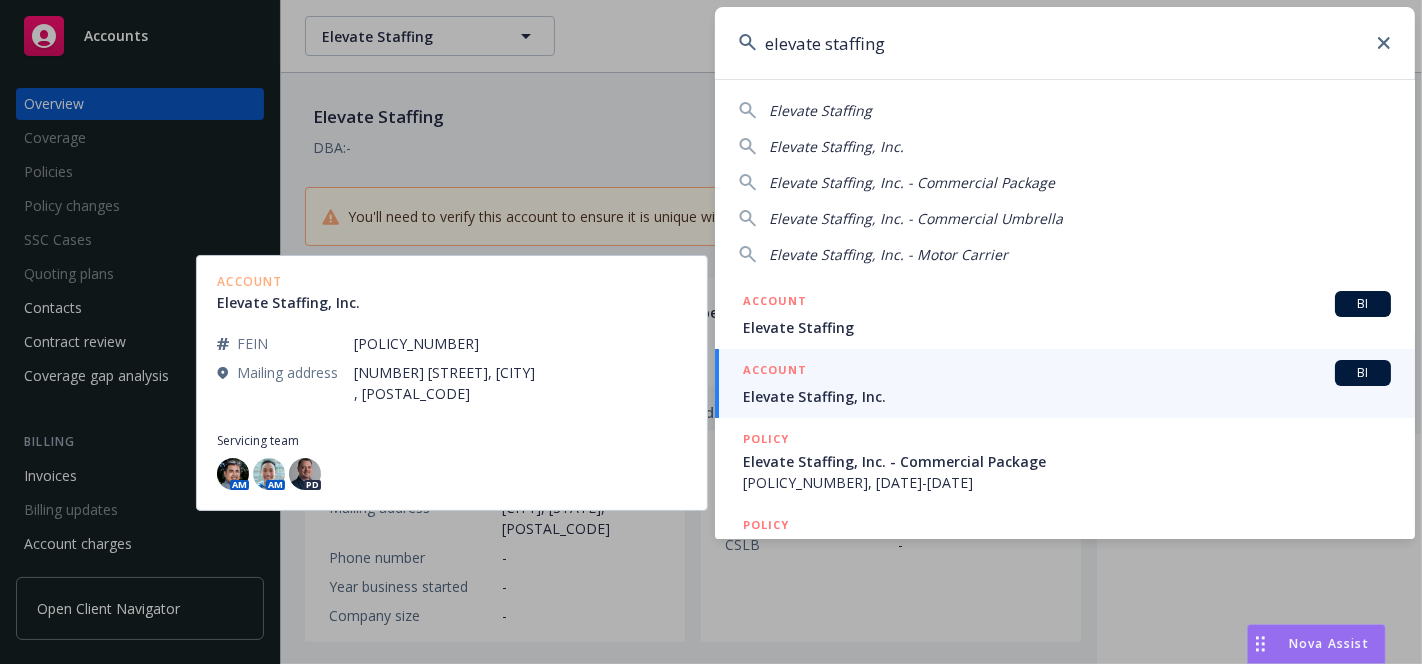 type on "elevate staffing" 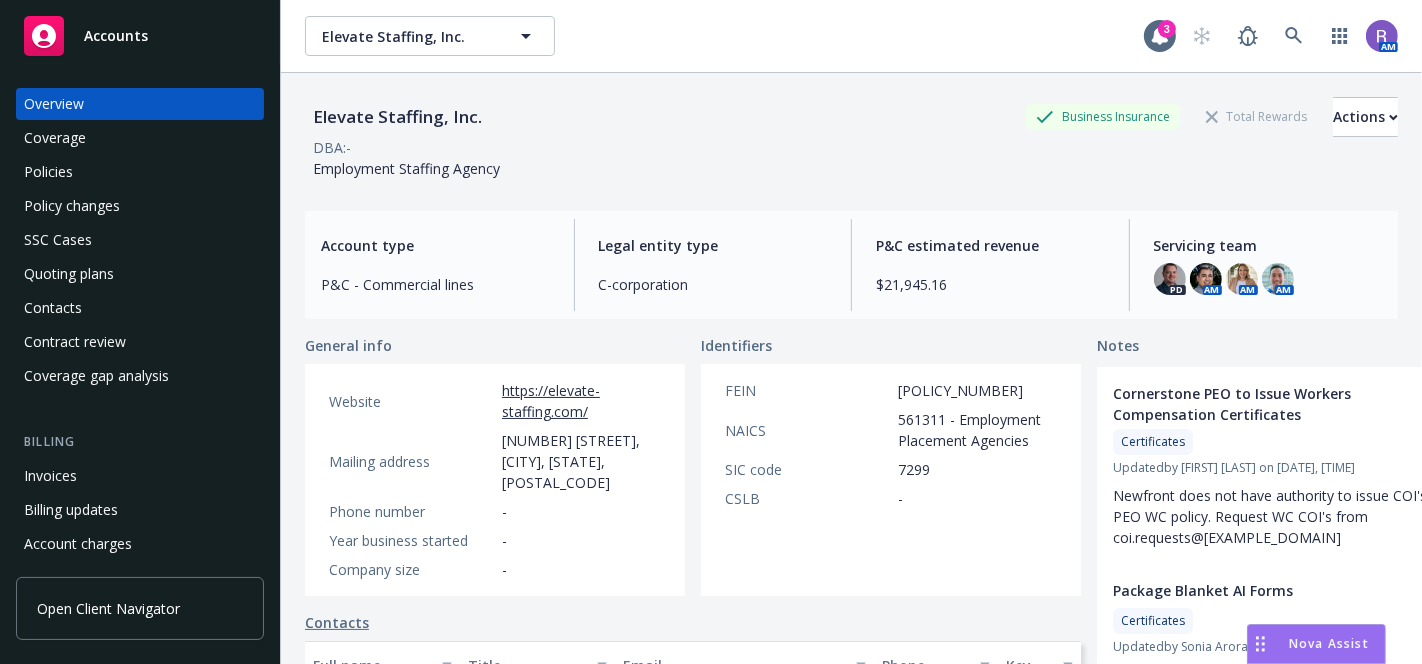 click on "Policies" at bounding box center [140, 172] 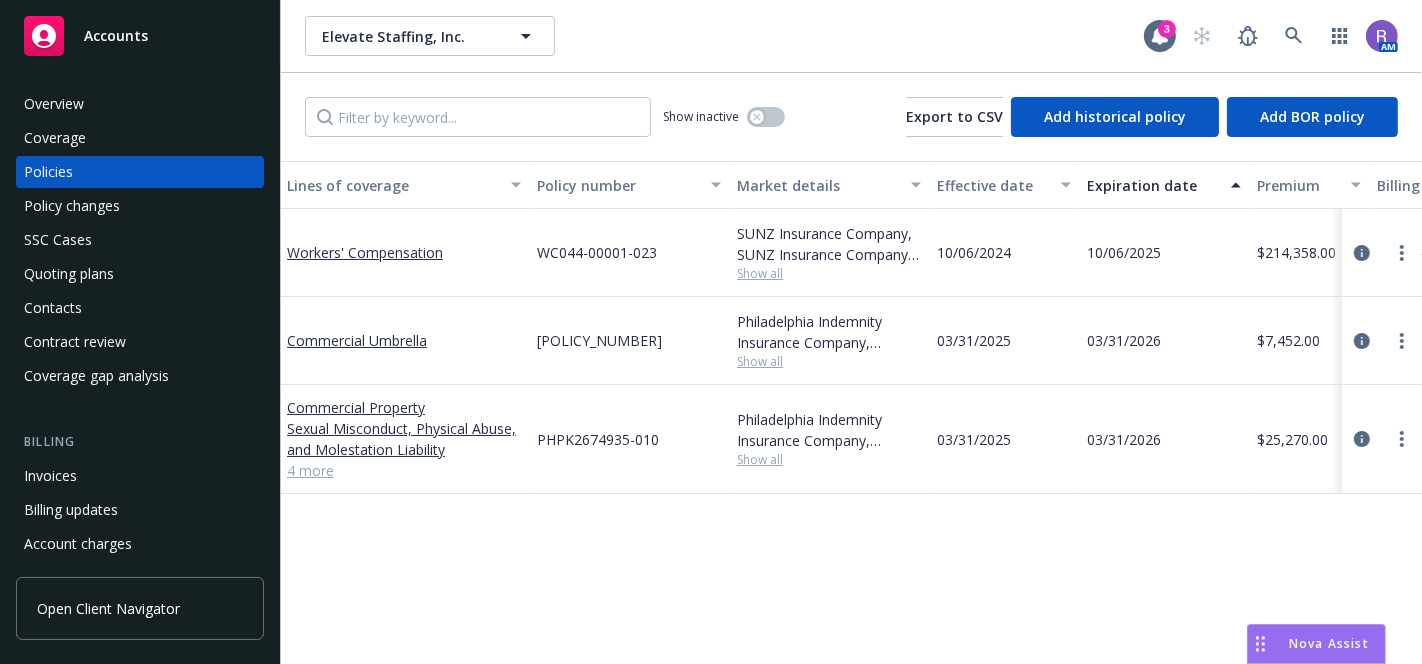 scroll, scrollTop: 0, scrollLeft: 0, axis: both 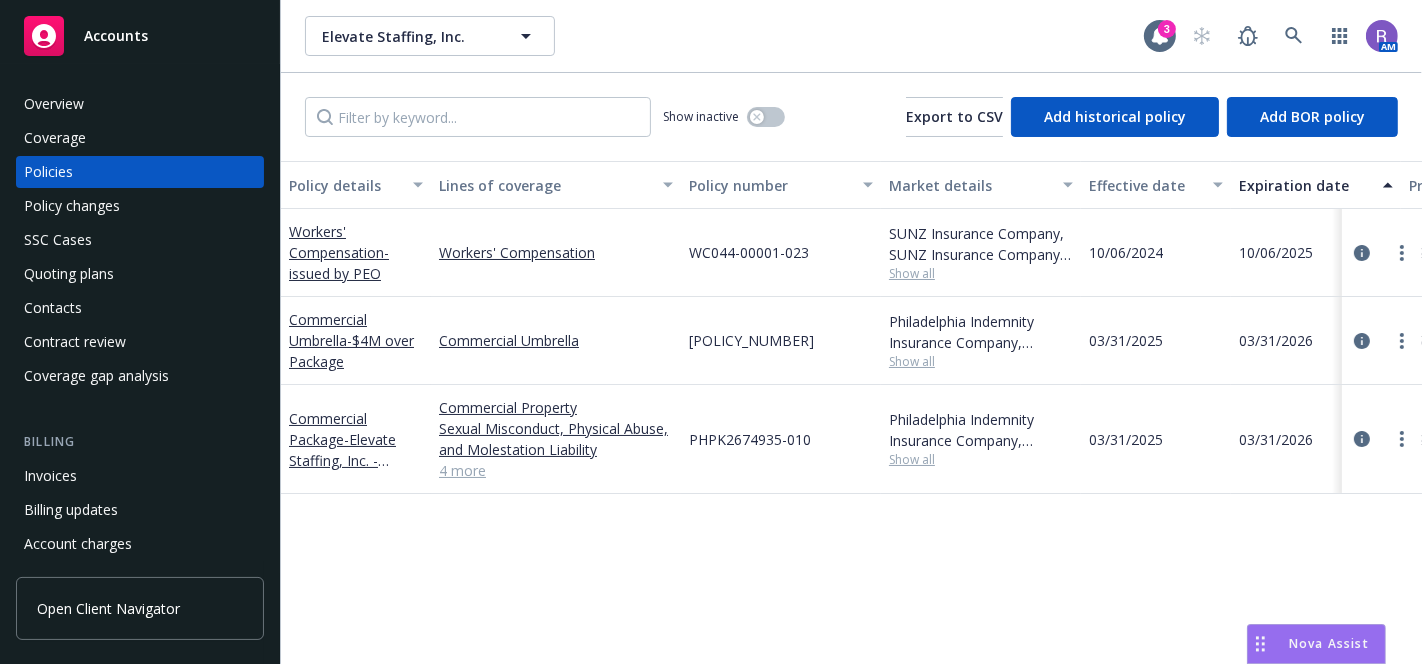 click on "Policy details Lines of coverage Policy number Market details Effective date Expiration date Premium Billing method Stage Status Service team leaders Workers' Compensation  -  issued by PEO Workers' Compensation WC044-00001-023 SUNZ Insurance Company, SUNZ Insurance Company, Integrity Risk Insurance Show all [DATE] [DATE] $[AMOUNT] Direct - Installments Renewal Active [FIRST] [LAST] AC Riley Pok AM 1 more Commercial Umbrella  -  $[AMOUNT] over Package Commercial Umbrella [POLICY_NUMBER] Philadelphia Indemnity Insurance Company, Philadelphia Insurance Companies Show all [DATE] [DATE] $[AMOUNT] Direct Renewal Active [FIRST] [LAST] AC Riley Pok AM 1 more Commercial Package  -  Elevate Staffing, Inc. - Commercial Package Commercial Property Sexual Misconduct, Physical Abuse, and Molestation Liability General Liability Professional Liability - Other Commercial Auto Liability Cyber Liability 4 more [POLICY_NUMBER] Philadelphia Indemnity Insurance Company, Philadelphia Insurance Companies Show all Direct" at bounding box center [851, 413] 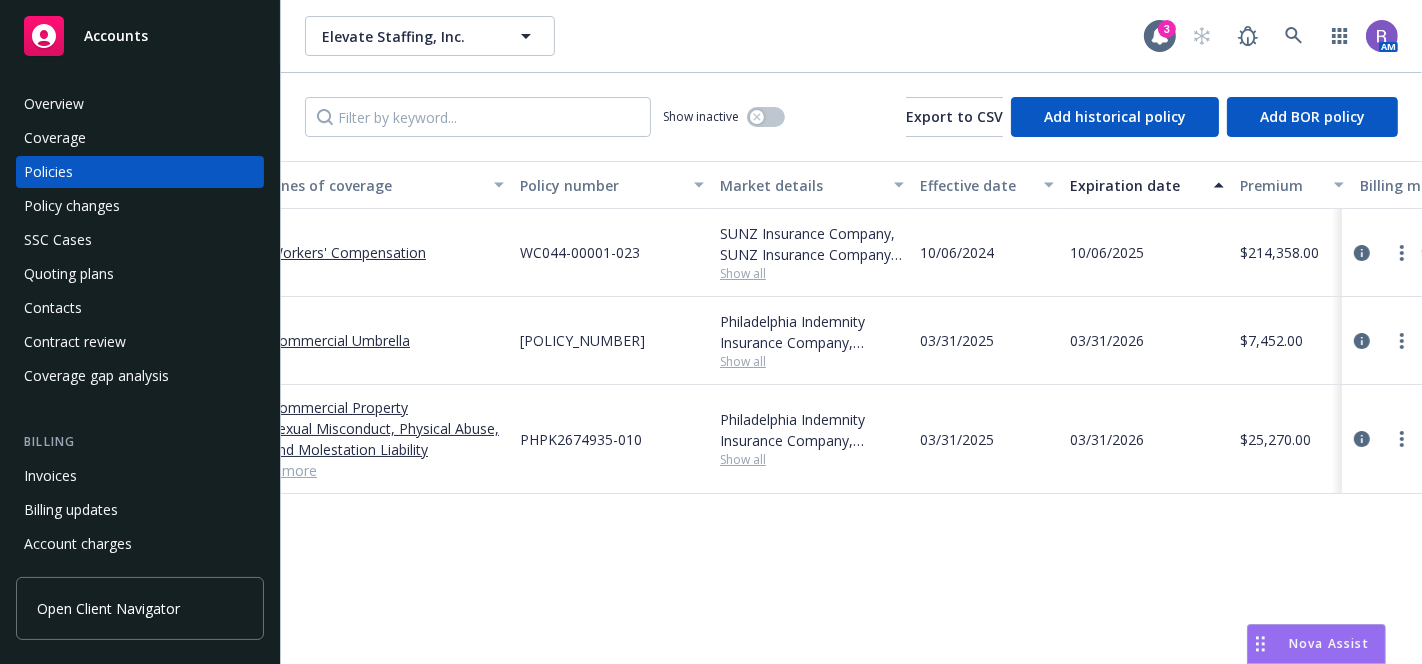 scroll, scrollTop: 0, scrollLeft: 0, axis: both 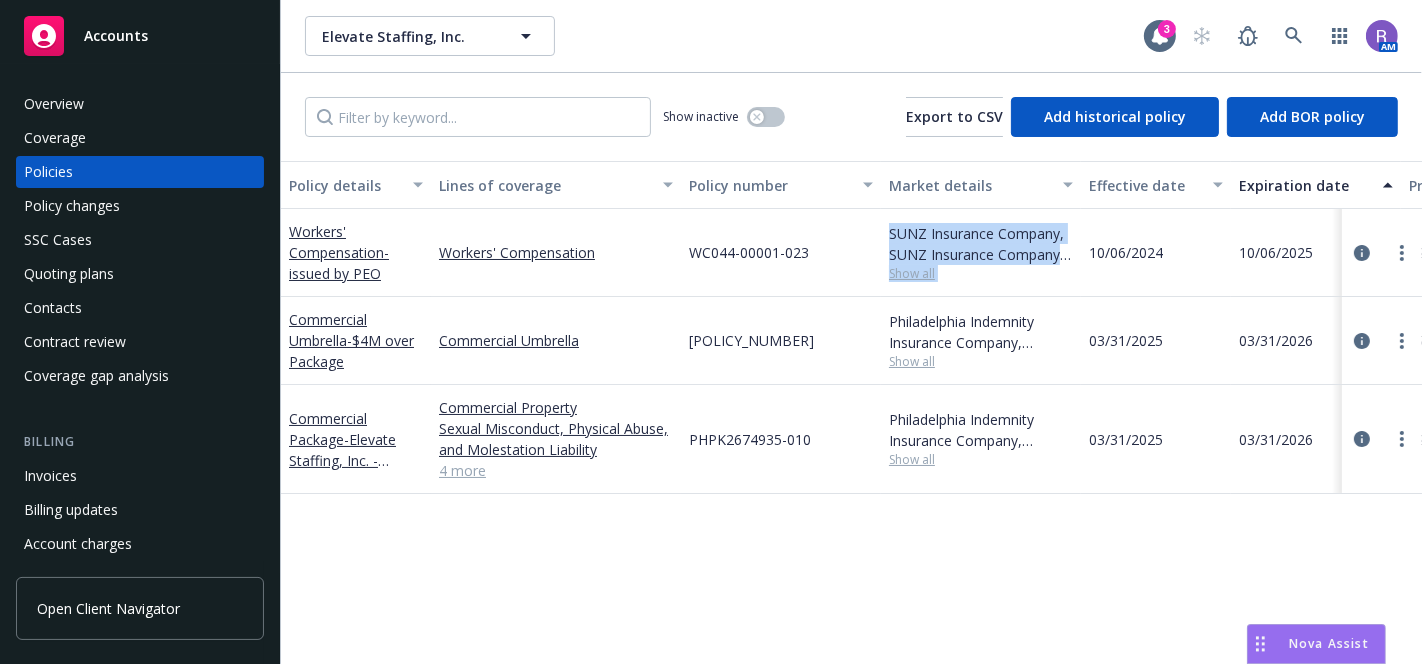 drag, startPoint x: 890, startPoint y: 233, endPoint x: 1081, endPoint y: 259, distance: 192.7615 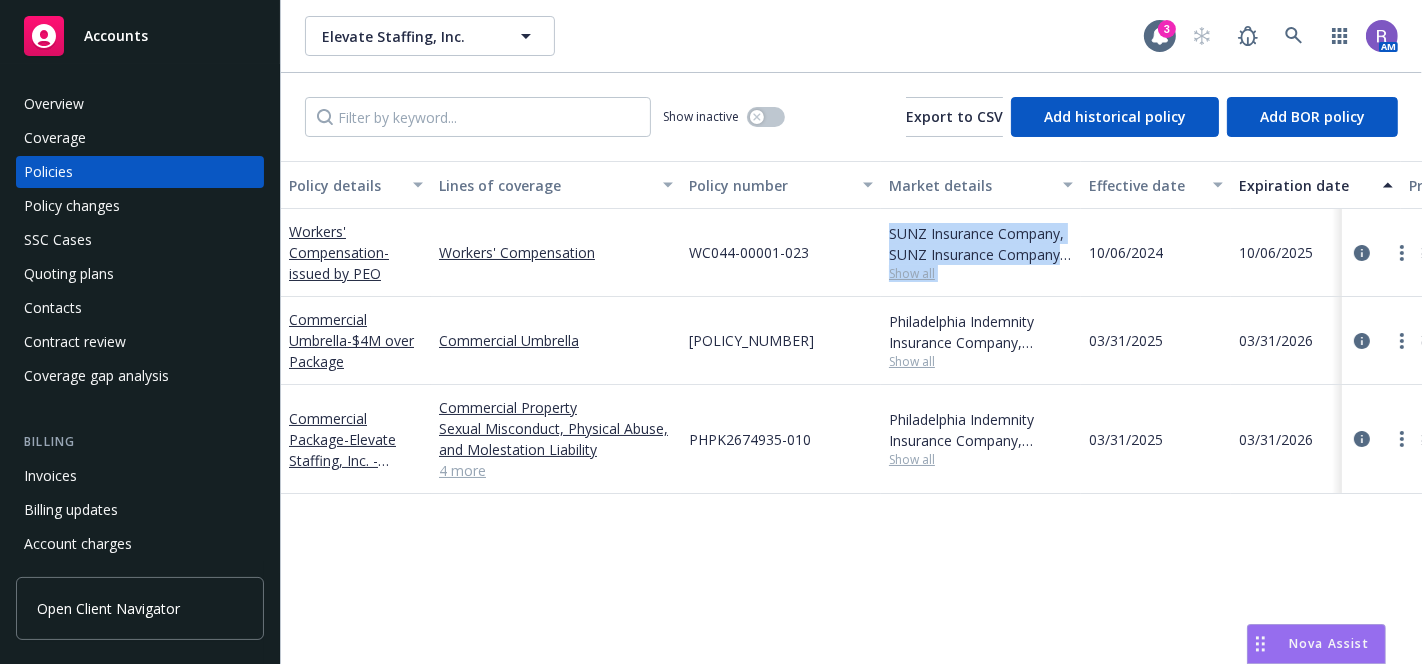 click on "Workers' Compensation  -  issued by PEO Workers' Compensation WC044-00001-023 SUNZ Insurance Company, SUNZ Insurance Company, Integrity Risk Insurance Show all [DATE] [DATE] $[AMOUNT] Direct - Installments Renewal Active [FIRST] [LAST] AC Riley Pok AM 1 more" at bounding box center (1246, 253) 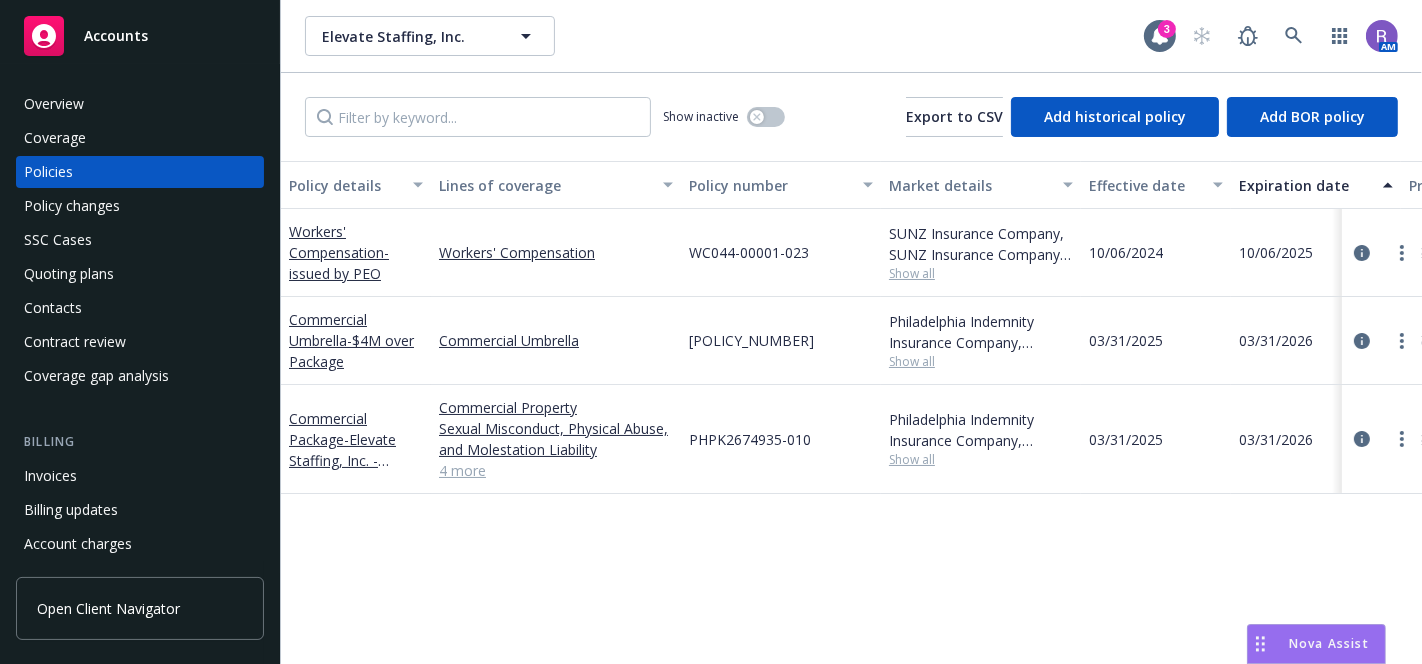click on "Policy details Lines of coverage Policy number Market details Effective date Expiration date Premium Billing method Stage Status Service team leaders Workers' Compensation  -  issued by PEO Workers' Compensation WC044-00001-023 SUNZ Insurance Company, SUNZ Insurance Company, Integrity Risk Insurance Show all [DATE] [DATE] $[AMOUNT] Direct - Installments Renewal Active [FIRST] [LAST] AC Riley Pok AM 1 more Commercial Umbrella  -  $[AMOUNT] over Package Commercial Umbrella [POLICY_NUMBER] Philadelphia Indemnity Insurance Company, Philadelphia Insurance Companies Show all [DATE] [DATE] $[AMOUNT] Direct Renewal Active [FIRST] [LAST] AC Riley Pok AM 1 more Commercial Package  -  Elevate Staffing, Inc. - Commercial Package Commercial Property Sexual Misconduct, Physical Abuse, and Molestation Liability General Liability Professional Liability - Other Commercial Auto Liability Cyber Liability 4 more [POLICY_NUMBER] Philadelphia Indemnity Insurance Company, Philadelphia Insurance Companies Show all Direct" at bounding box center [851, 413] 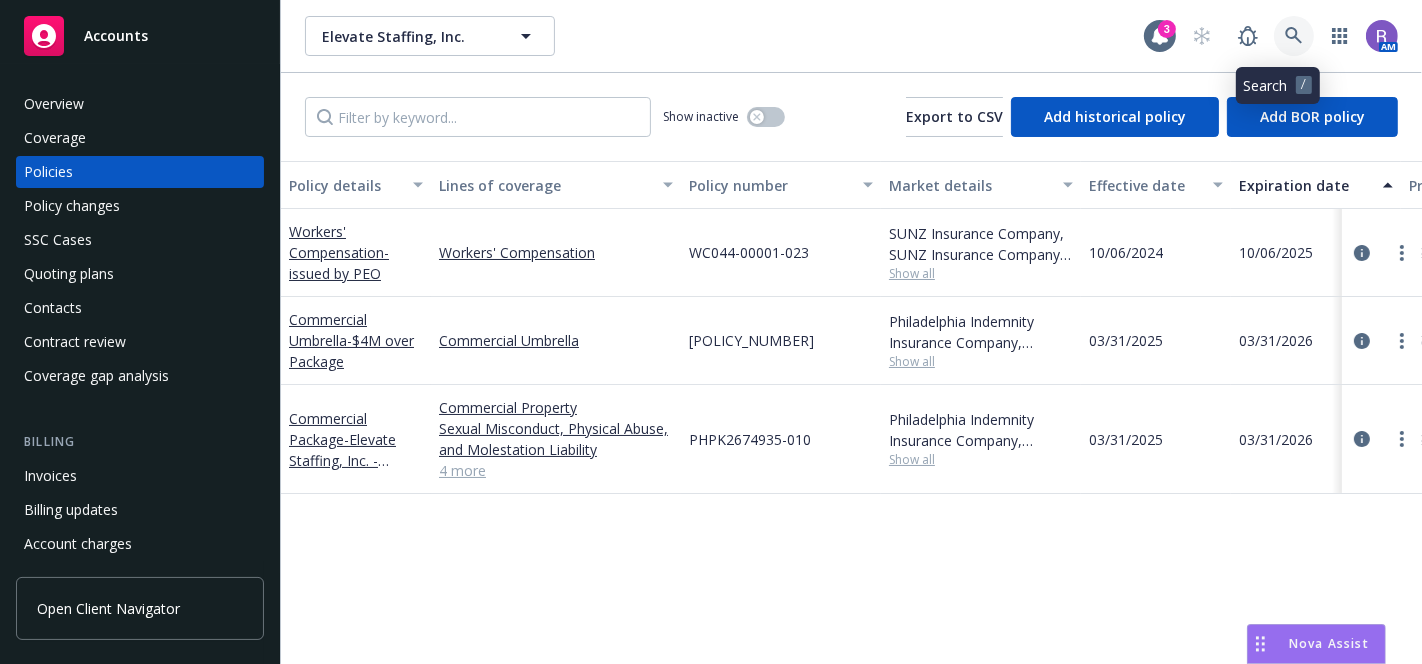 click 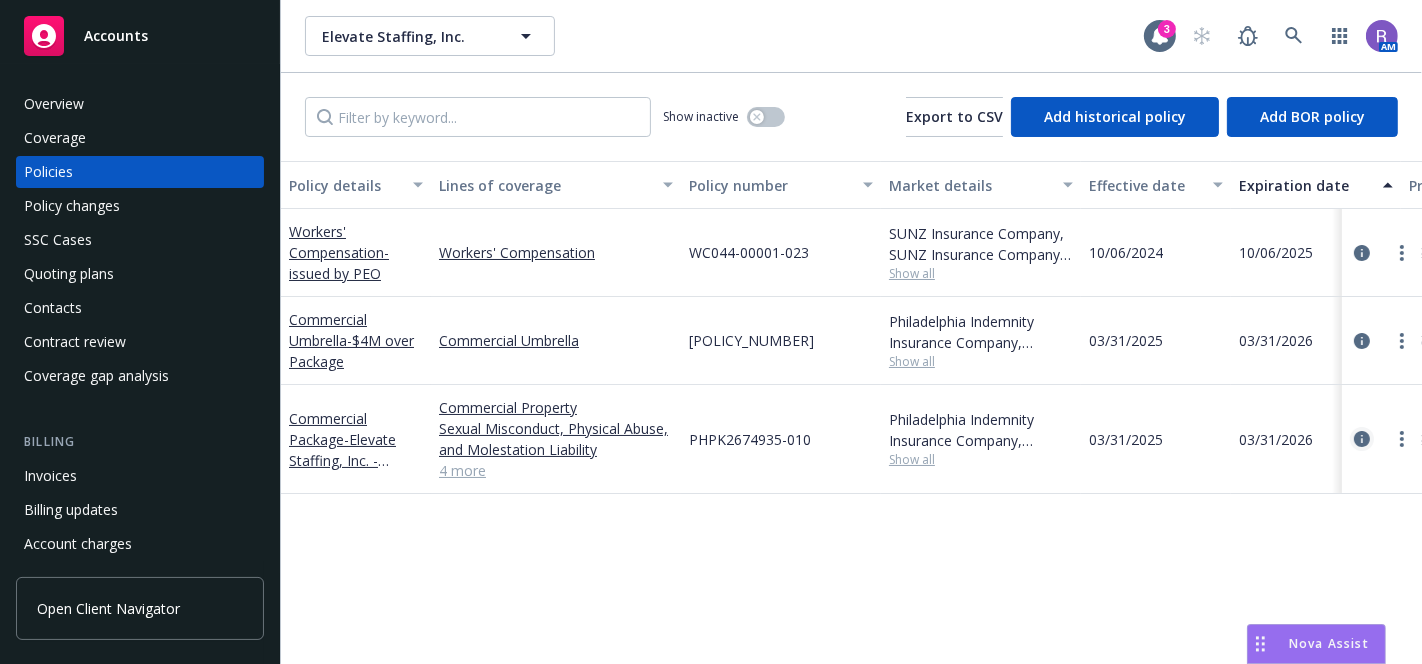 click 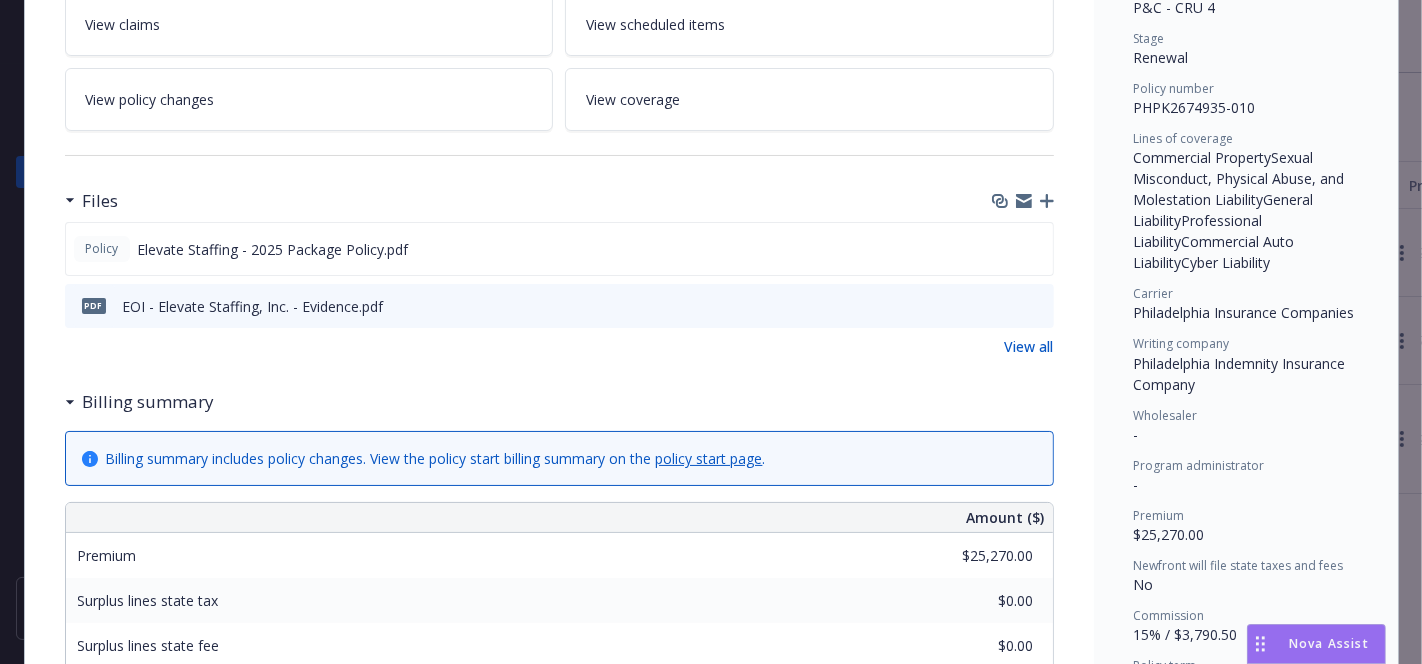 scroll, scrollTop: 0, scrollLeft: 0, axis: both 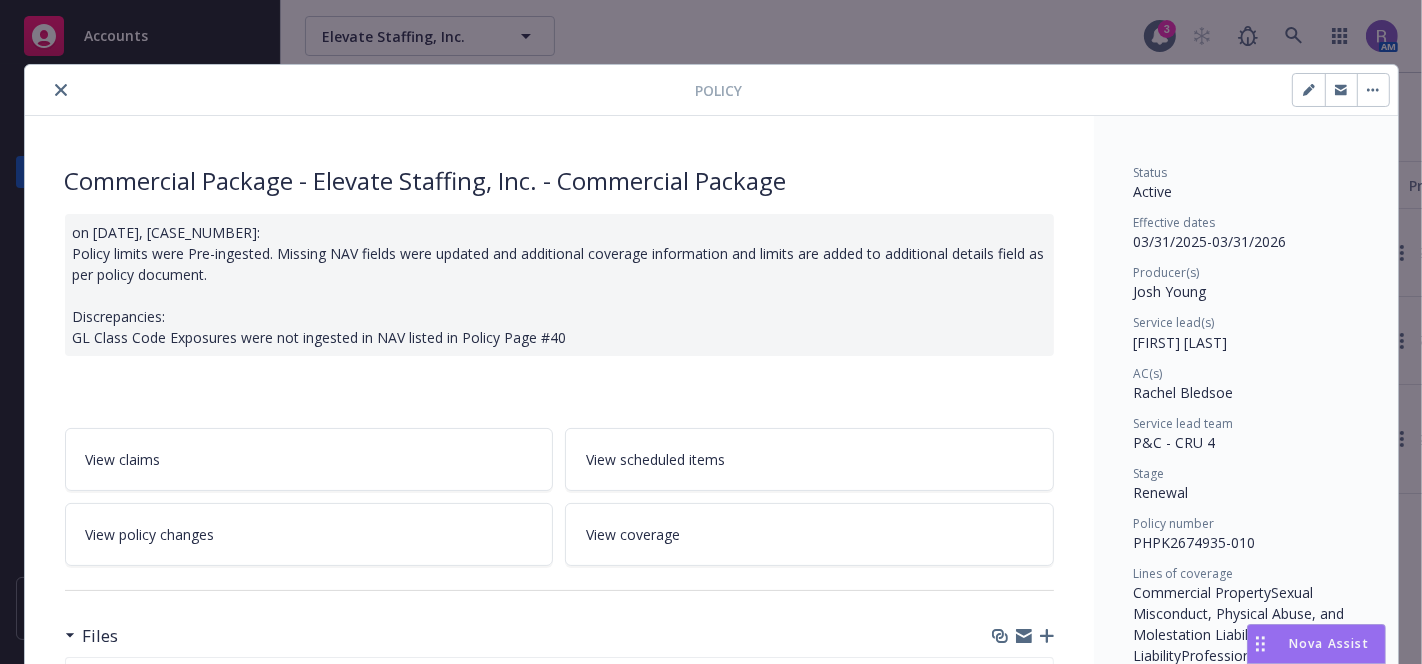 click 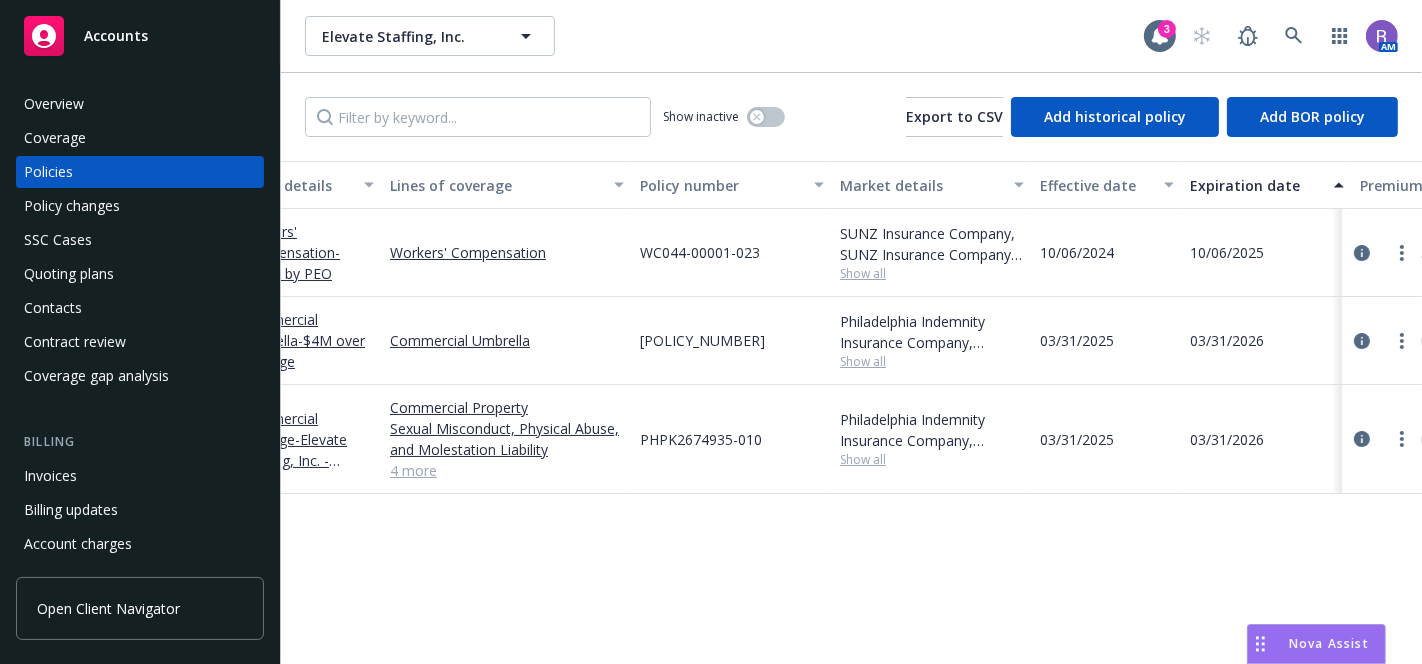 scroll, scrollTop: 0, scrollLeft: 0, axis: both 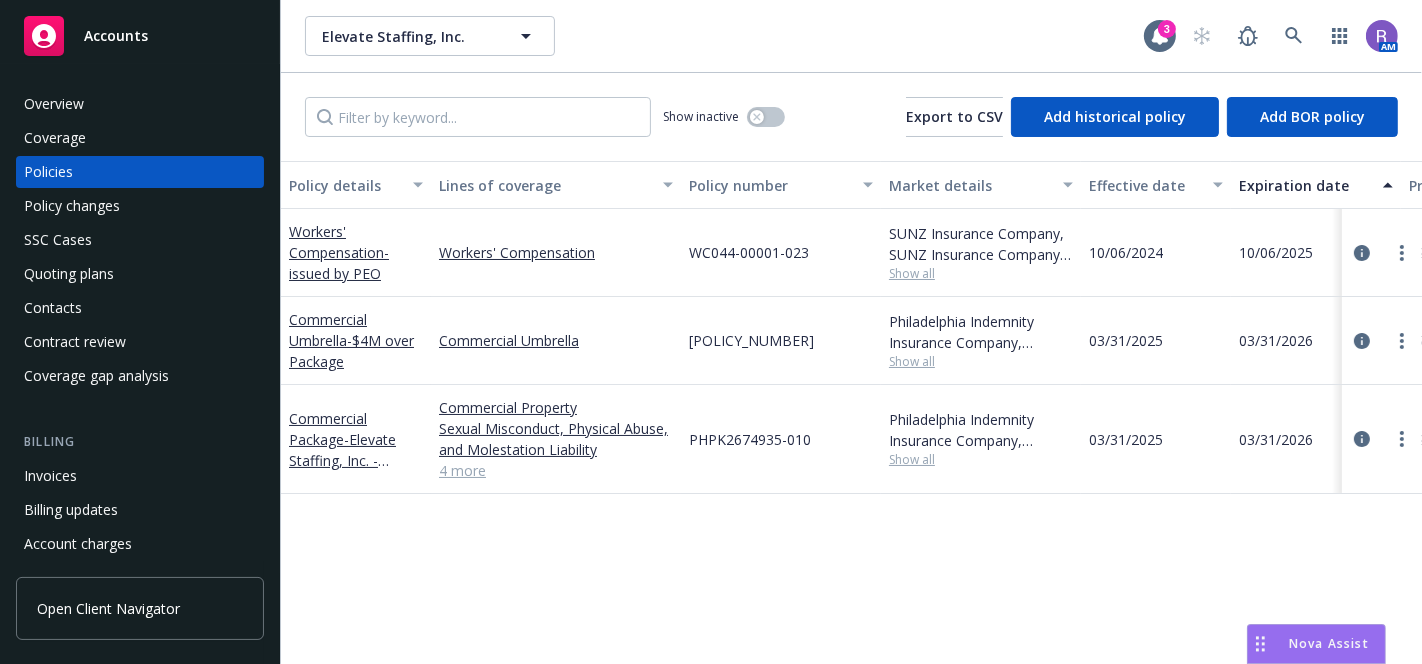 click on "Policy details Lines of coverage Policy number Market details Effective date Expiration date Premium Billing method Stage Status Service team leaders Workers' Compensation  -  issued by PEO Workers' Compensation WC044-00001-023 SUNZ Insurance Company, SUNZ Insurance Company, Integrity Risk Insurance Show all [DATE] [DATE] $[AMOUNT] Direct - Installments Renewal Active [FIRST] [LAST] AC Riley Pok AM 1 more Commercial Umbrella  -  $[AMOUNT] over Package Commercial Umbrella [POLICY_NUMBER] Philadelphia Indemnity Insurance Company, Philadelphia Insurance Companies Show all [DATE] [DATE] $[AMOUNT] Direct Renewal Active [FIRST] [LAST] AC Riley Pok AM 1 more Commercial Package  -  Elevate Staffing, Inc. - Commercial Package Commercial Property Sexual Misconduct, Physical Abuse, and Molestation Liability General Liability Professional Liability - Other Commercial Auto Liability Cyber Liability 4 more [POLICY_NUMBER] Philadelphia Indemnity Insurance Company, Philadelphia Insurance Companies Show all Direct" at bounding box center [851, 413] 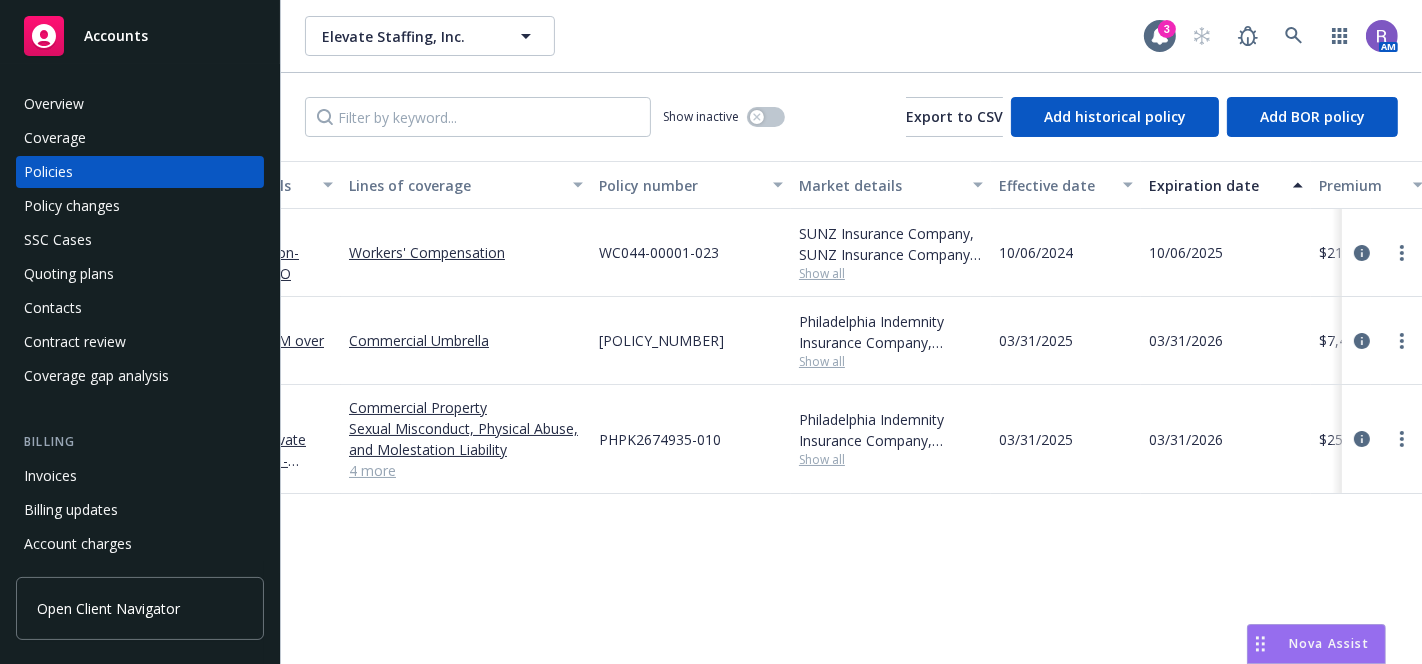 scroll, scrollTop: 0, scrollLeft: 0, axis: both 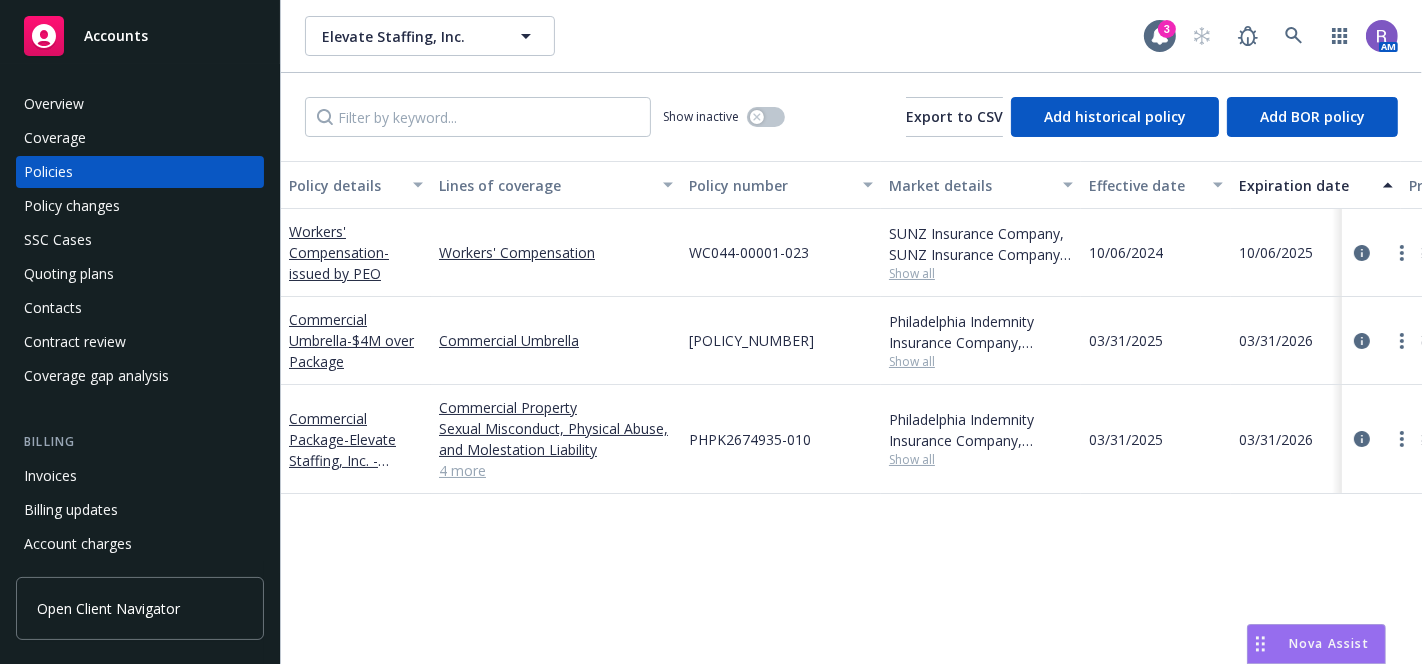 click on "Policy details Lines of coverage Policy number Market details Effective date Expiration date Premium Billing method Stage Status Service team leaders Workers' Compensation  -  issued by PEO Workers' Compensation WC044-00001-023 SUNZ Insurance Company, SUNZ Insurance Company, Integrity Risk Insurance Show all [DATE] [DATE] $[AMOUNT] Direct - Installments Renewal Active [FIRST] [LAST] AC Riley Pok AM 1 more Commercial Umbrella  -  $[AMOUNT] over Package Commercial Umbrella [POLICY_NUMBER] Philadelphia Indemnity Insurance Company, Philadelphia Insurance Companies Show all [DATE] [DATE] $[AMOUNT] Direct Renewal Active [FIRST] [LAST] AC Riley Pok AM 1 more Commercial Package  -  Elevate Staffing, Inc. - Commercial Package Commercial Property Sexual Misconduct, Physical Abuse, and Molestation Liability General Liability Professional Liability - Other Commercial Auto Liability Cyber Liability 4 more [POLICY_NUMBER] Philadelphia Indemnity Insurance Company, Philadelphia Insurance Companies Show all Direct" at bounding box center [851, 413] 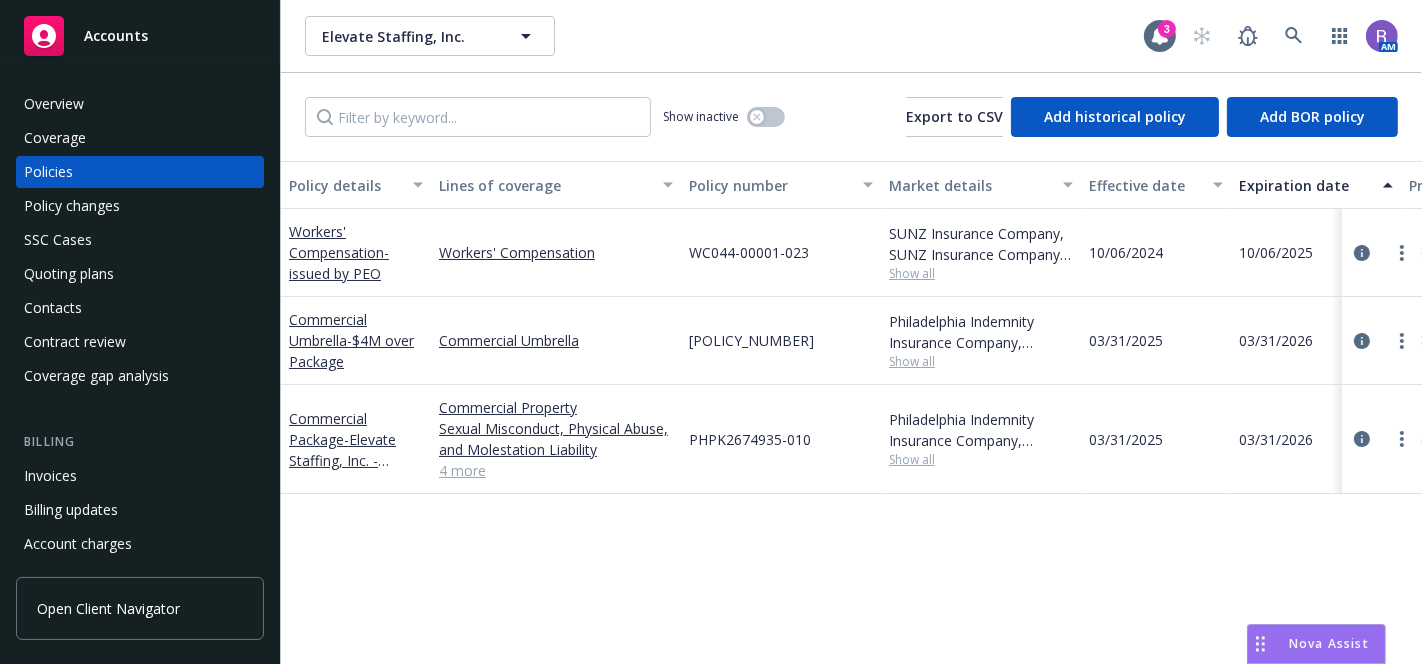 click on "Policy details Lines of coverage Policy number Market details Effective date Expiration date Premium Billing method Stage Status Service team leaders Workers' Compensation  -  issued by PEO Workers' Compensation WC044-00001-023 SUNZ Insurance Company, SUNZ Insurance Company, Integrity Risk Insurance Show all [DATE] [DATE] $[AMOUNT] Direct - Installments Renewal Active [FIRST] [LAST] AC Riley Pok AM 1 more Commercial Umbrella  -  $[AMOUNT] over Package Commercial Umbrella [POLICY_NUMBER] Philadelphia Indemnity Insurance Company, Philadelphia Insurance Companies Show all [DATE] [DATE] $[AMOUNT] Direct Renewal Active [FIRST] [LAST] AC Riley Pok AM 1 more Commercial Package  -  Elevate Staffing, Inc. - Commercial Package Commercial Property Sexual Misconduct, Physical Abuse, and Molestation Liability General Liability Professional Liability - Other Commercial Auto Liability Cyber Liability 4 more [POLICY_NUMBER] Philadelphia Indemnity Insurance Company, Philadelphia Insurance Companies Show all Direct" at bounding box center (851, 413) 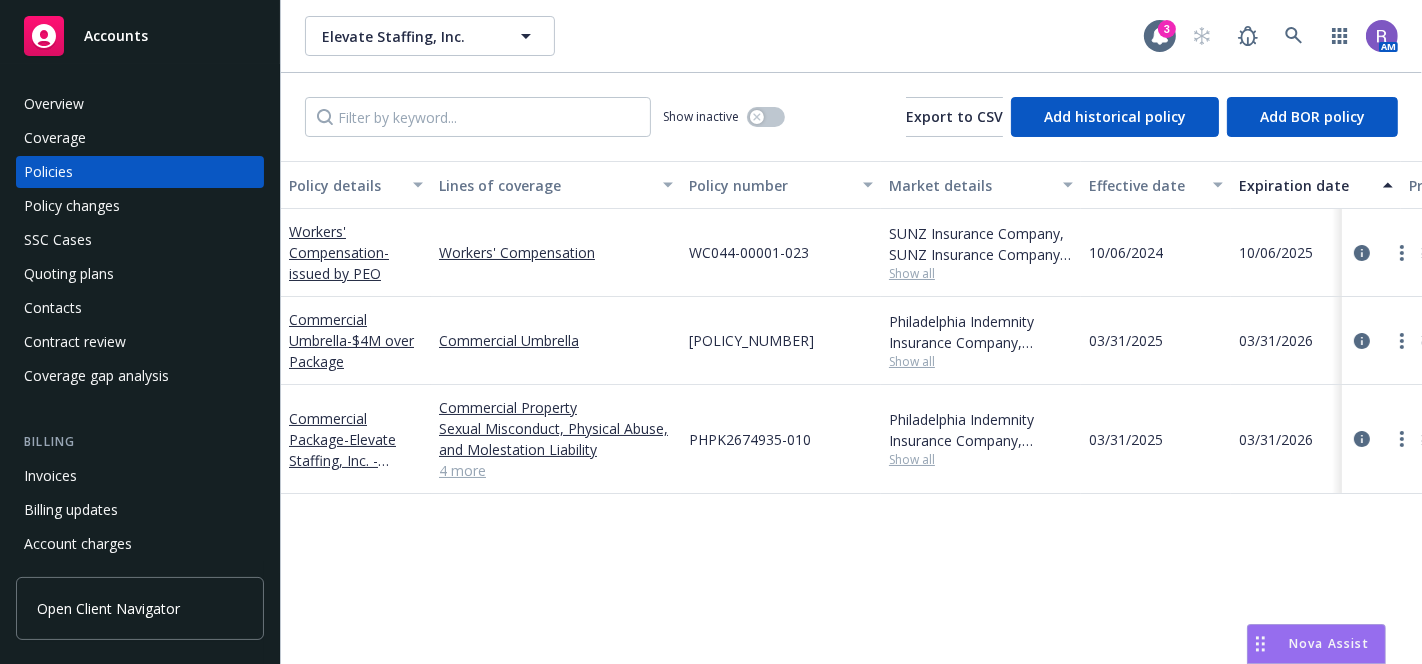 click on "Policy details Lines of coverage Policy number Market details Effective date Expiration date Premium Billing method Stage Status Service team leaders Workers' Compensation  -  issued by PEO Workers' Compensation WC044-00001-023 SUNZ Insurance Company, SUNZ Insurance Company, Integrity Risk Insurance Show all [DATE] [DATE] $[AMOUNT] Direct - Installments Renewal Active [FIRST] [LAST] AC Riley Pok AM 1 more Commercial Umbrella  -  $[AMOUNT] over Package Commercial Umbrella [POLICY_NUMBER] Philadelphia Indemnity Insurance Company, Philadelphia Insurance Companies Show all [DATE] [DATE] $[AMOUNT] Direct Renewal Active [FIRST] [LAST] AC Riley Pok AM 1 more Commercial Package  -  Elevate Staffing, Inc. - Commercial Package Commercial Property Sexual Misconduct, Physical Abuse, and Molestation Liability General Liability Professional Liability - Other Commercial Auto Liability Cyber Liability 4 more [POLICY_NUMBER] Philadelphia Indemnity Insurance Company, Philadelphia Insurance Companies Show all Direct" at bounding box center [851, 413] 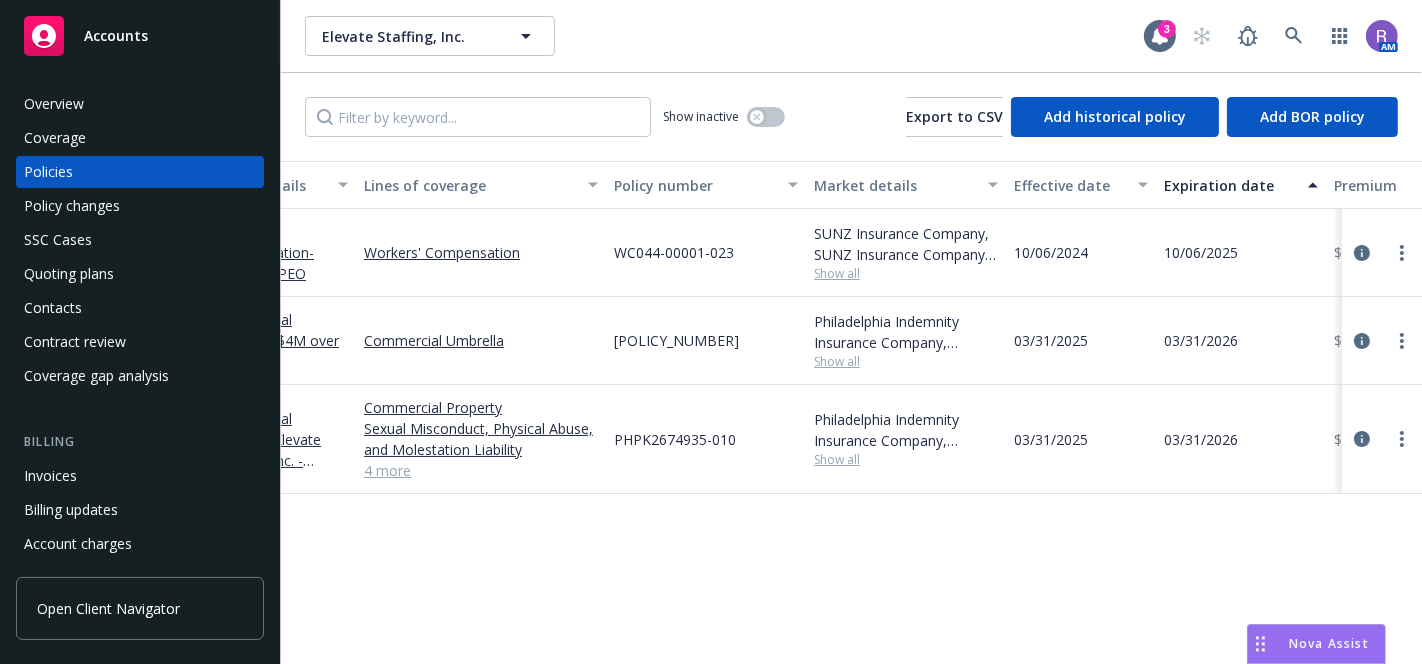scroll, scrollTop: 0, scrollLeft: 0, axis: both 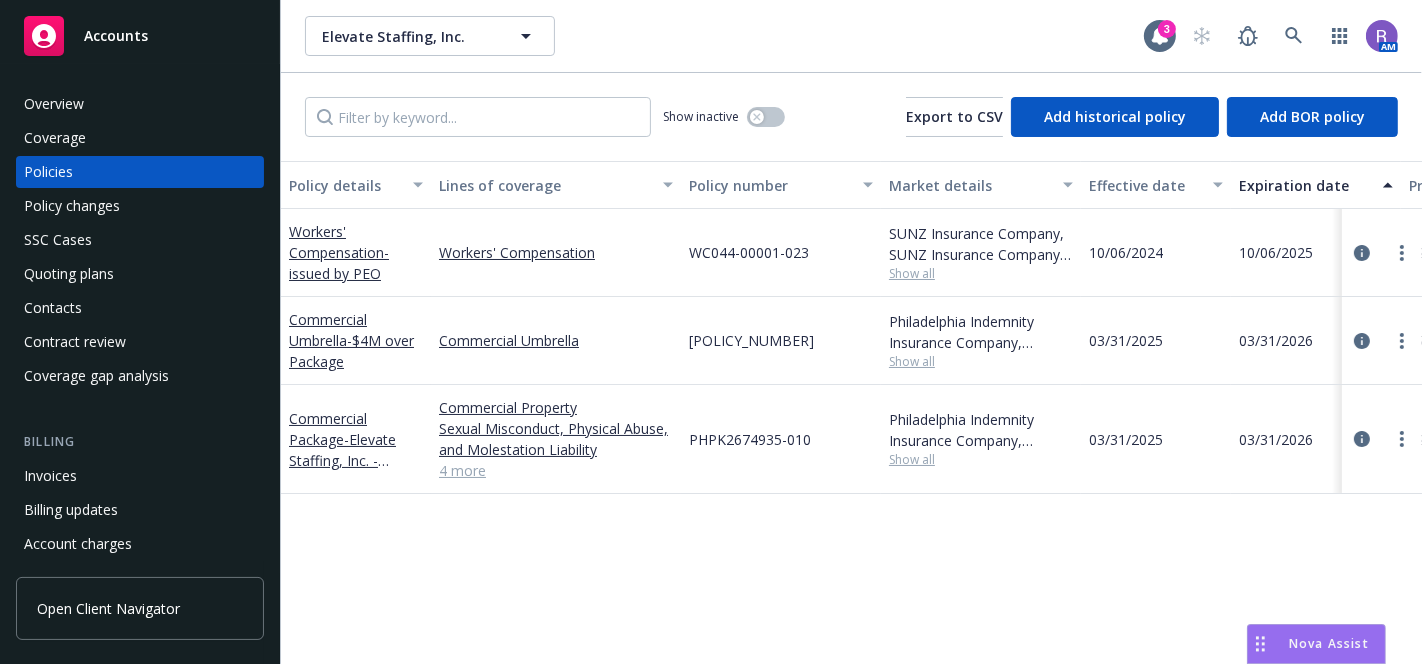 click on "Policy details Lines of coverage Policy number Market details Effective date Expiration date Premium Billing method Stage Status Service team leaders Workers' Compensation  -  issued by PEO Workers' Compensation WC044-00001-023 SUNZ Insurance Company, SUNZ Insurance Company, Integrity Risk Insurance Show all [DATE] [DATE] $[AMOUNT] Direct - Installments Renewal Active [FIRST] [LAST] AC Riley Pok AM 1 more Commercial Umbrella  -  $[AMOUNT] over Package Commercial Umbrella [POLICY_NUMBER] Philadelphia Indemnity Insurance Company, Philadelphia Insurance Companies Show all [DATE] [DATE] $[AMOUNT] Direct Renewal Active [FIRST] [LAST] AC Riley Pok AM 1 more Commercial Package  -  Elevate Staffing, Inc. - Commercial Package Commercial Property Sexual Misconduct, Physical Abuse, and Molestation Liability General Liability Professional Liability - Other Commercial Auto Liability Cyber Liability 4 more [POLICY_NUMBER] Philadelphia Indemnity Insurance Company, Philadelphia Insurance Companies Show all Direct" at bounding box center (851, 413) 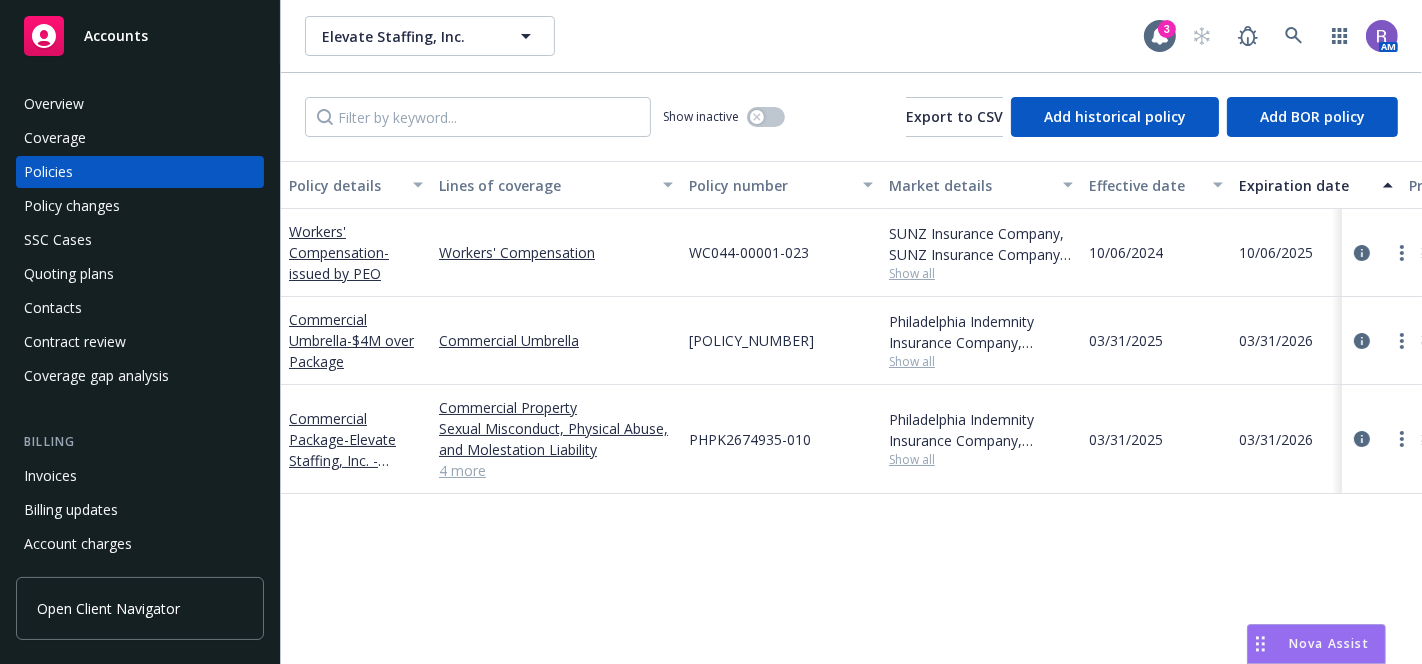 click on "Policy details Lines of coverage Policy number Market details Effective date Expiration date Premium Billing method Stage Status Service team leaders Workers' Compensation  -  issued by PEO Workers' Compensation WC044-00001-023 SUNZ Insurance Company, SUNZ Insurance Company, Integrity Risk Insurance Show all [DATE] [DATE] $[AMOUNT] Direct - Installments Renewal Active [FIRST] [LAST] AC Riley Pok AM 1 more Commercial Umbrella  -  $[AMOUNT] over Package Commercial Umbrella [POLICY_NUMBER] Philadelphia Indemnity Insurance Company, Philadelphia Insurance Companies Show all [DATE] [DATE] $[AMOUNT] Direct Renewal Active [FIRST] [LAST] AC Riley Pok AM 1 more Commercial Package  -  Elevate Staffing, Inc. - Commercial Package Commercial Property Sexual Misconduct, Physical Abuse, and Molestation Liability General Liability Professional Liability - Other Commercial Auto Liability Cyber Liability 4 more [POLICY_NUMBER] Philadelphia Indemnity Insurance Company, Philadelphia Insurance Companies Show all Direct" at bounding box center (851, 413) 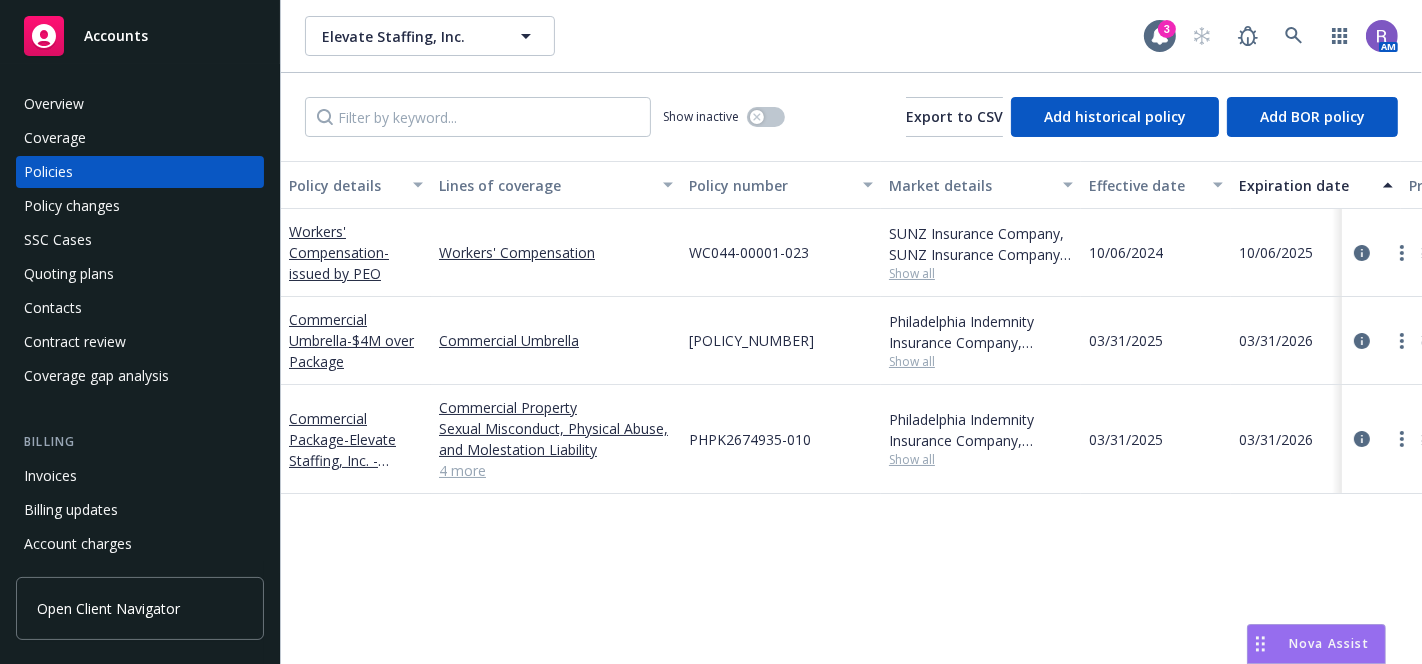 click on "4 more" at bounding box center [556, 470] 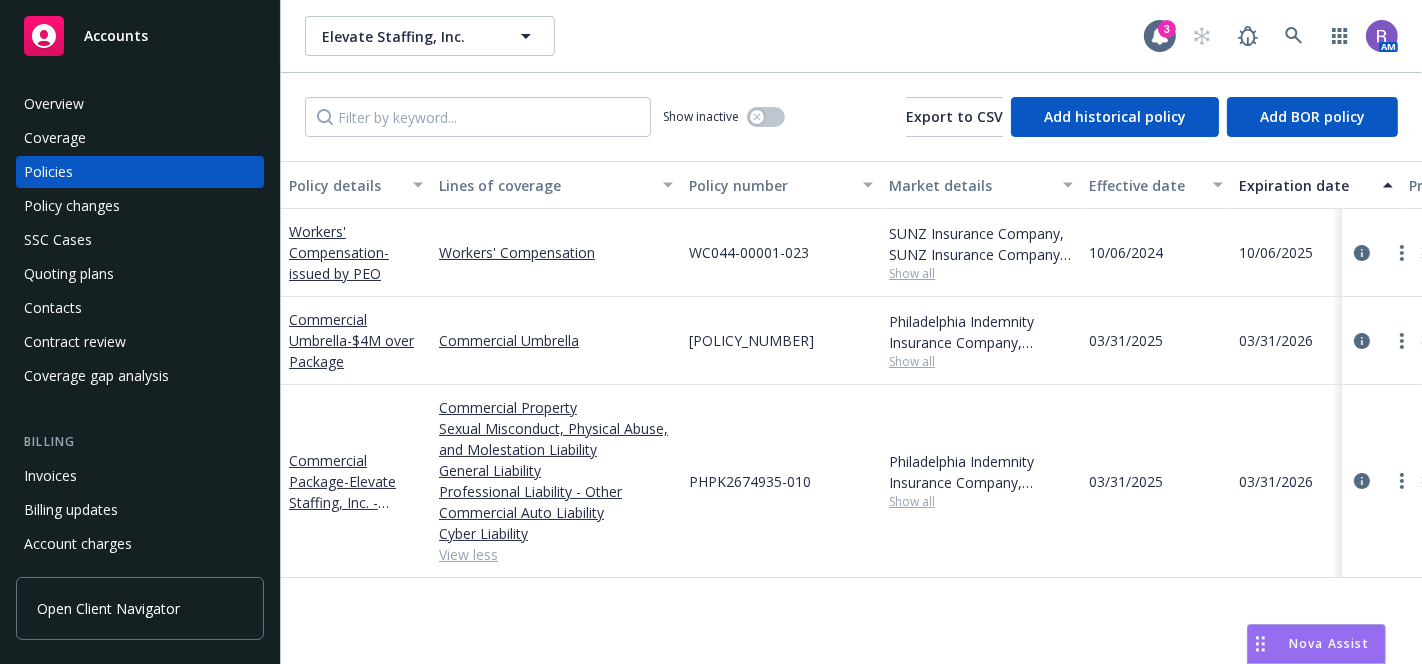 scroll, scrollTop: 0, scrollLeft: 0, axis: both 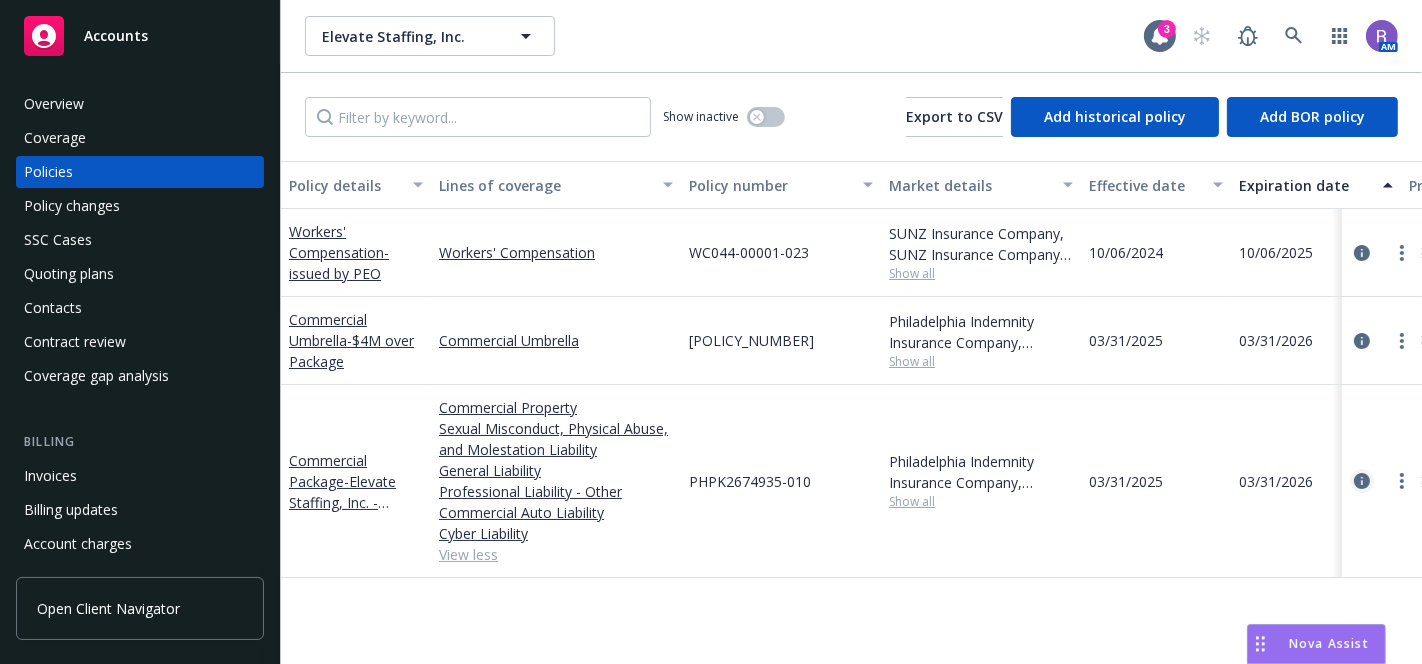 click 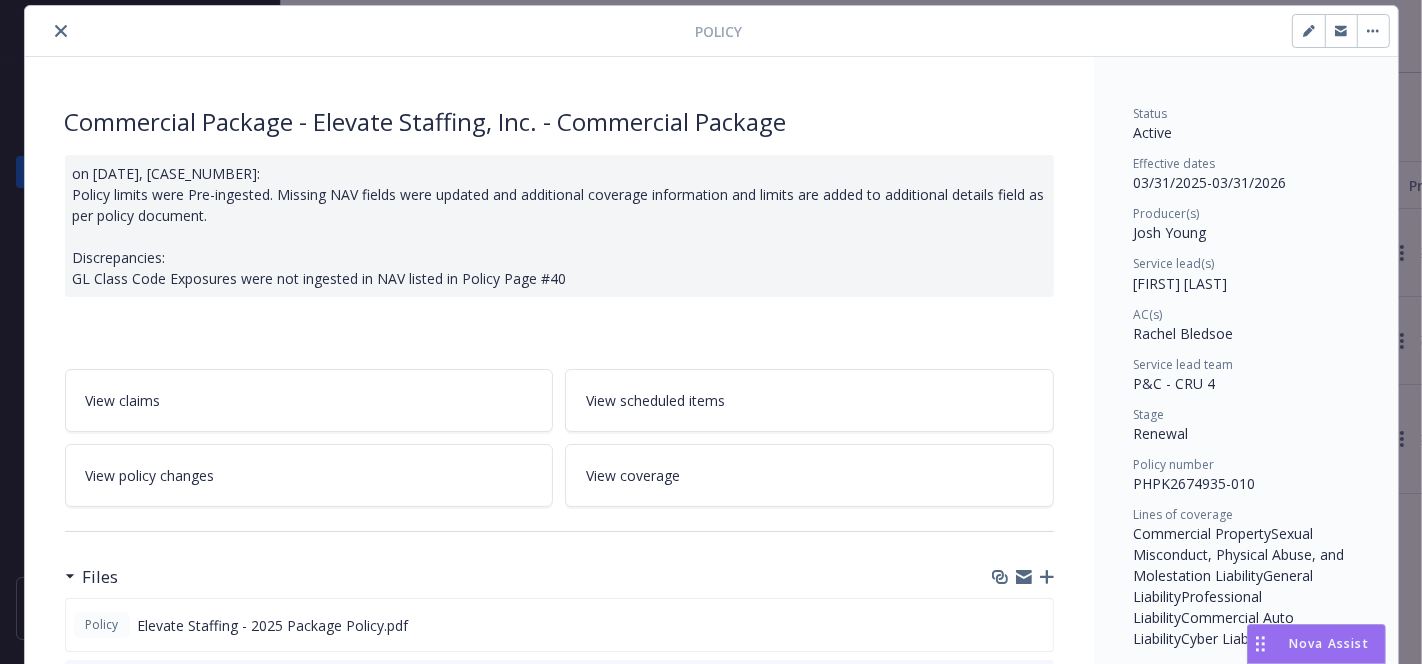 scroll, scrollTop: 394, scrollLeft: 0, axis: vertical 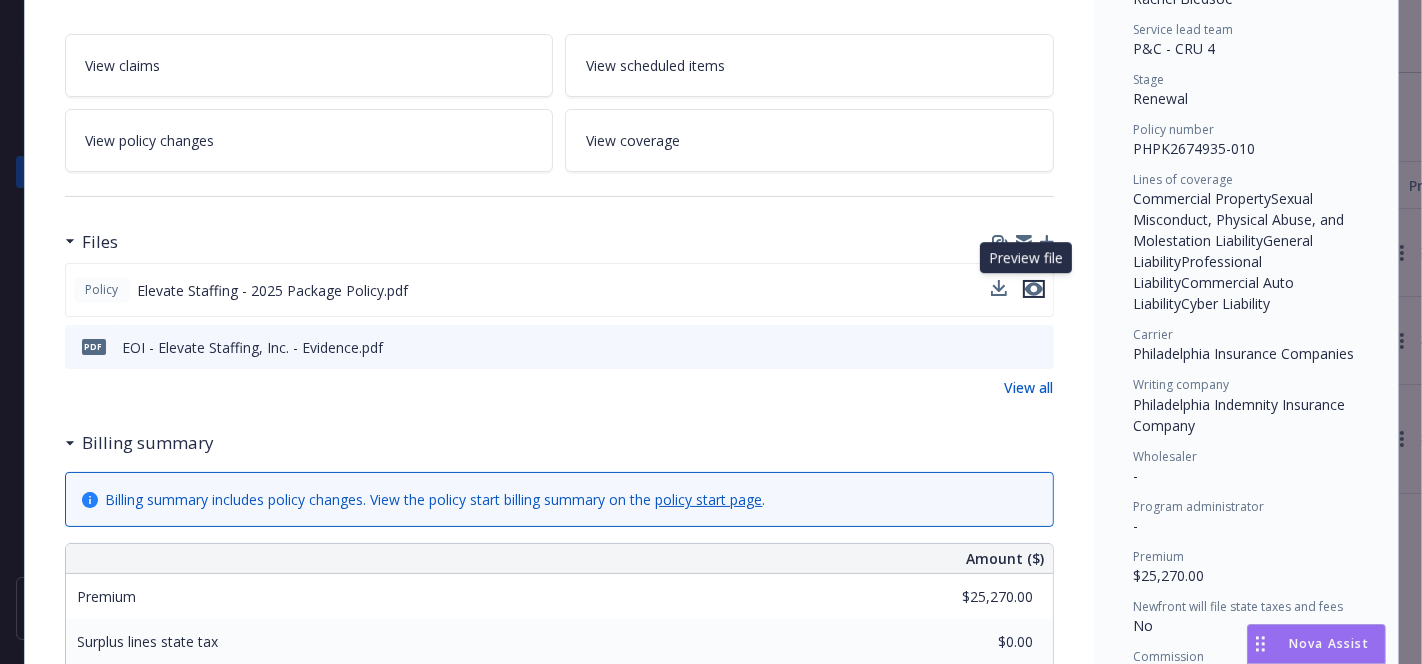 click 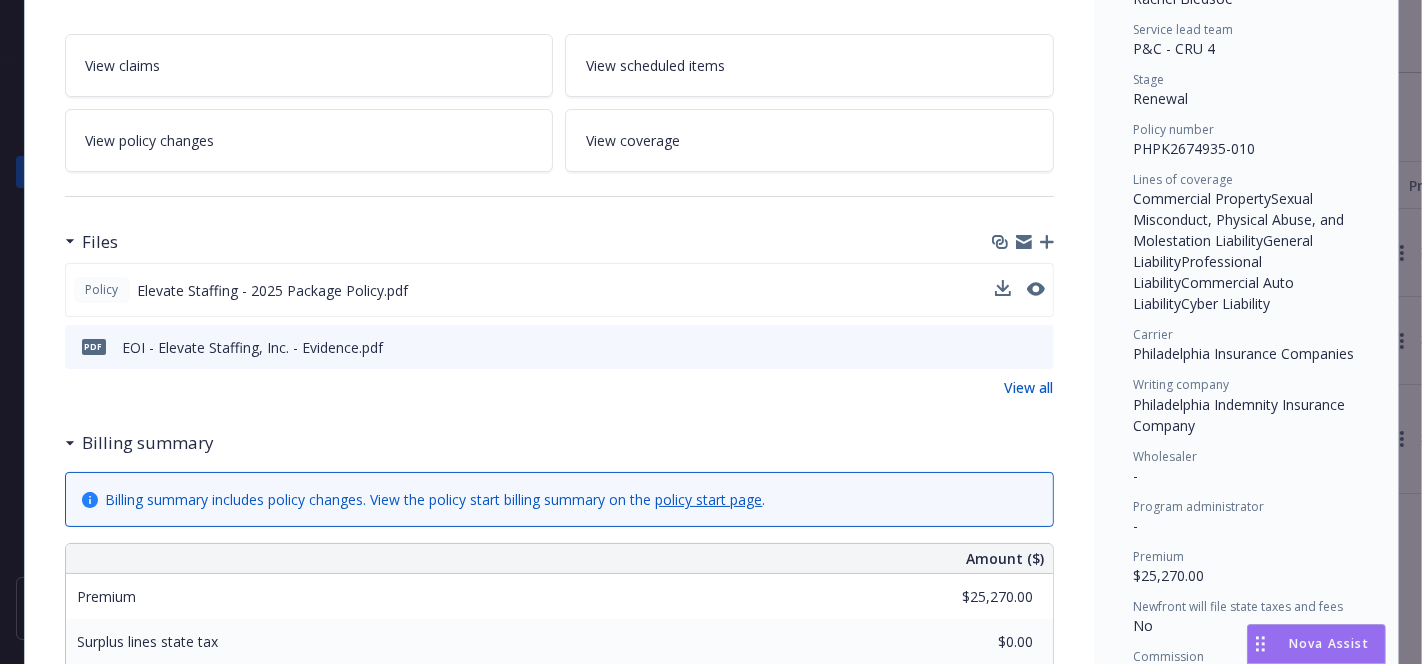 scroll, scrollTop: 0, scrollLeft: 0, axis: both 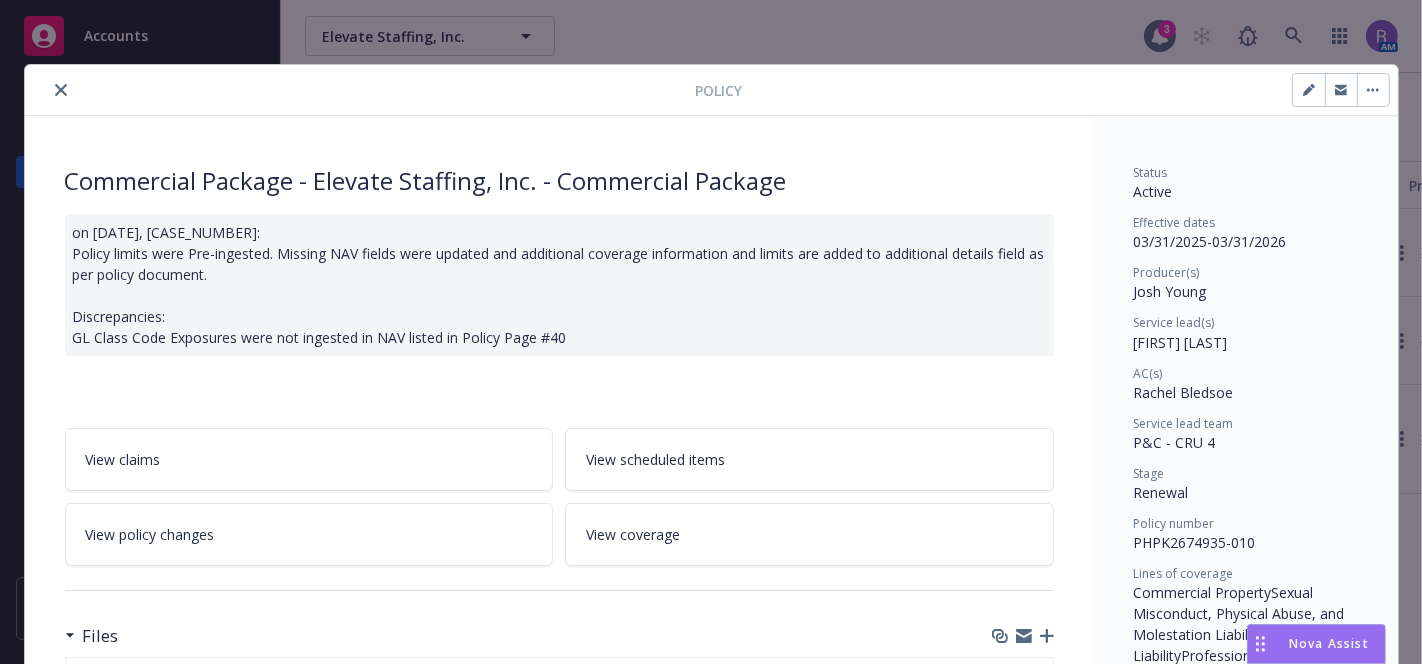 click at bounding box center (61, 90) 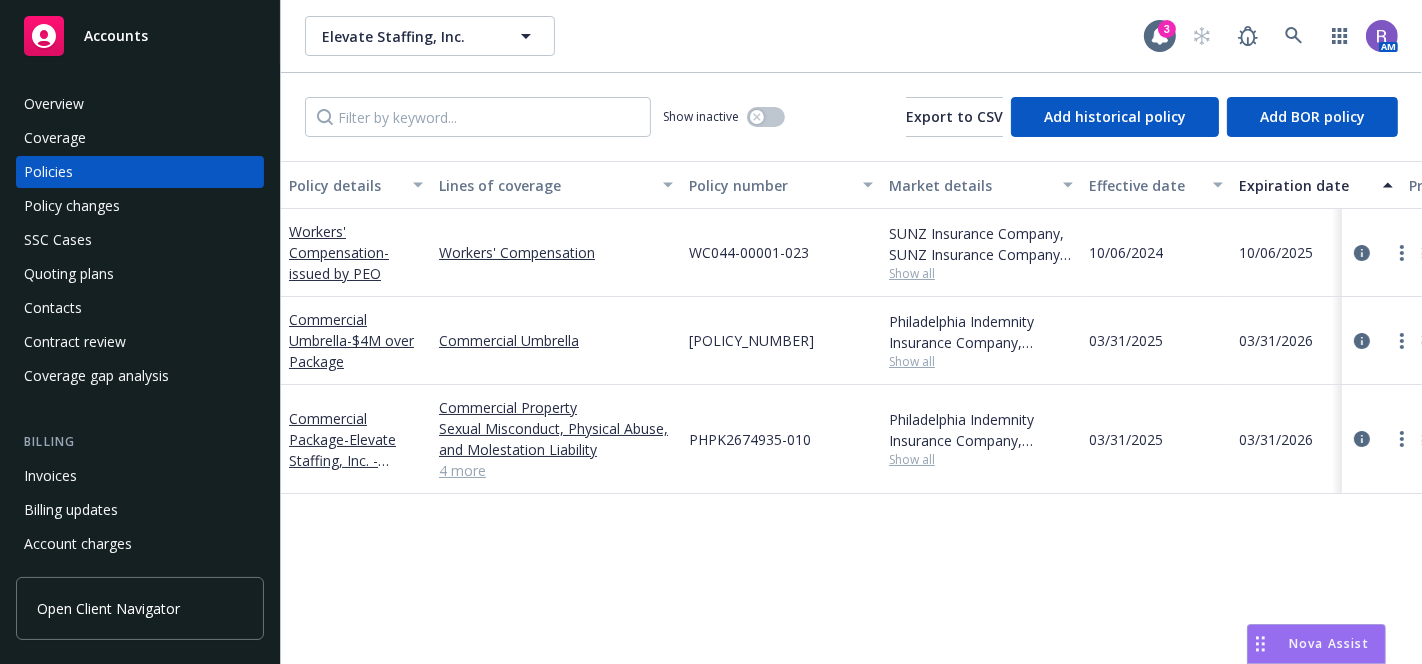 scroll, scrollTop: 0, scrollLeft: 0, axis: both 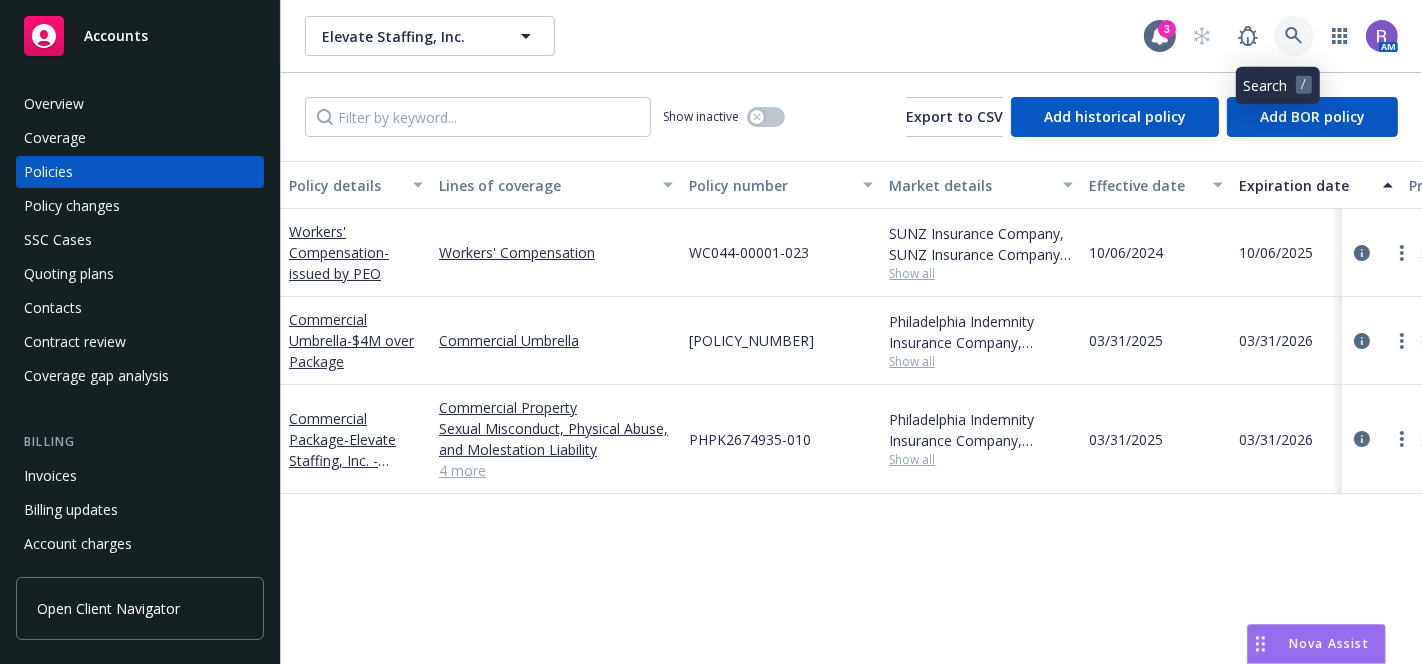 click 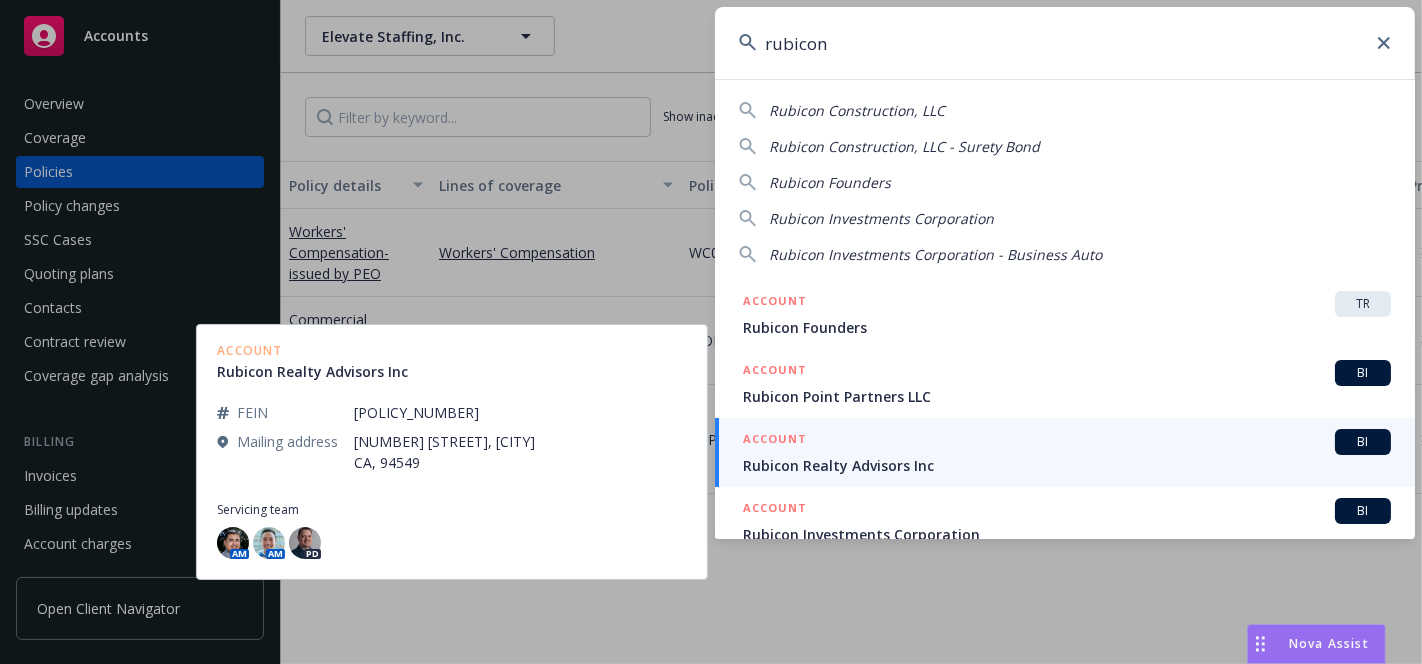 type on "rubicon" 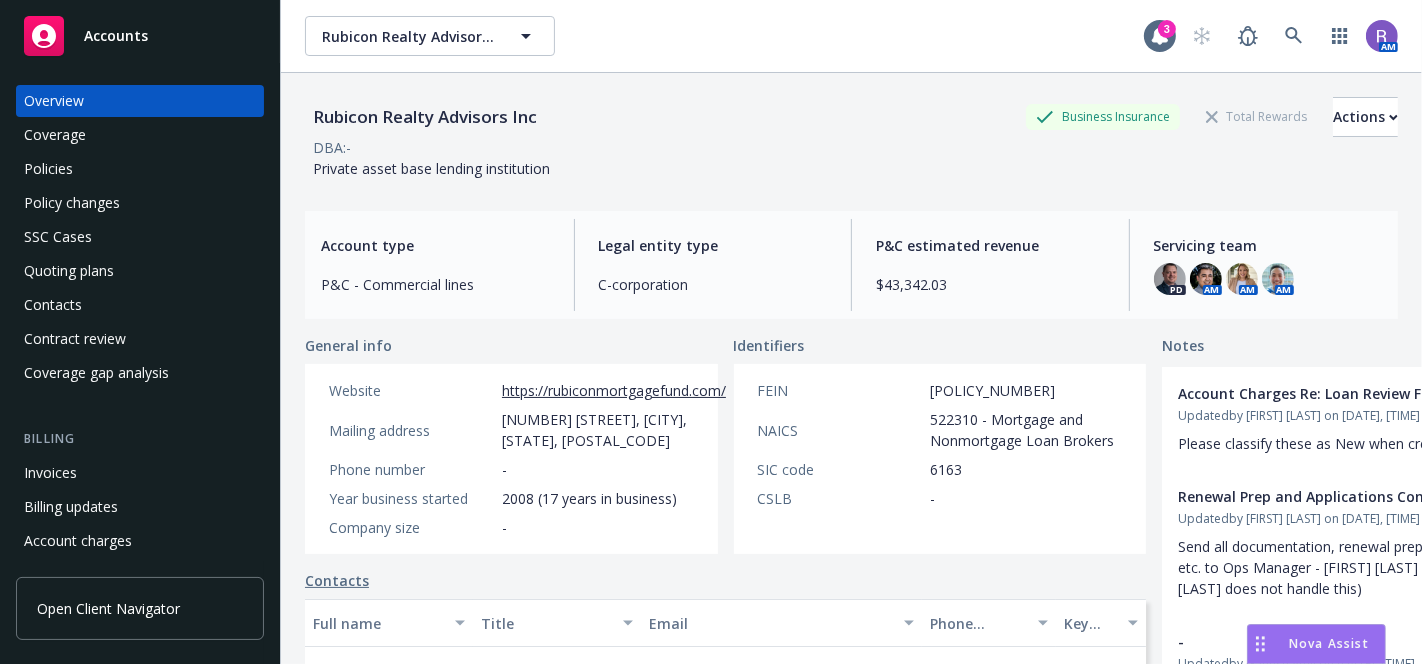 scroll, scrollTop: 0, scrollLeft: 0, axis: both 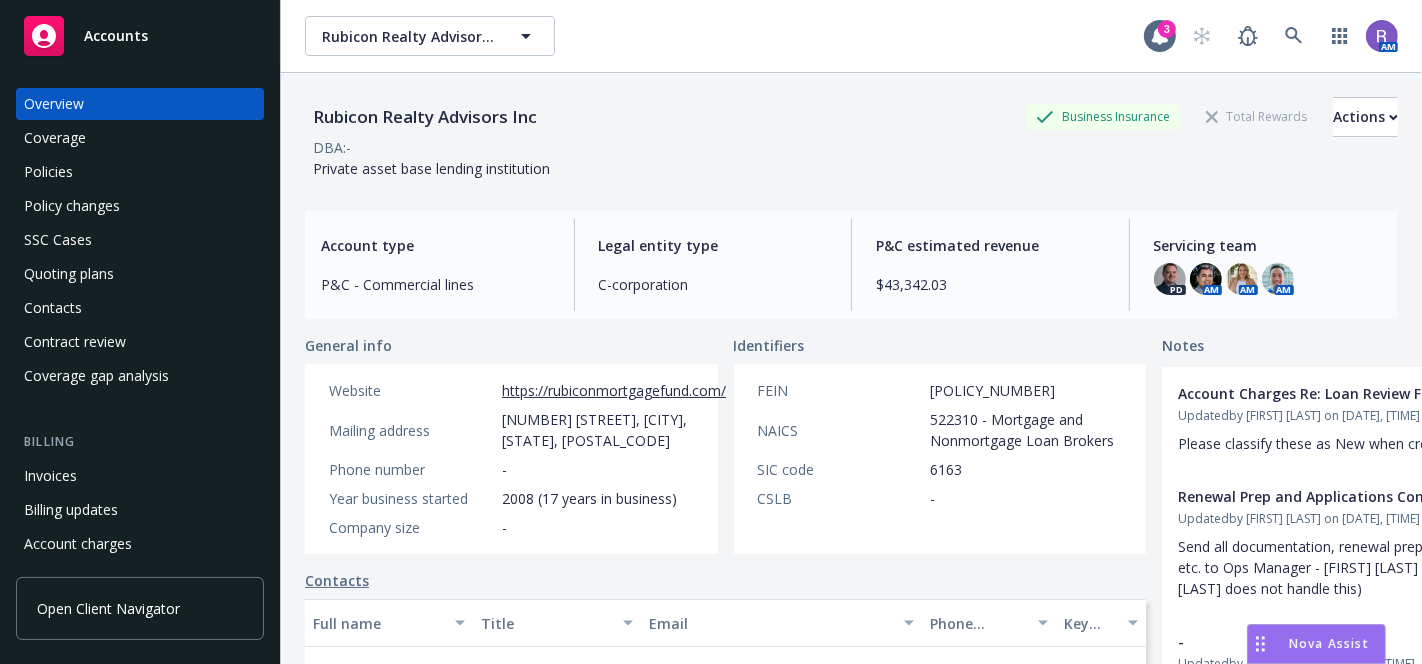 click on "Policies" at bounding box center [140, 172] 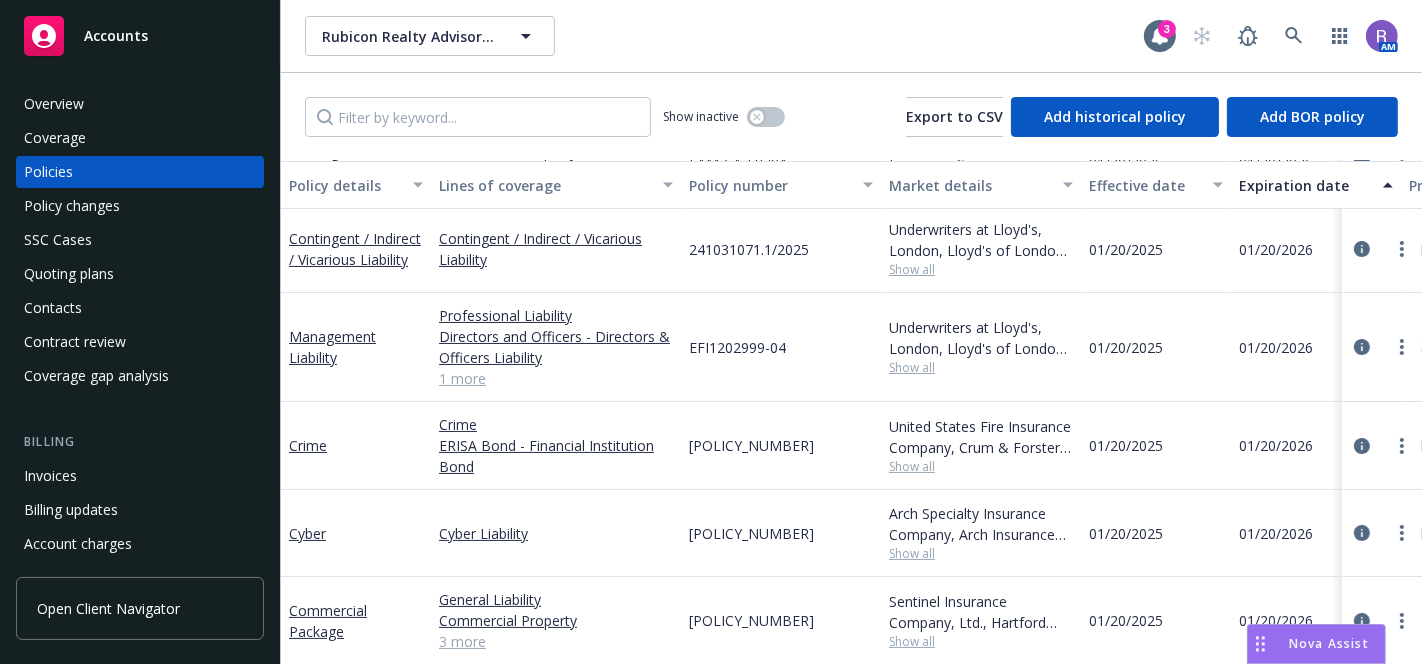 scroll, scrollTop: 0, scrollLeft: 0, axis: both 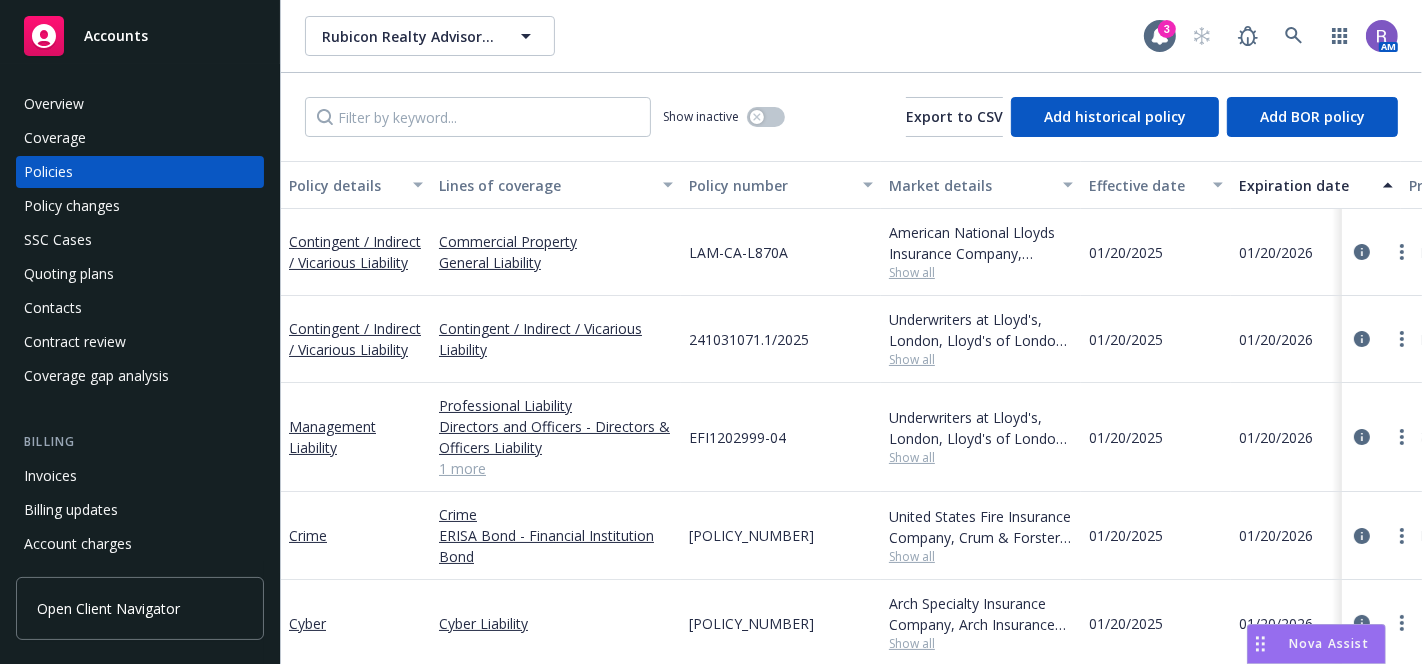 click on "Rubicon Realty Advisors Inc Rubicon Realty Advisors Inc" at bounding box center (724, 36) 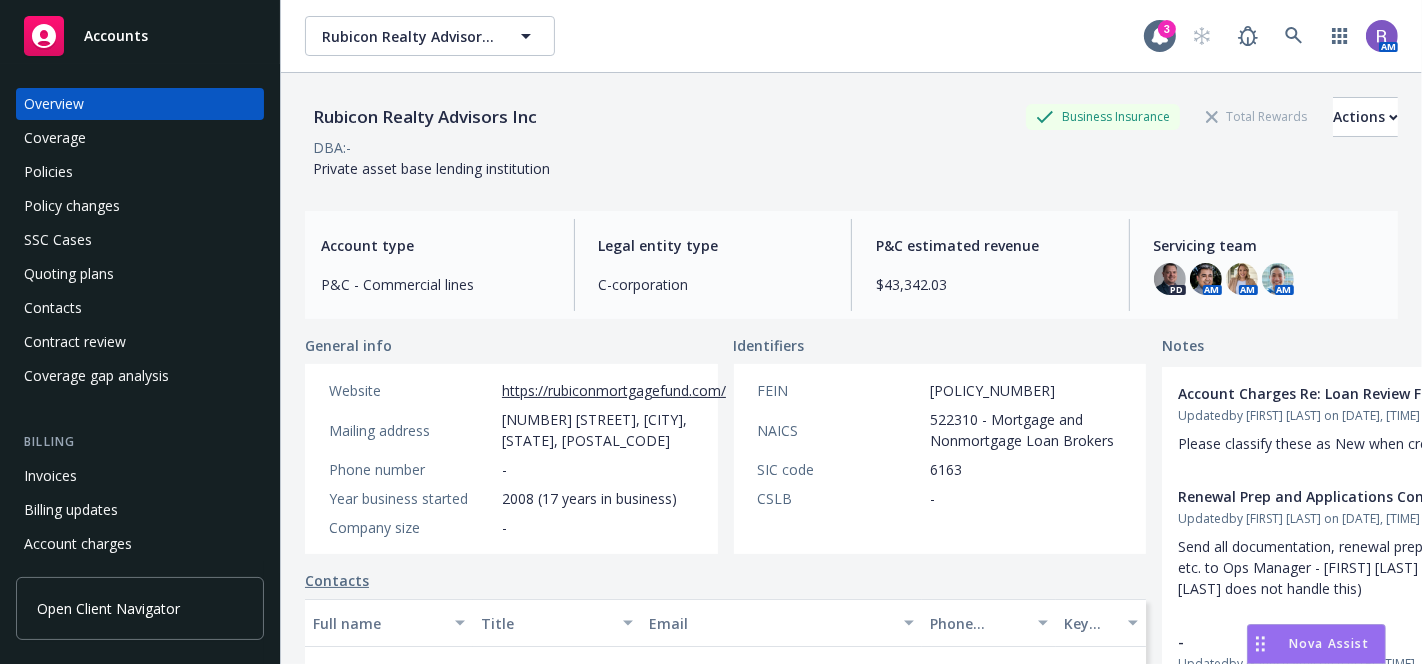 scroll, scrollTop: 382, scrollLeft: 0, axis: vertical 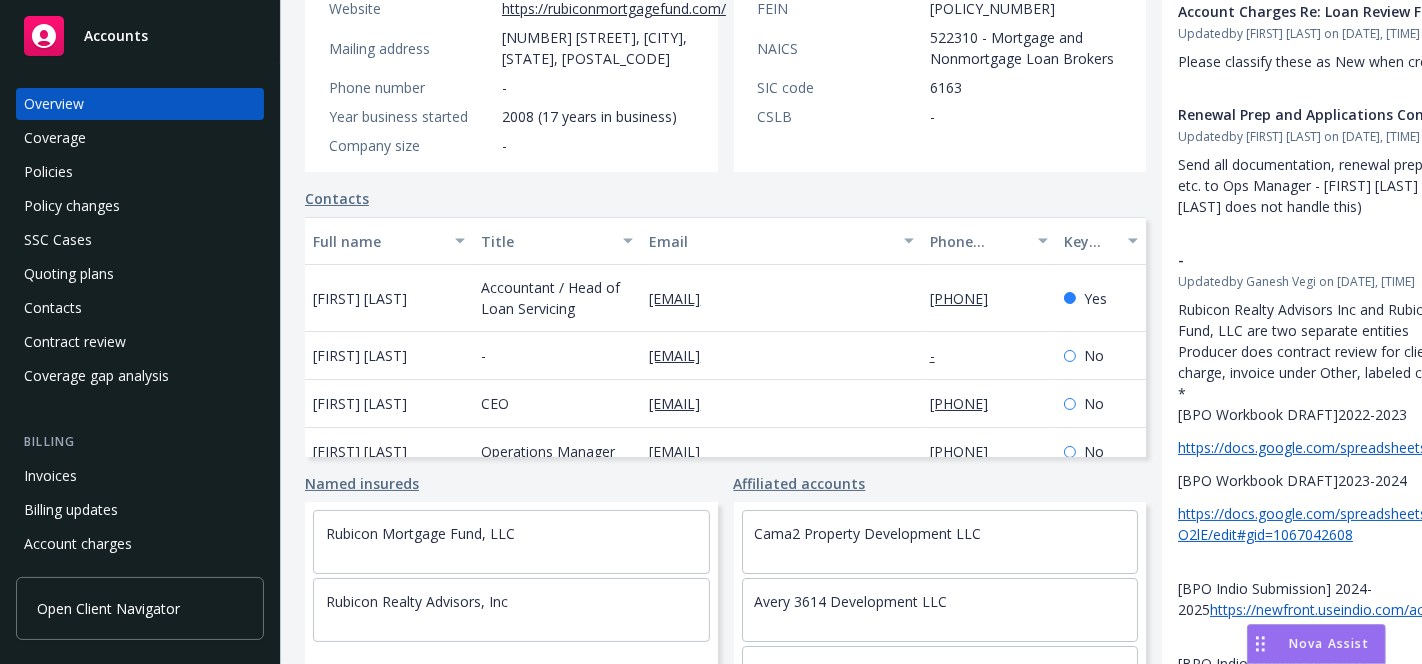 click on "General info Website https://rubiconmortgagefund.com/ Mailing address [NUMBER] [STREET], [CITY], [STATE], [POSTAL_CODE] Phone number - Year business started 2008 (17 years in business) Company size - Identifiers FEIN [FEIN] NAICS 522310 - Mortgage and Nonmortgage Loan Brokers SIC code 6163 CSLB - Contacts Full name Title Email Phone number Key contact [FIRST] [LAST] Accountant / Head of Loan Servicing [EMAIL] [PHONE] Yes [FIRST] [LAST] - [EMAIL] - No [FIRST] [LAST] CEO [EMAIL] [PHONE] No [FIRST] [LAST] Operations Manager [EMAIL] [PHONE] No Named insureds Rubicon Mortgage Fund, LLC Rubicon Realty Advisors, Inc Affiliated accounts [COMPANY_NAME] [COMPANY_NAME] [FIRST] [LAST] & [FIRST] [LAST] [COMPANY_NAME] [FIRST] [LAST] [COMPANY_NAME] and [FIRST] [LAST]" at bounding box center (725, 333) 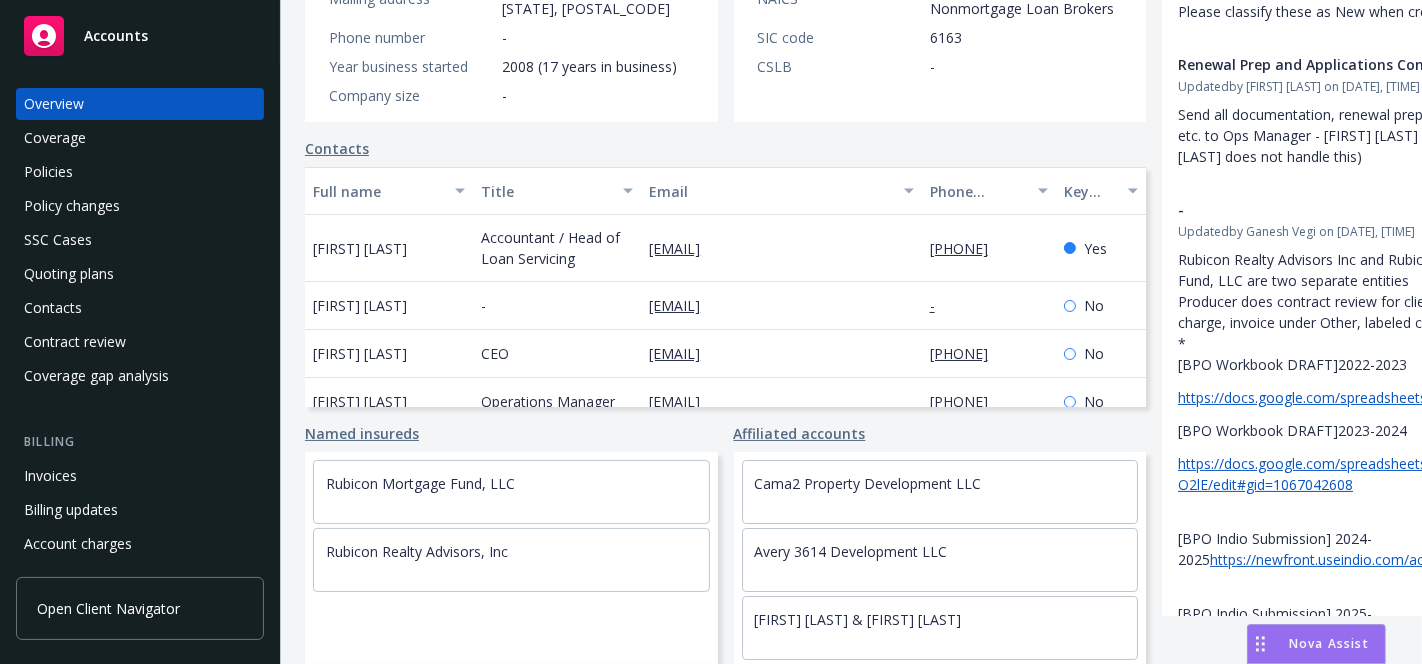 scroll, scrollTop: 0, scrollLeft: 0, axis: both 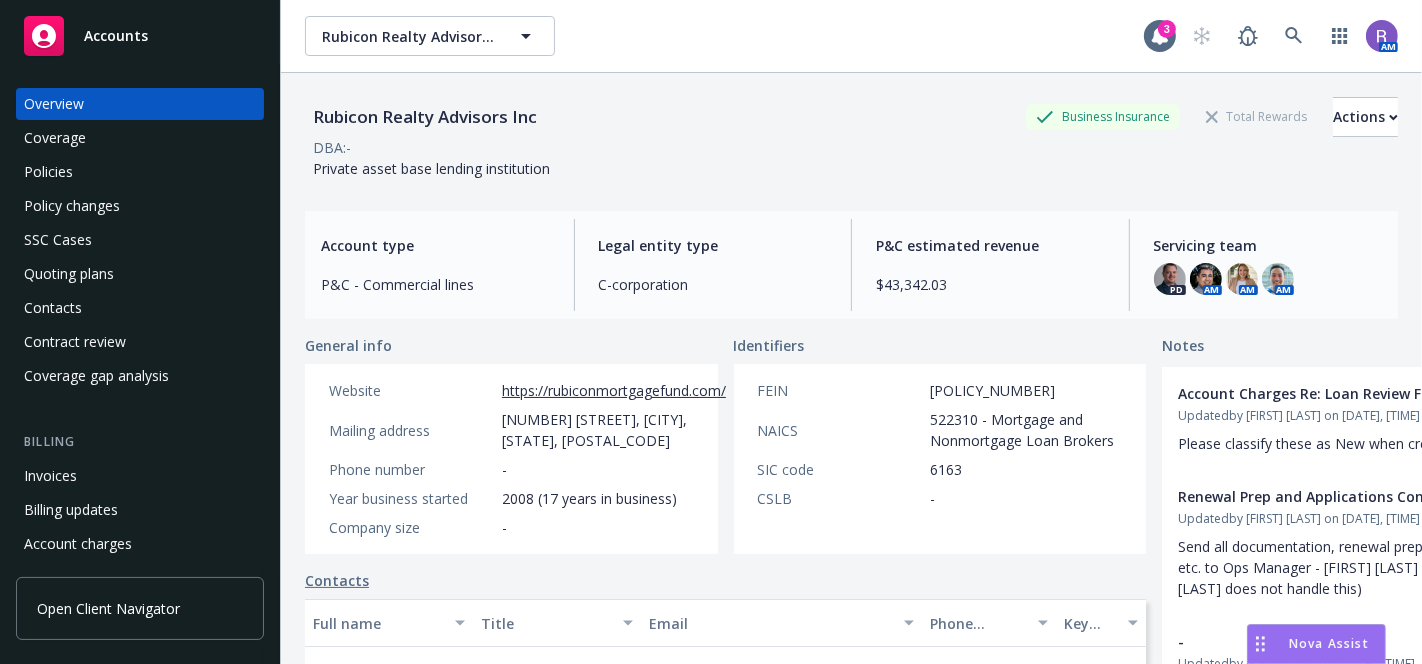 click on "Policies" at bounding box center (48, 172) 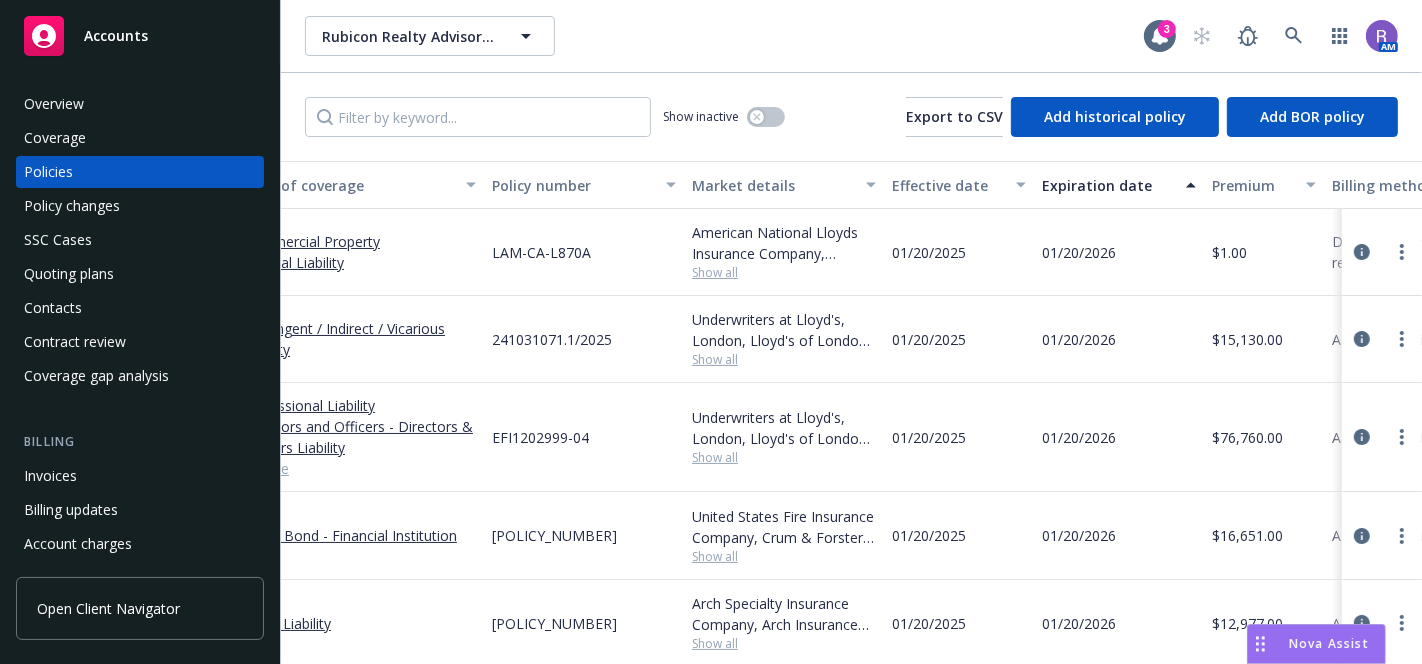 scroll, scrollTop: 107, scrollLeft: 197, axis: both 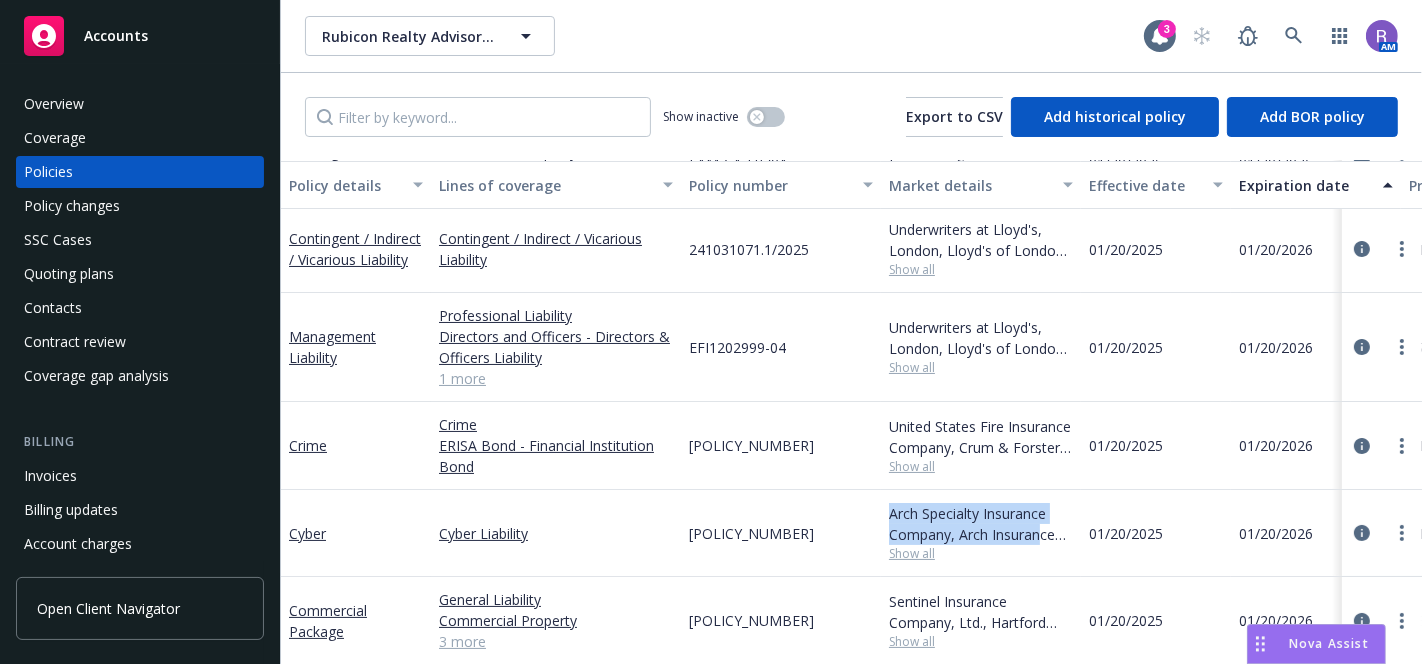 drag, startPoint x: 882, startPoint y: 496, endPoint x: 1038, endPoint y: 520, distance: 157.83536 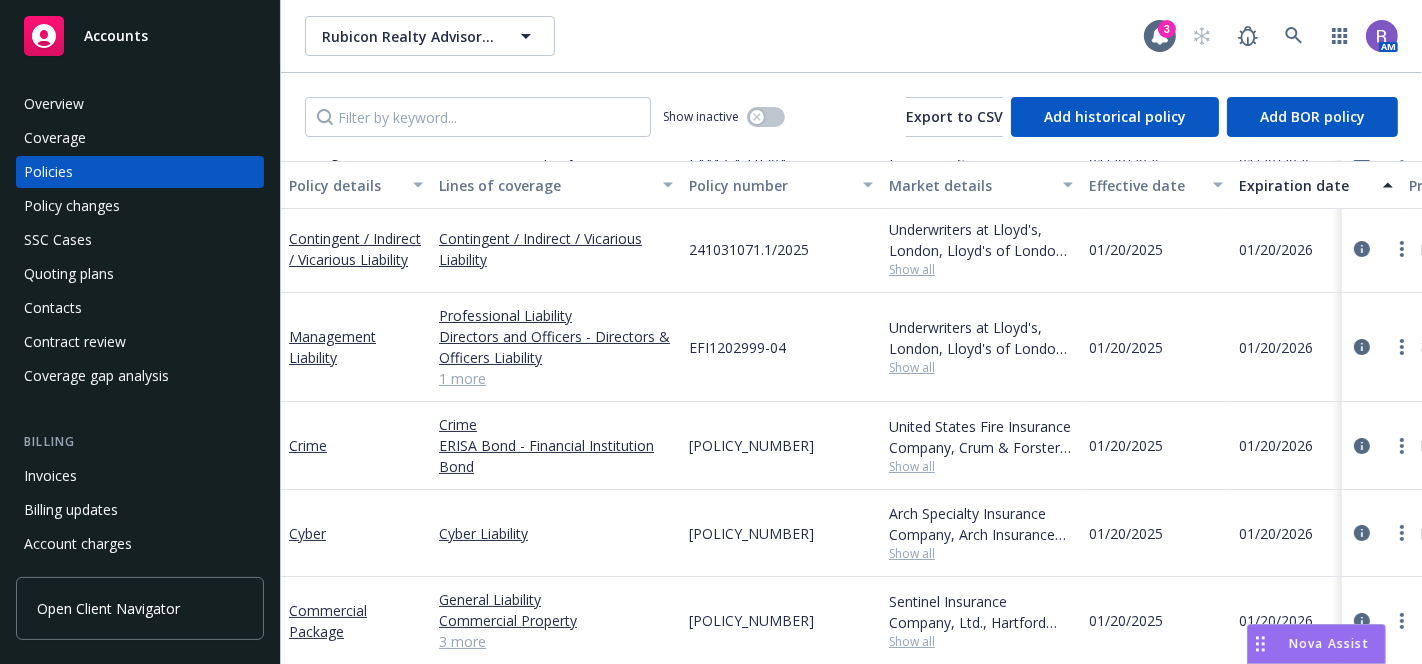 scroll, scrollTop: 0, scrollLeft: 0, axis: both 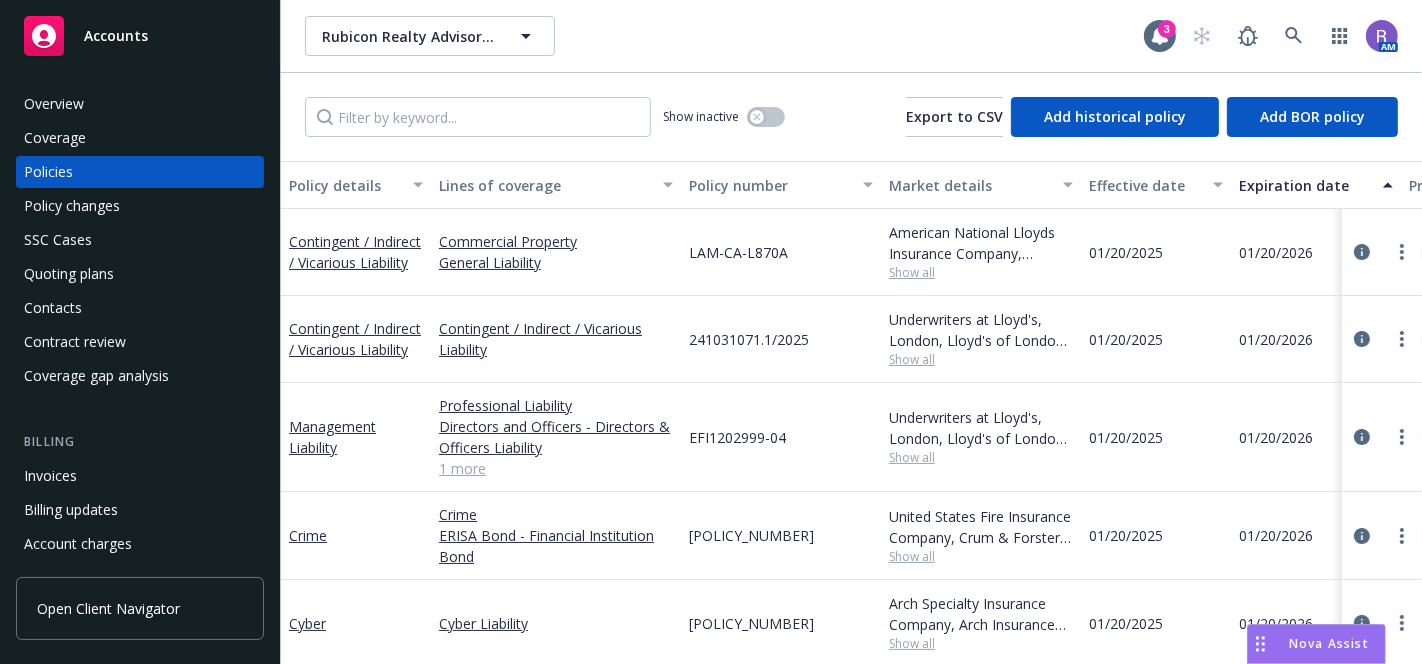 click on "Show inactive Export to CSV Add historical policy Add BOR policy" at bounding box center [851, 117] 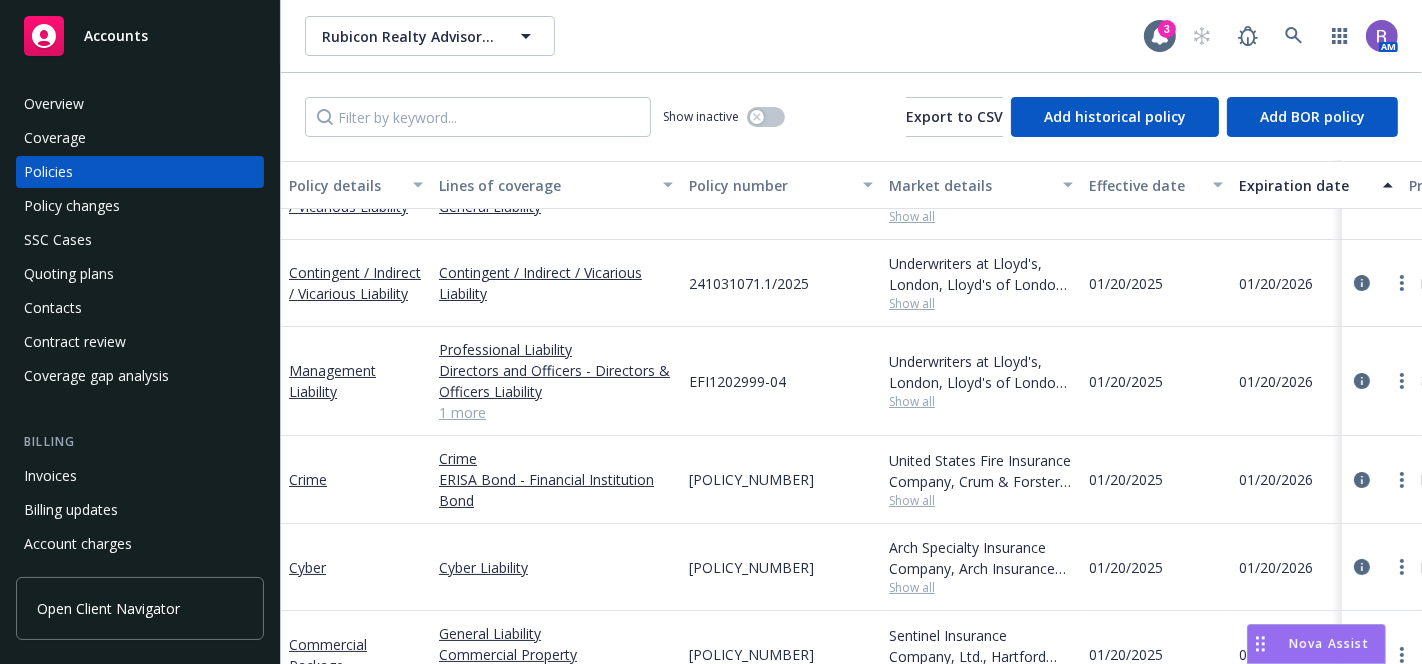 scroll, scrollTop: 61, scrollLeft: 0, axis: vertical 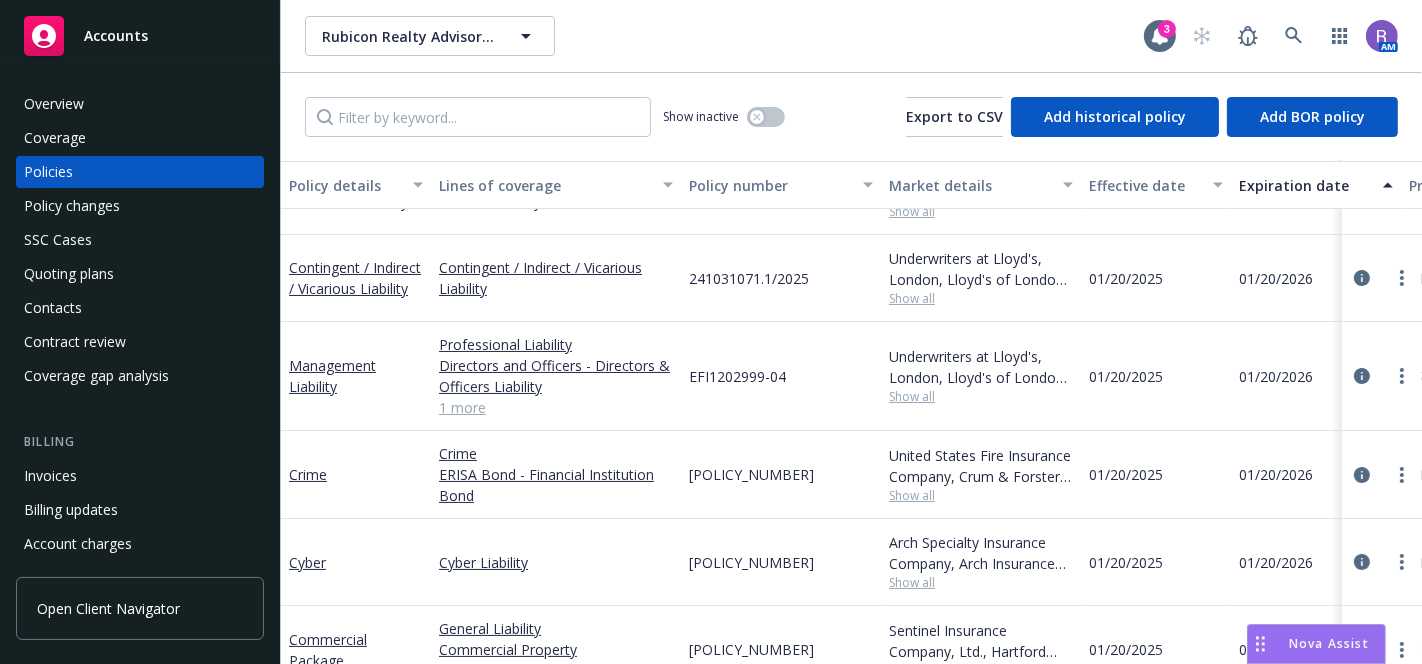 click on "1 more" at bounding box center [556, 407] 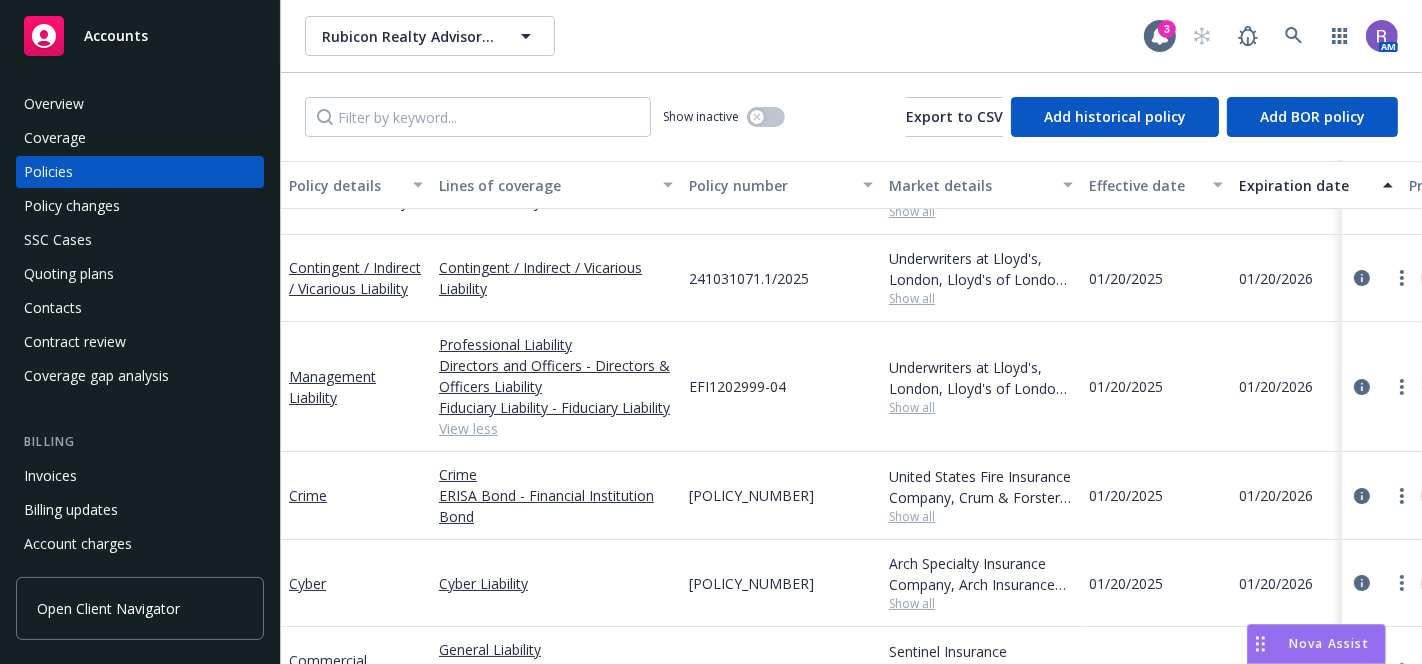 scroll, scrollTop: 0, scrollLeft: 0, axis: both 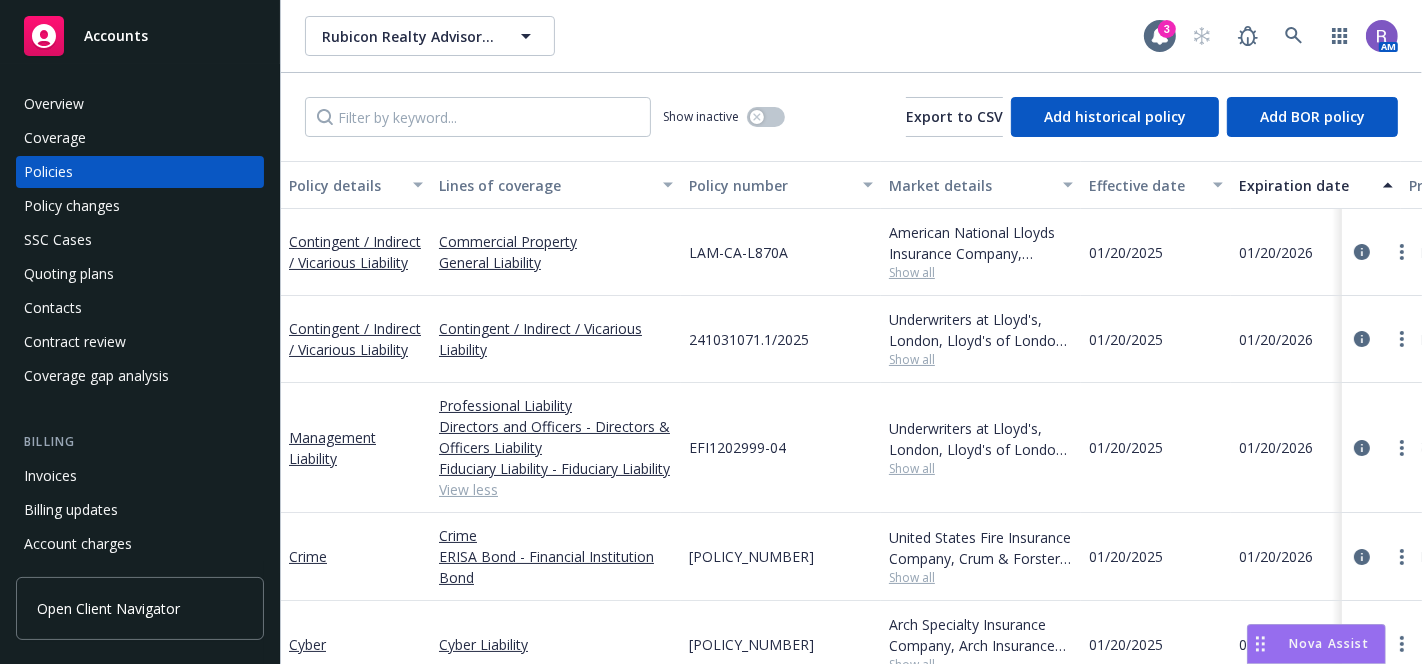 click on "Overview" at bounding box center [54, 104] 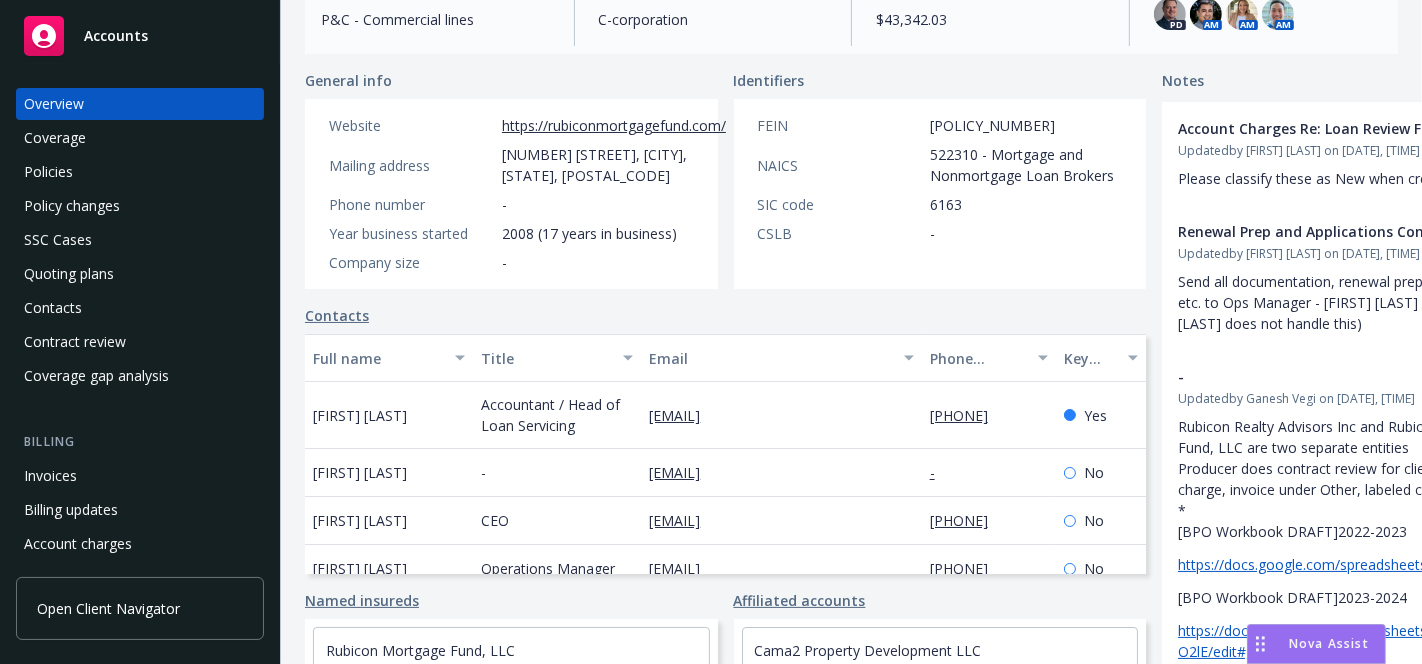 scroll, scrollTop: 0, scrollLeft: 0, axis: both 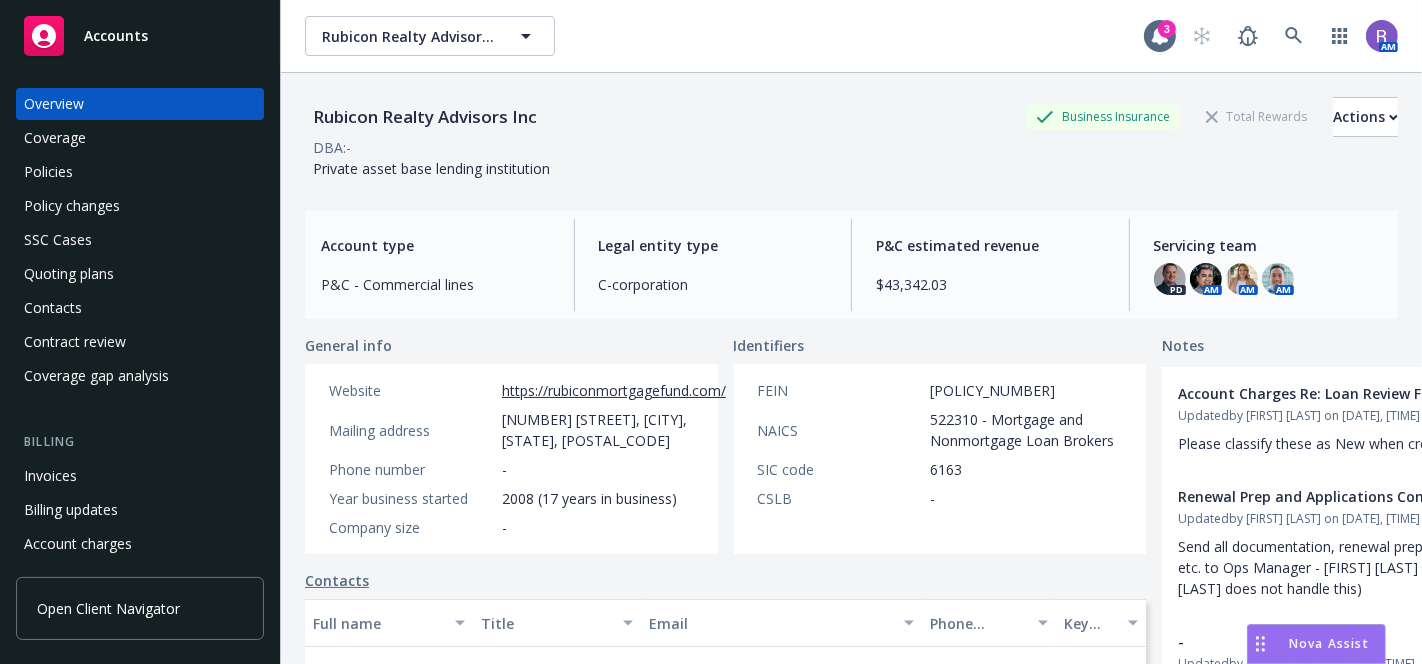 click on "Private asset base lending institution" at bounding box center [431, 168] 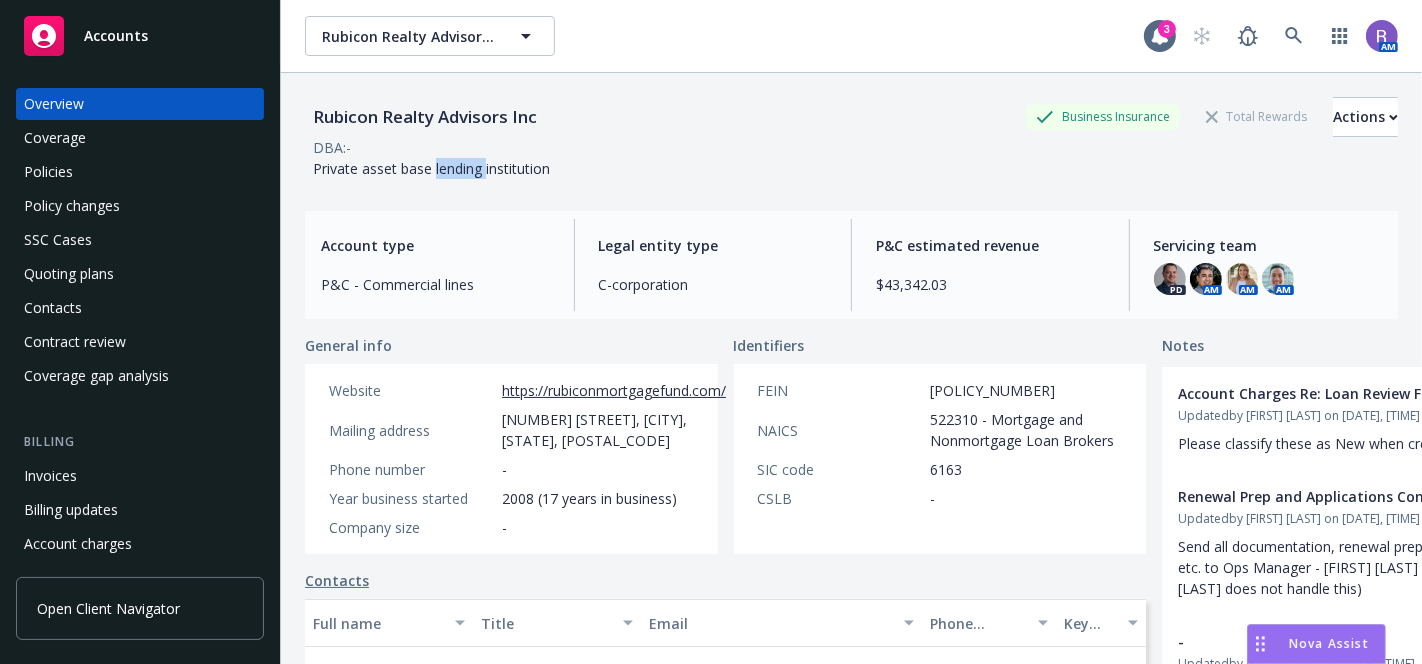 click on "Private asset base lending institution" at bounding box center [431, 168] 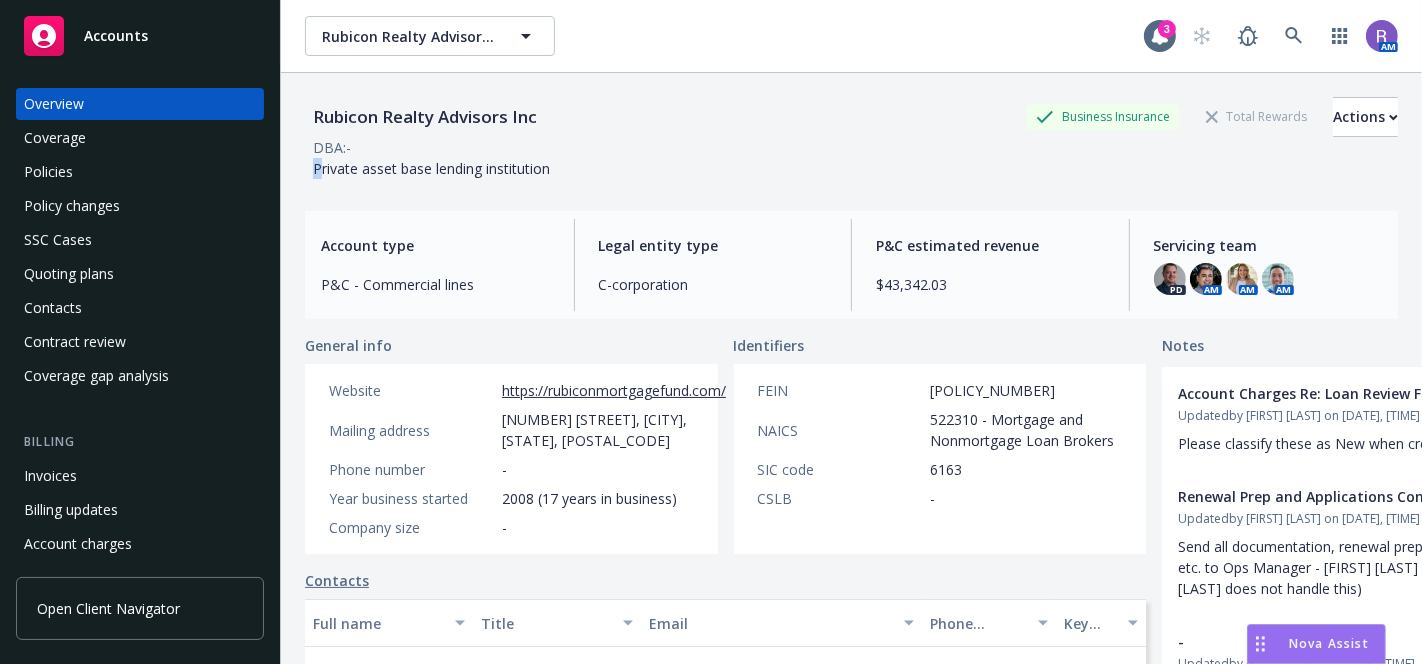 click on "Private asset base lending institution" at bounding box center (431, 168) 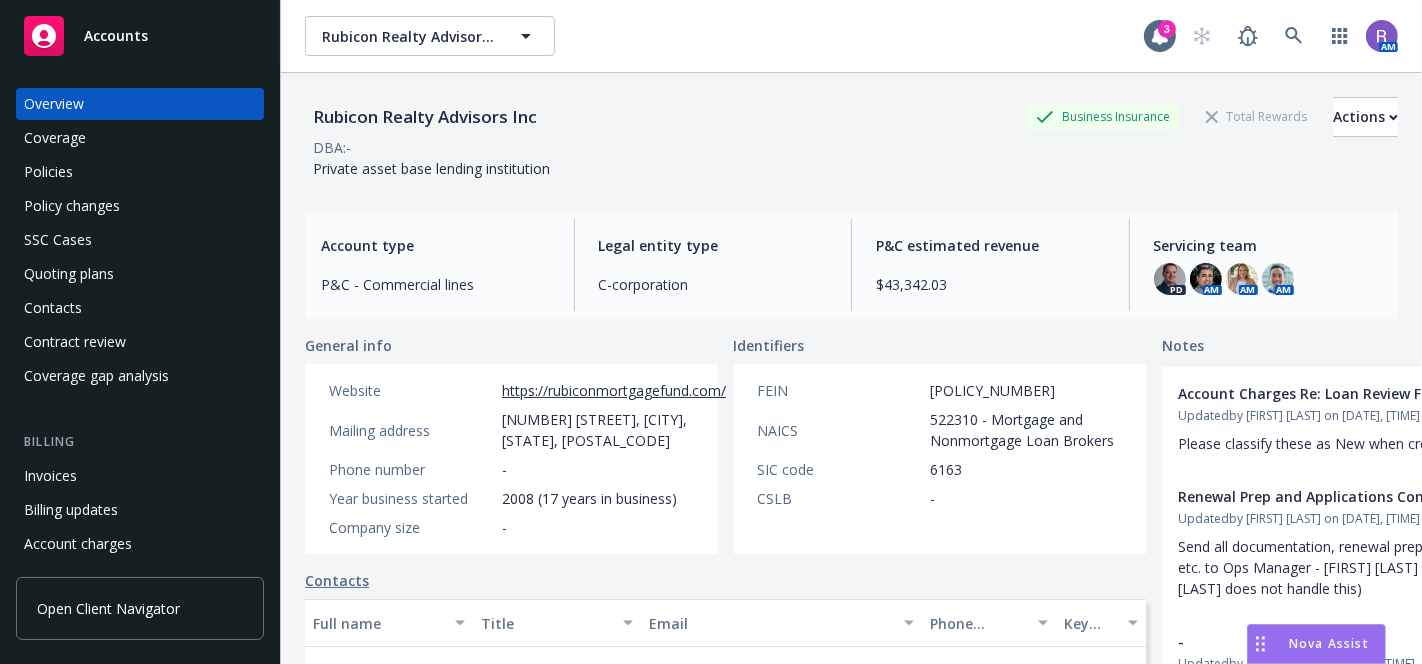 click on "Rubicon Realty Advisors Inc   Business Insurance   Total Rewards Actions DBA:  - Private asset base lending institution" at bounding box center (851, 134) 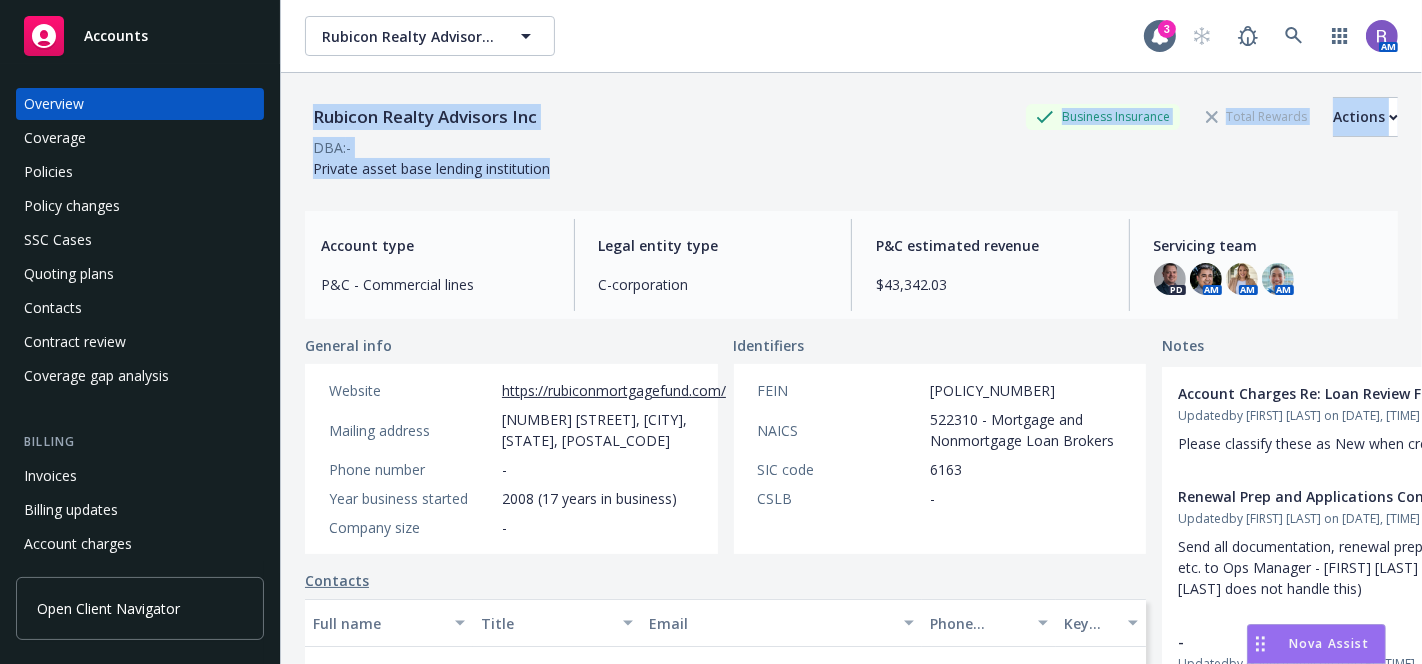 drag, startPoint x: 551, startPoint y: 174, endPoint x: 314, endPoint y: 118, distance: 243.52618 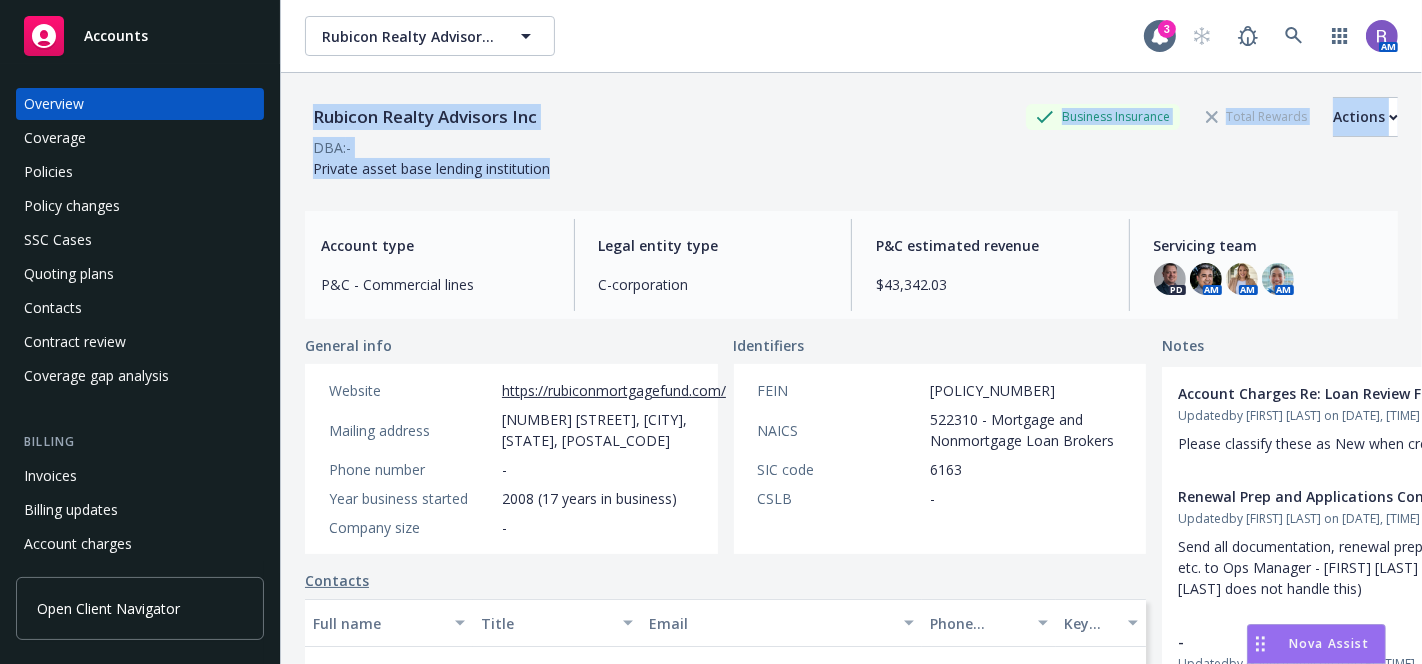 click on "DBA:  -" at bounding box center [851, 147] 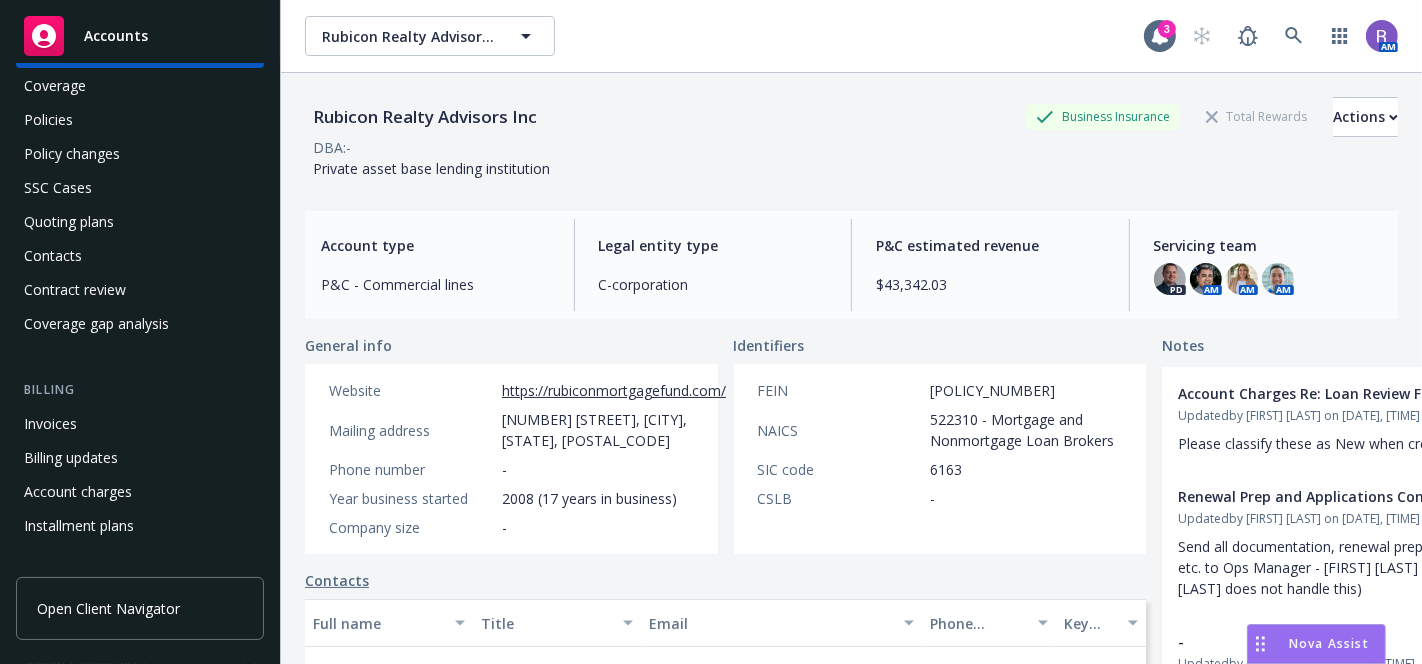 scroll, scrollTop: 55, scrollLeft: 0, axis: vertical 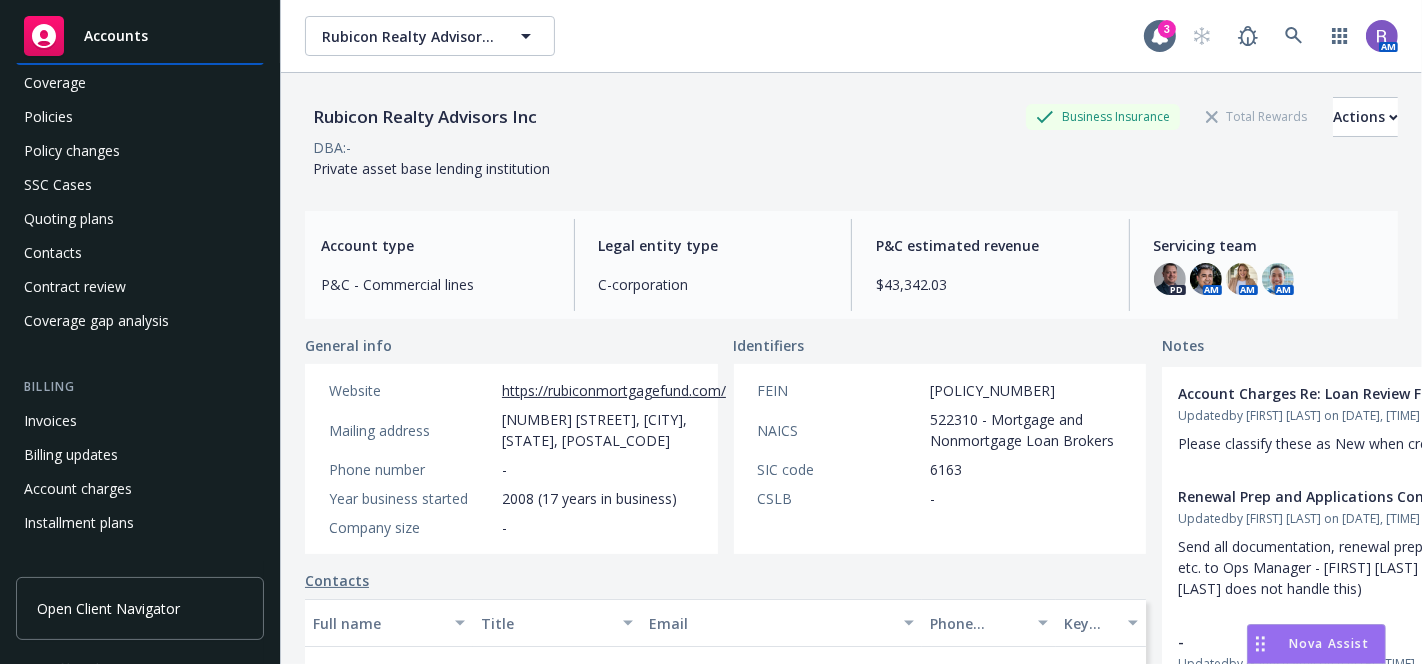 click on "Contract review" at bounding box center [75, 287] 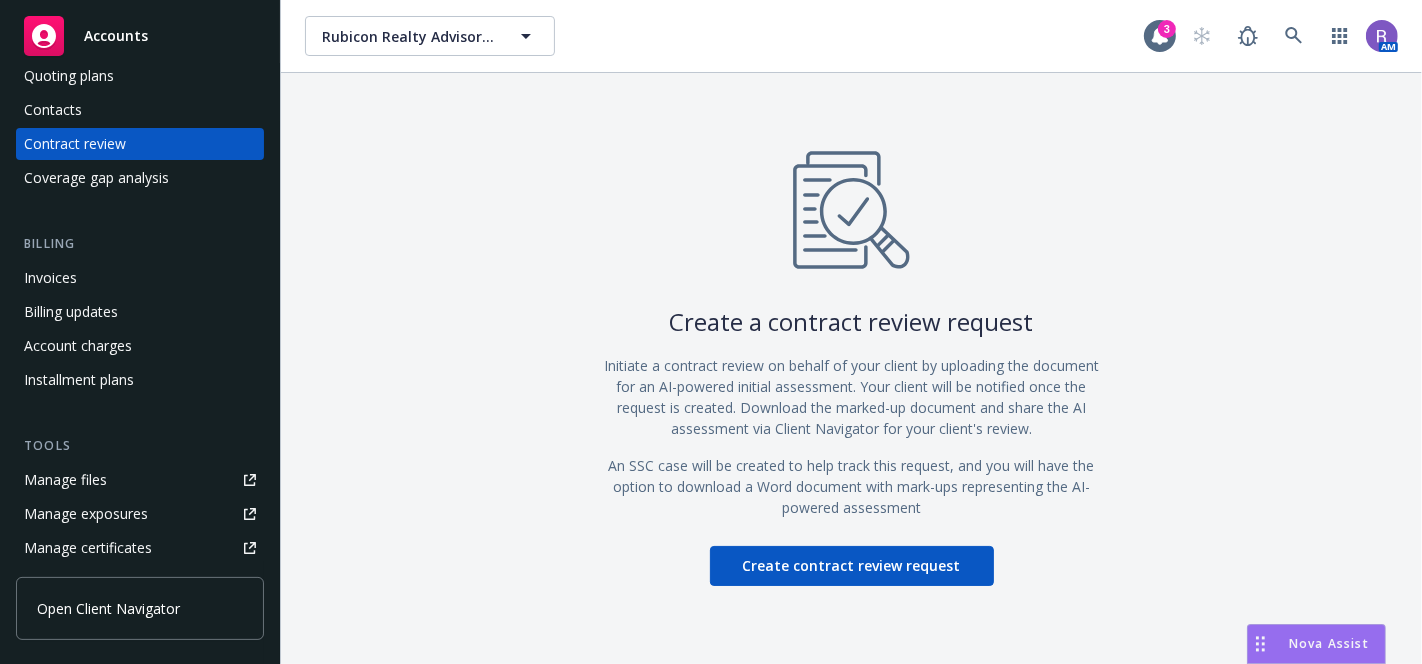 scroll, scrollTop: 0, scrollLeft: 0, axis: both 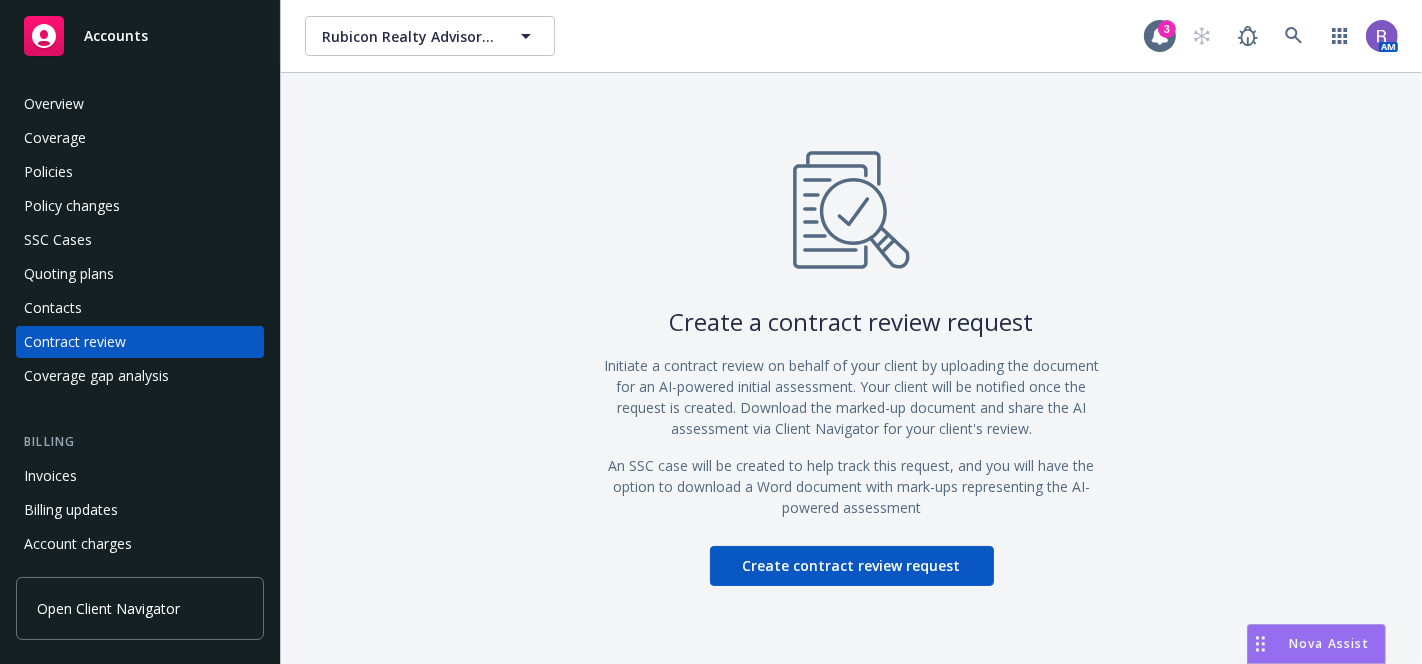 click on "Policies" at bounding box center [48, 172] 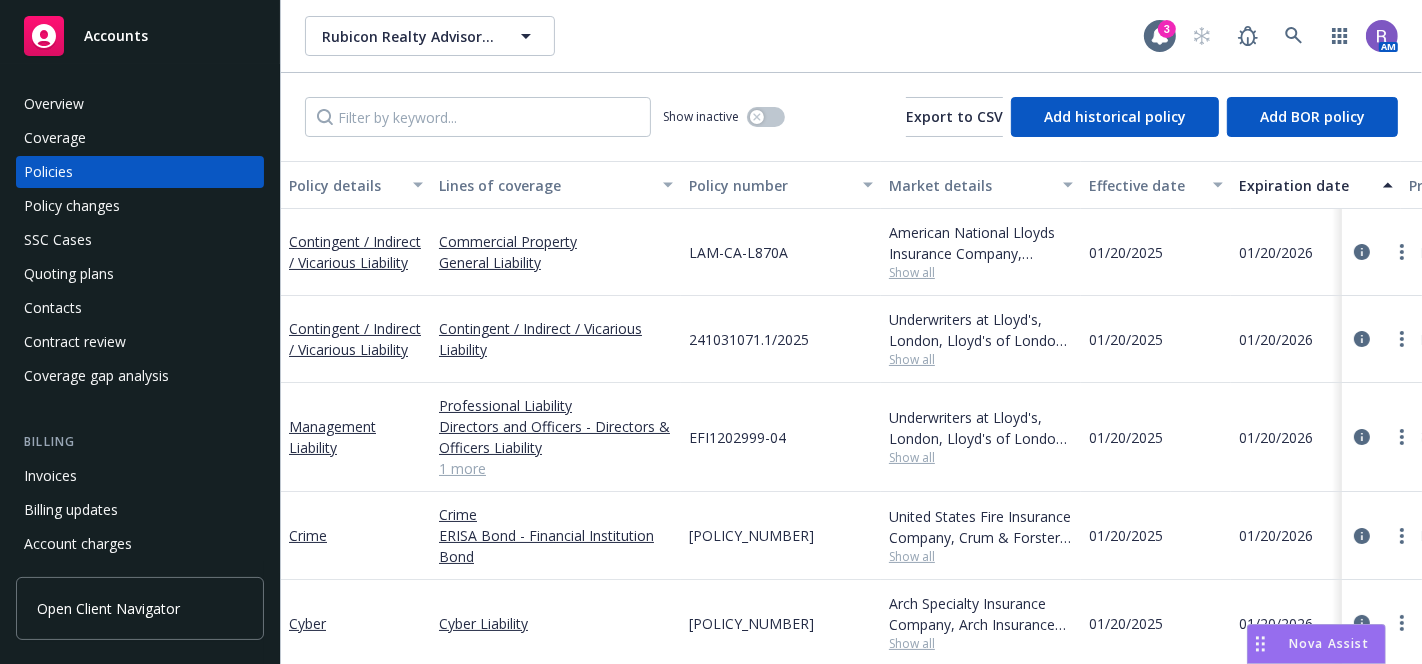 click on "Overview" at bounding box center [140, 104] 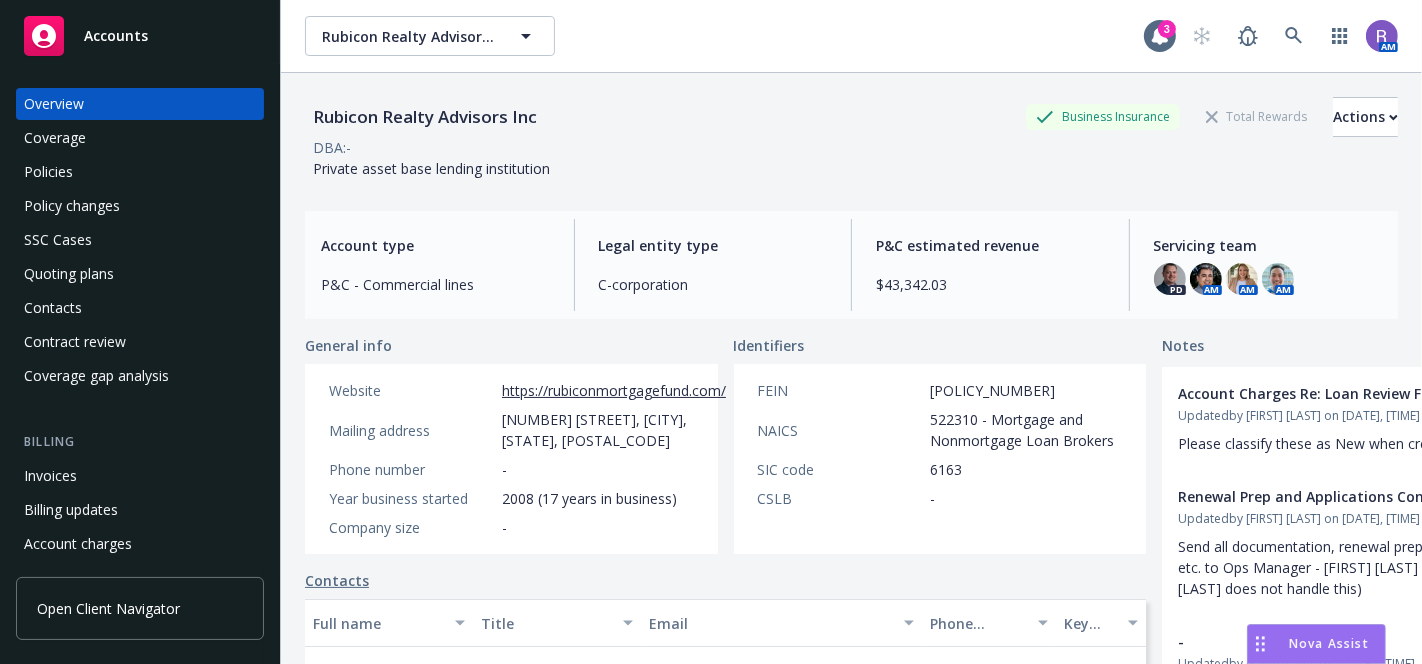 scroll, scrollTop: 54, scrollLeft: 0, axis: vertical 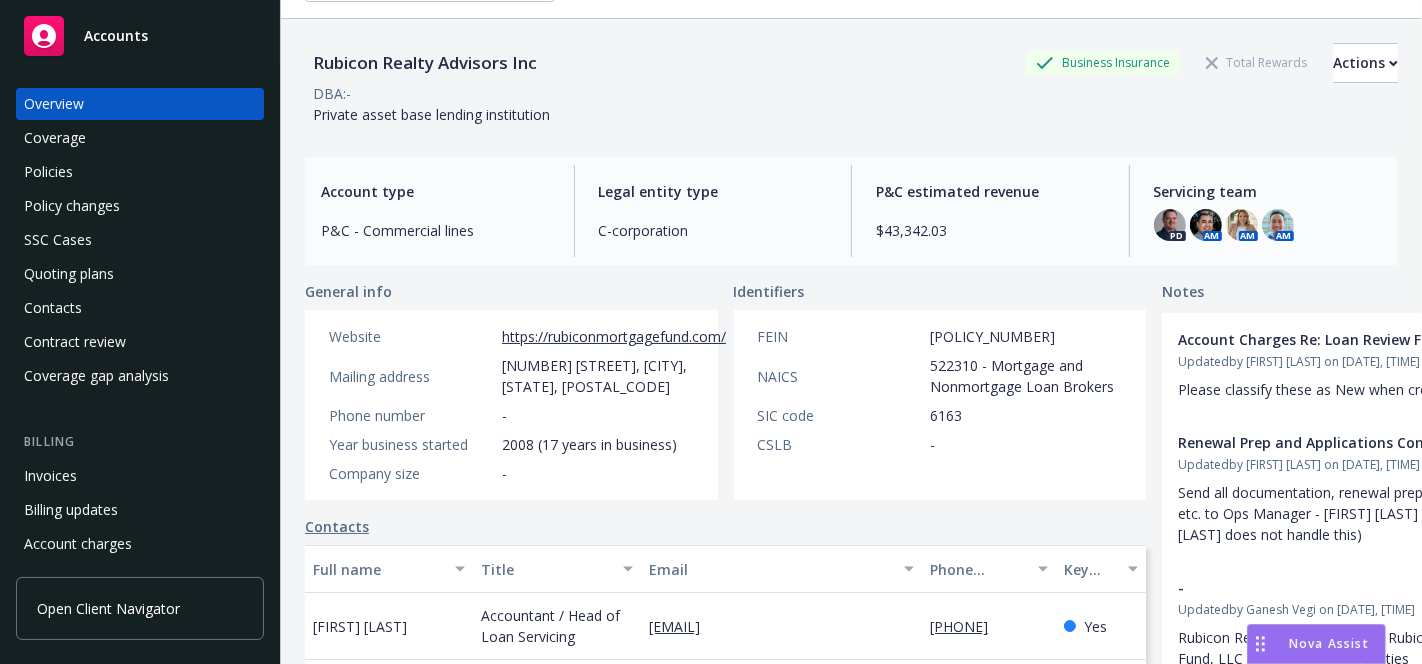 click on "Policies" at bounding box center [140, 172] 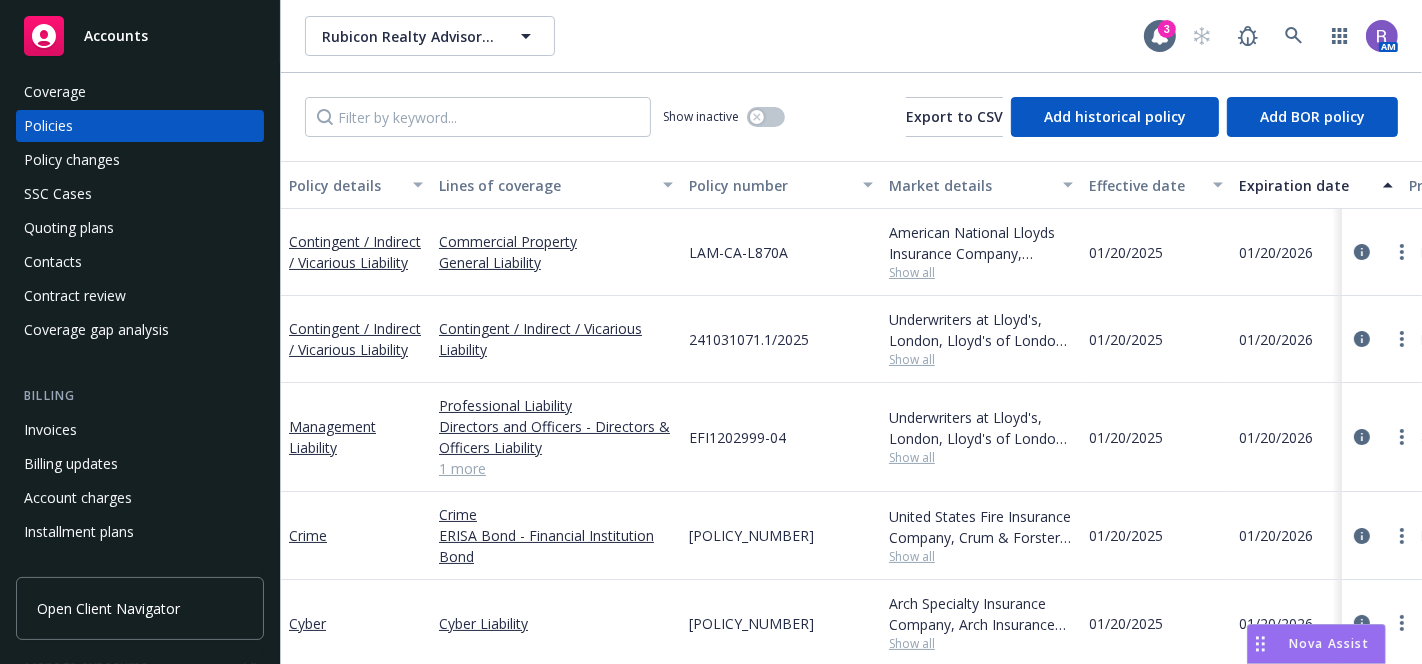 scroll, scrollTop: 0, scrollLeft: 0, axis: both 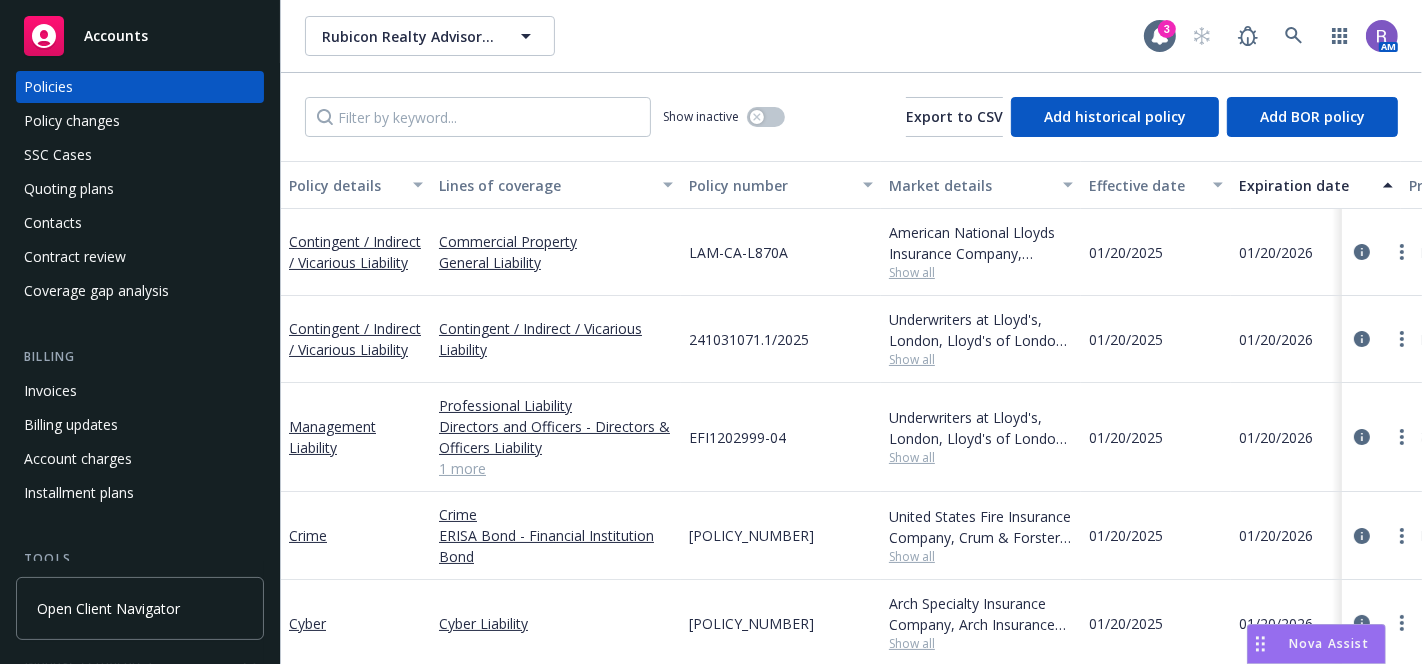 click on "Account charges" at bounding box center (78, 459) 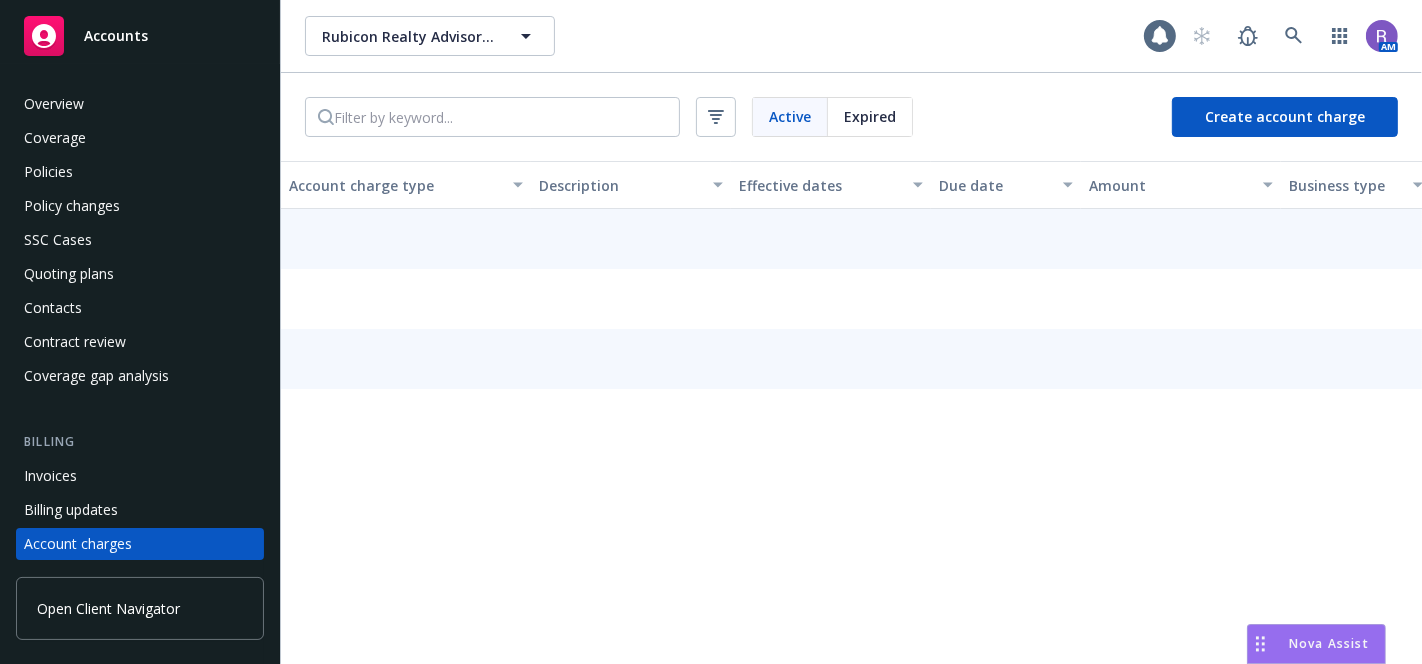 scroll, scrollTop: 179, scrollLeft: 0, axis: vertical 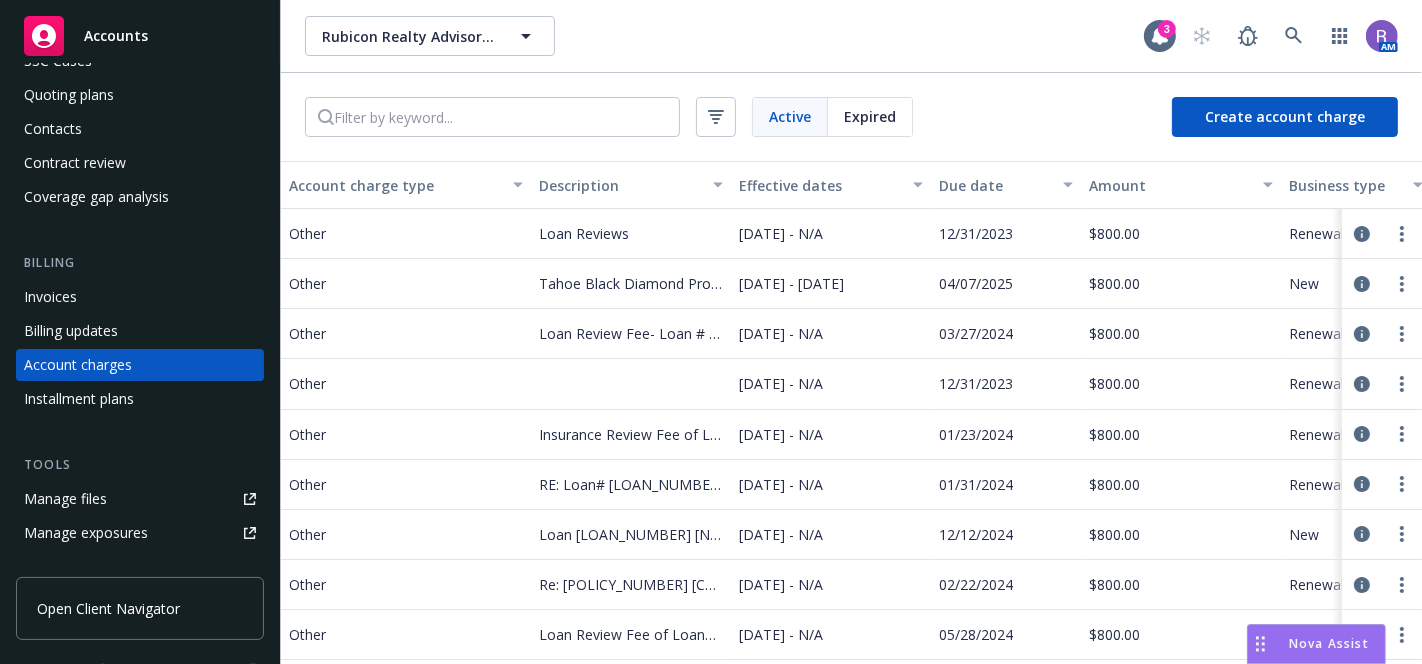 click on "Rubicon Realty Advisors Inc Rubicon Realty Advisors Inc" at bounding box center [724, 36] 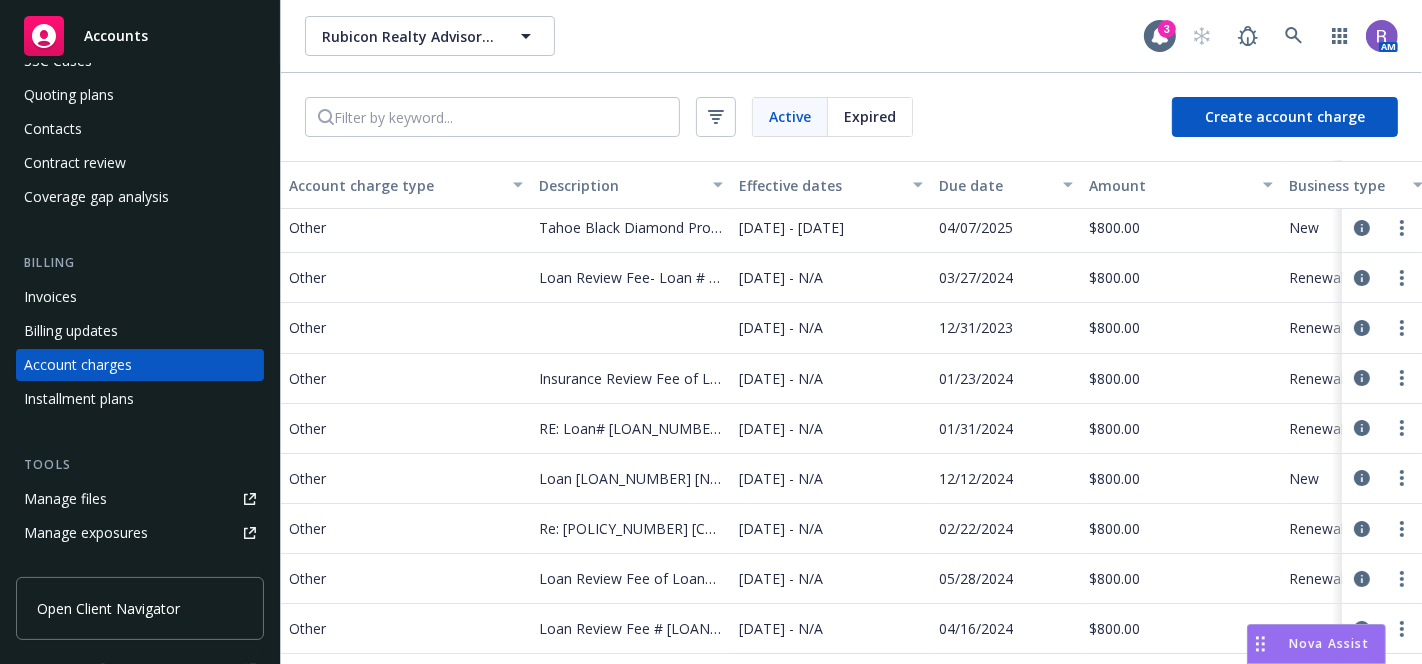 scroll, scrollTop: 0, scrollLeft: 0, axis: both 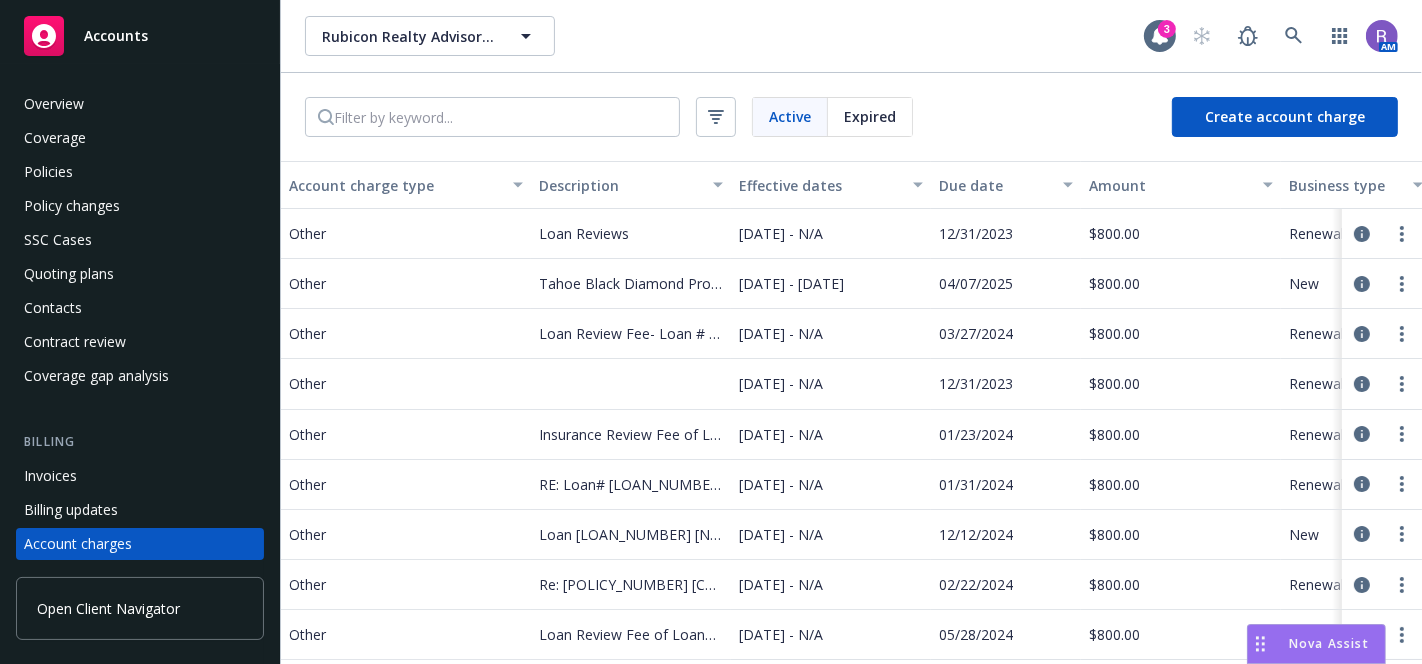 click on "Nova Assist" at bounding box center (1329, 643) 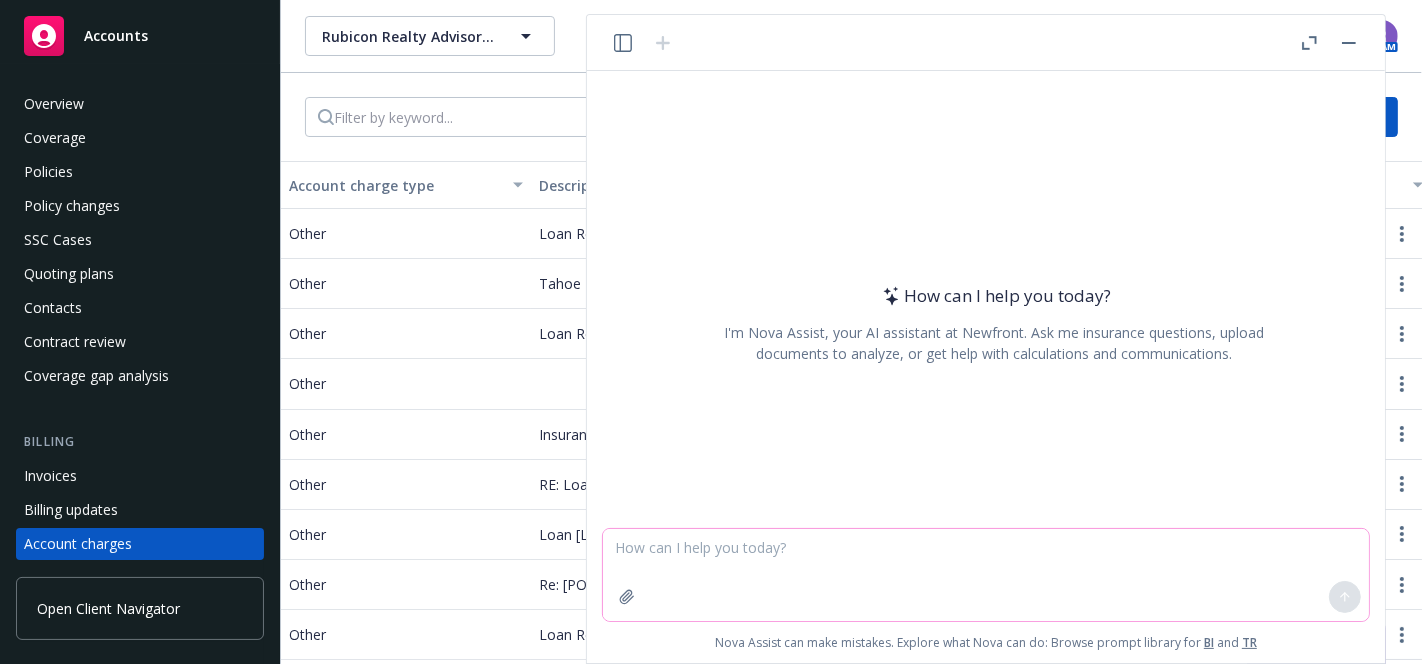 click at bounding box center [986, 575] 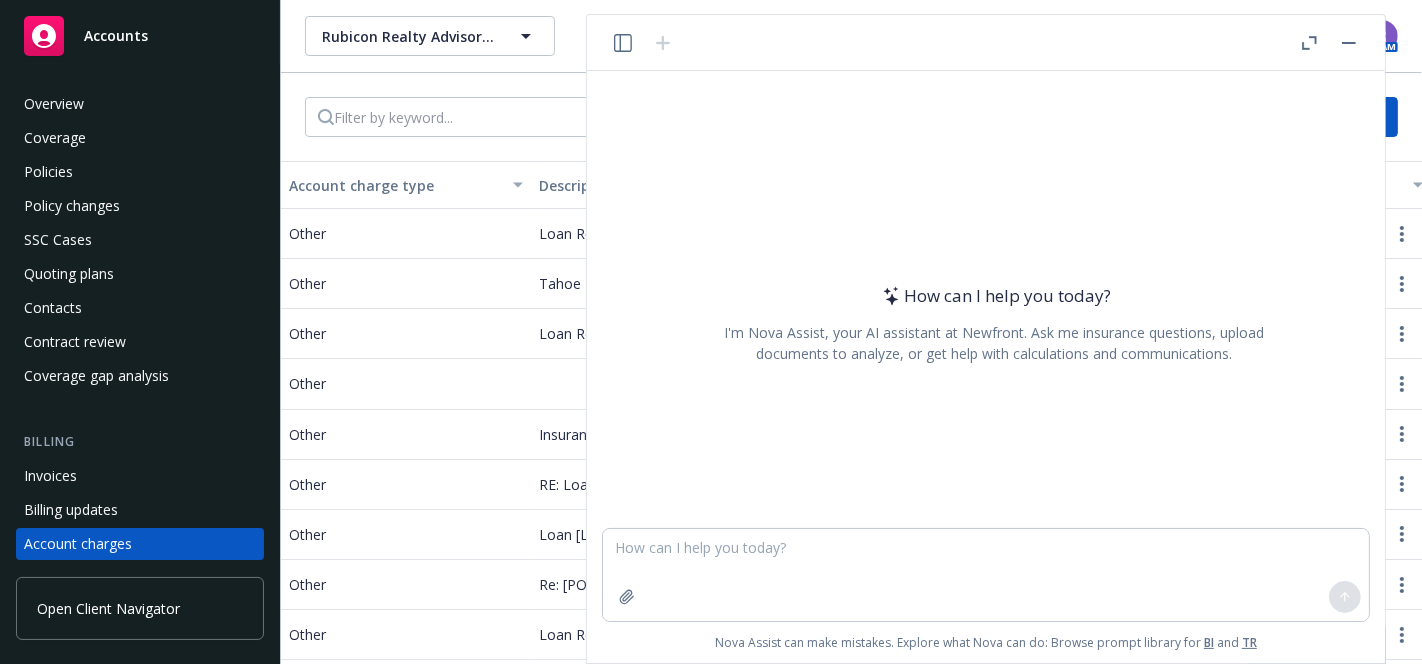 click on "Active Expired Create account charge" at bounding box center (851, 117) 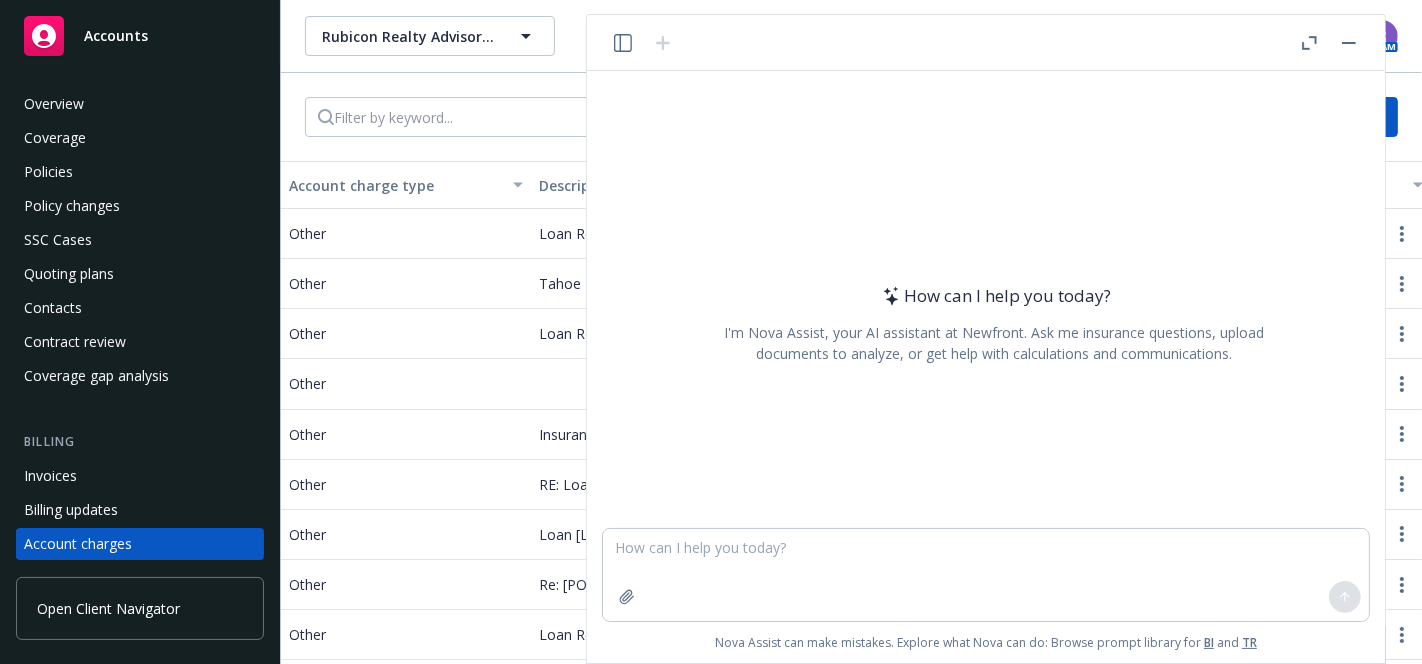 click on "Active Expired Create account charge" at bounding box center (851, 117) 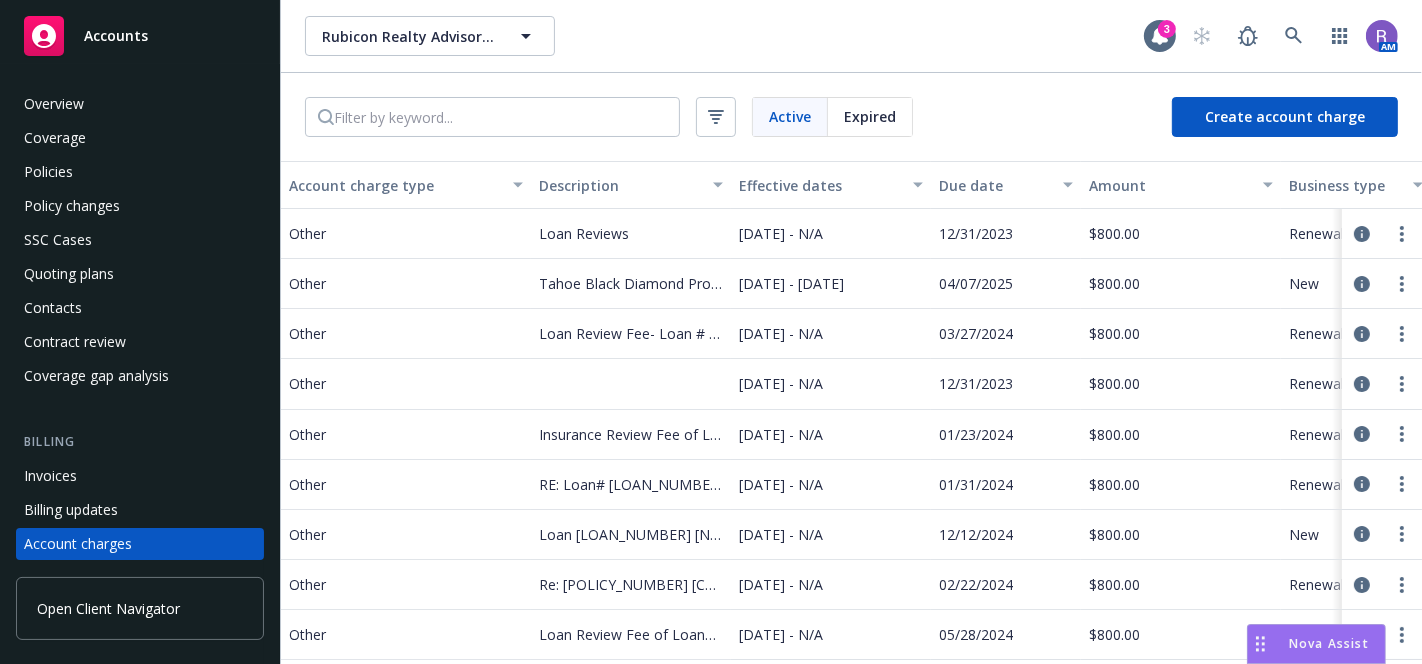 click on "Rubicon Realty Advisors Inc Rubicon Realty Advisors Inc" at bounding box center (724, 36) 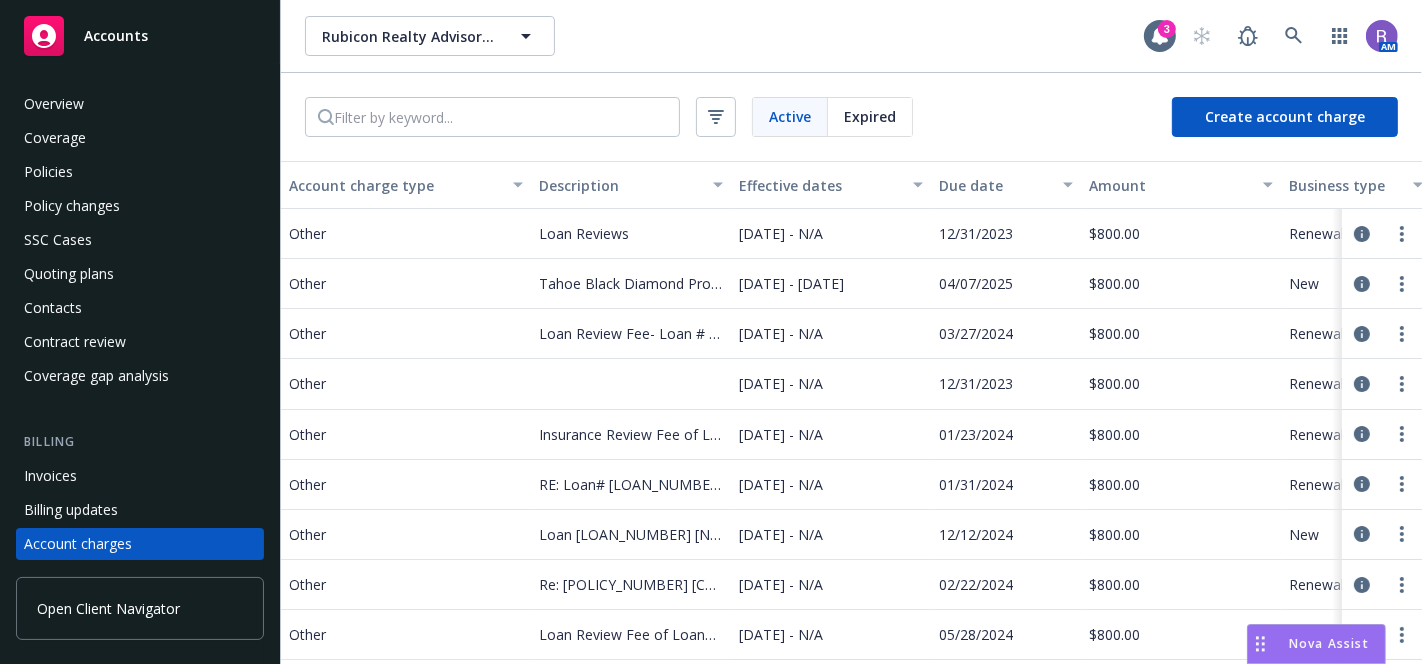 click on "Policies" at bounding box center (48, 172) 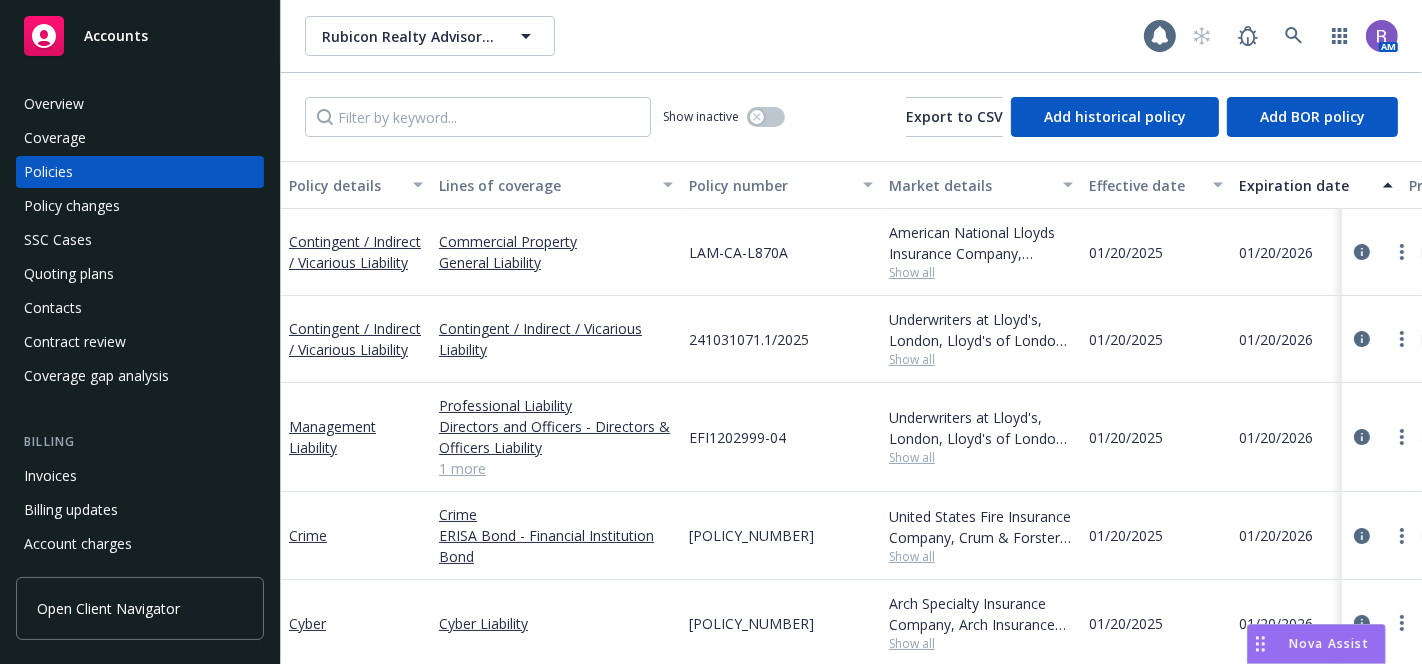 click on "Rubicon Realty Advisors Inc Rubicon Realty Advisors Inc" at bounding box center (724, 36) 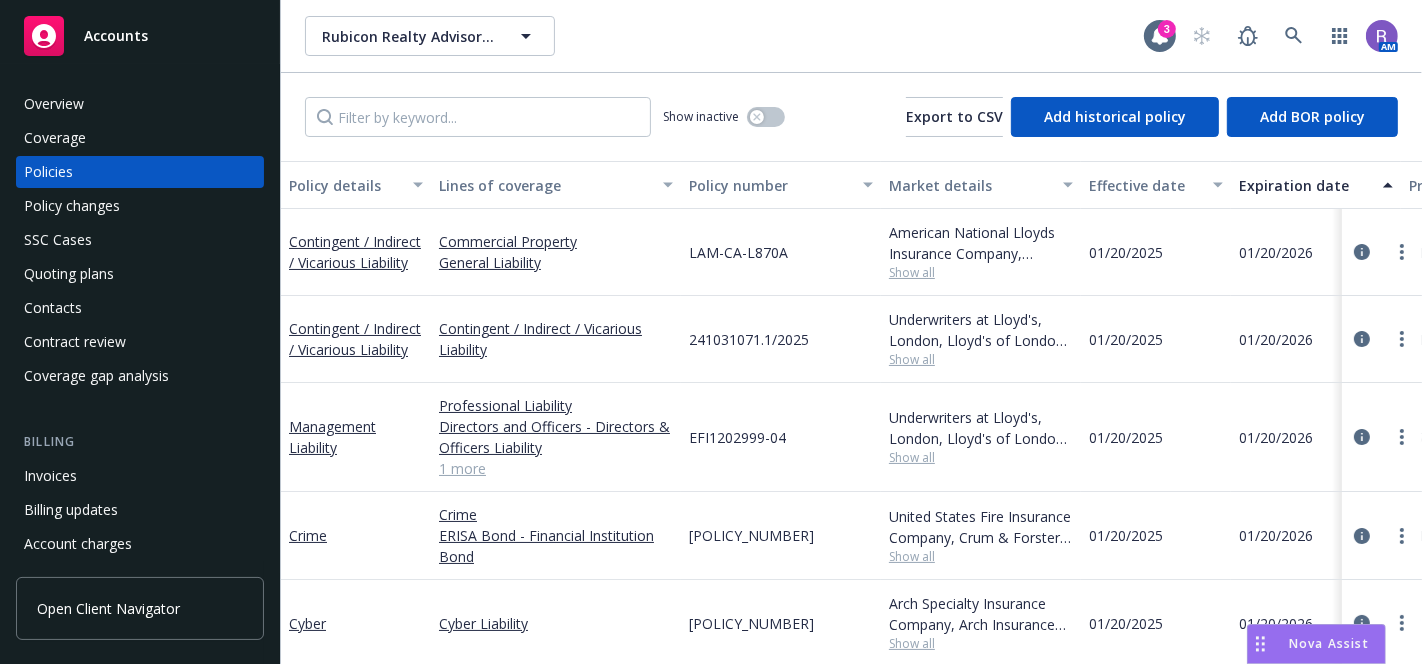 click on "Overview" at bounding box center (54, 104) 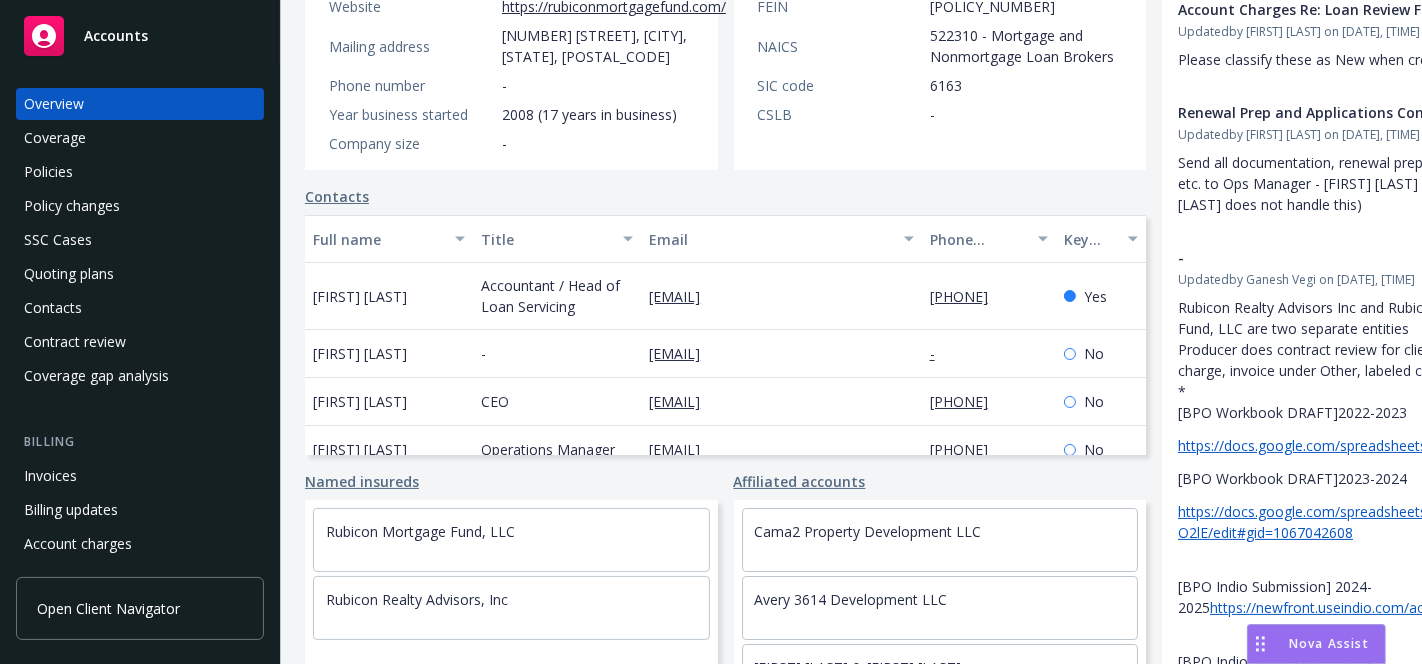 scroll, scrollTop: 395, scrollLeft: 0, axis: vertical 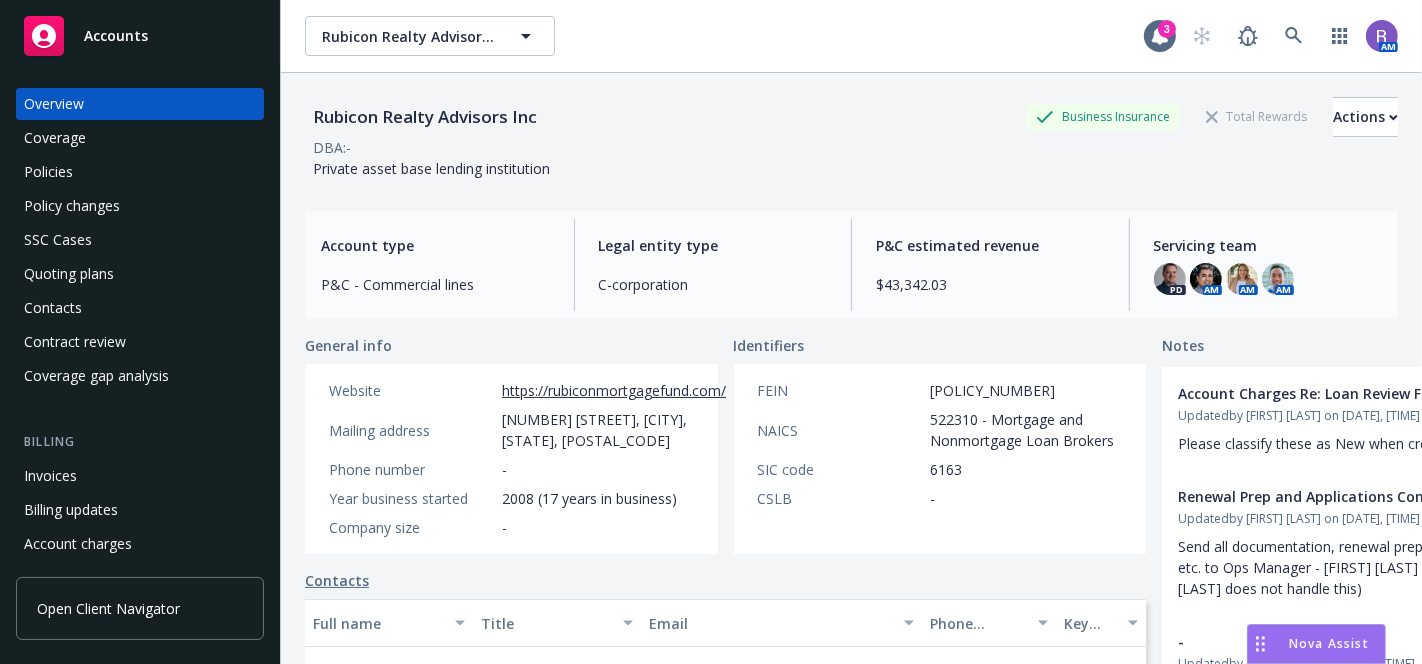 click on "Rubicon Realty Advisors Inc Business Insurance Total Rewards Actions DBA: - Private asset base lending institution Account type P&C - Commercial lines Legal entity type C-corporation P&C estimated revenue $[AMOUNT] Servicing team PD AM AM AM General info Website https://rubiconmortgagefund.com/ Mailing address [NUMBER] [STREET], [CITY], [STATE], [POSTAL_CODE] Phone number - Year business started 2008 (17 years in business) Company size - Identifiers FEIN [FEIN] NAICS 522310 - Mortgage and Nonmortgage Loan Brokers SIC code 6163 CSLB - Contacts Full name Title Email Phone number Key contact [FIRST] [LAST] Accountant / Head of Loan Servicing [EMAIL] [PHONE] Yes [FIRST] [LAST] - [EMAIL] - No [FIRST] [LAST] CEO [EMAIL] [PHONE] No [FIRST] [LAST] Operations Manager [EMAIL] [PHONE] No Named insureds Rubicon Mortgage Fund, LLC Rubicon Realty Advisors, Inc Affiliated accounts [COMPANY_NAME] [COMPANY_NAME]" at bounding box center (851, 393) 